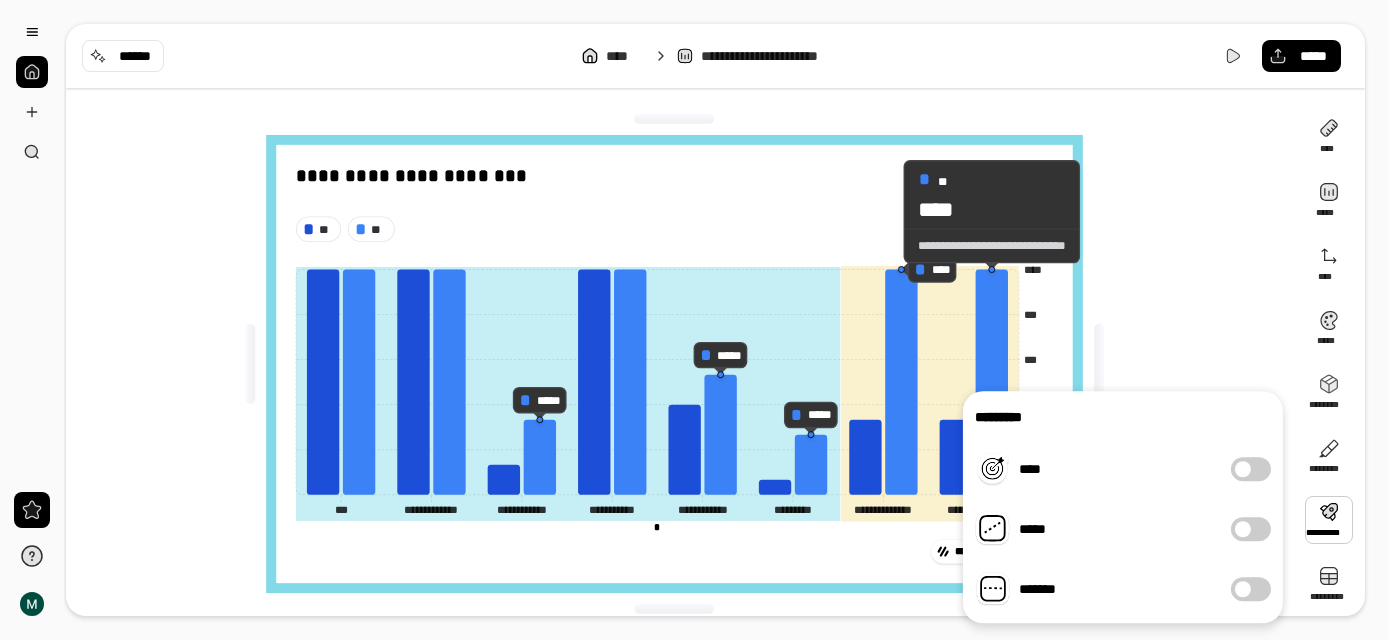 scroll, scrollTop: 0, scrollLeft: 0, axis: both 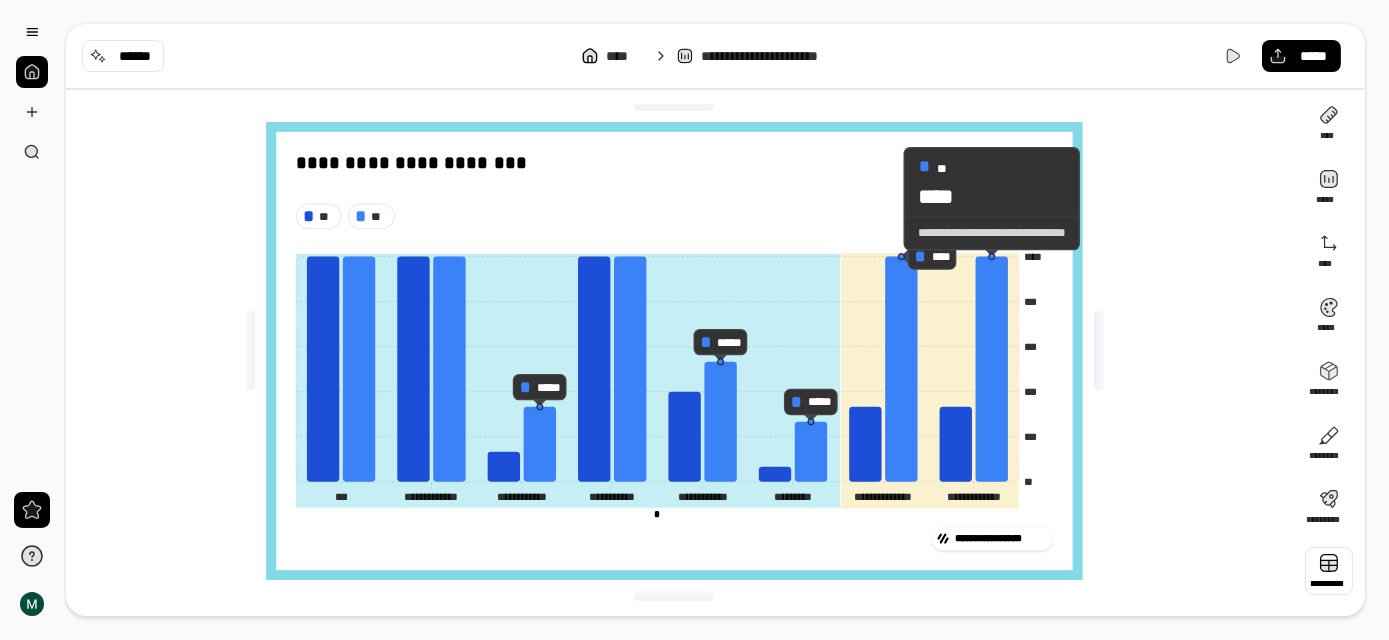 click at bounding box center (1329, 571) 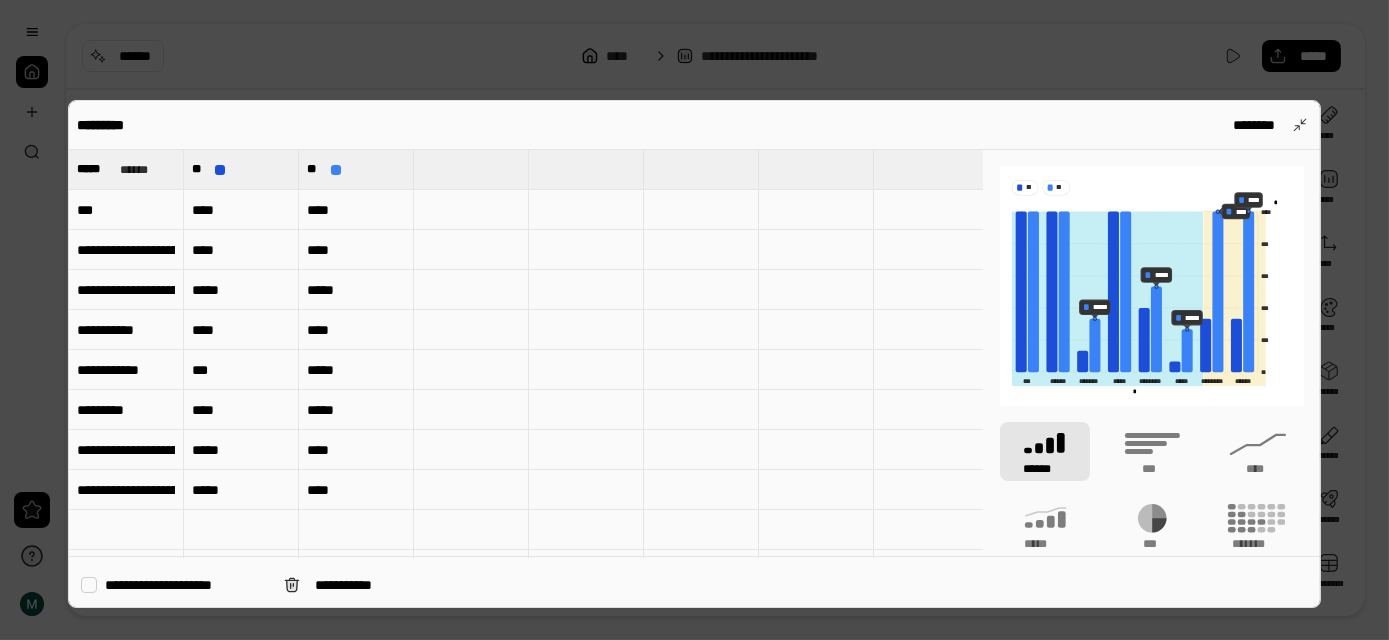 click at bounding box center [471, 250] 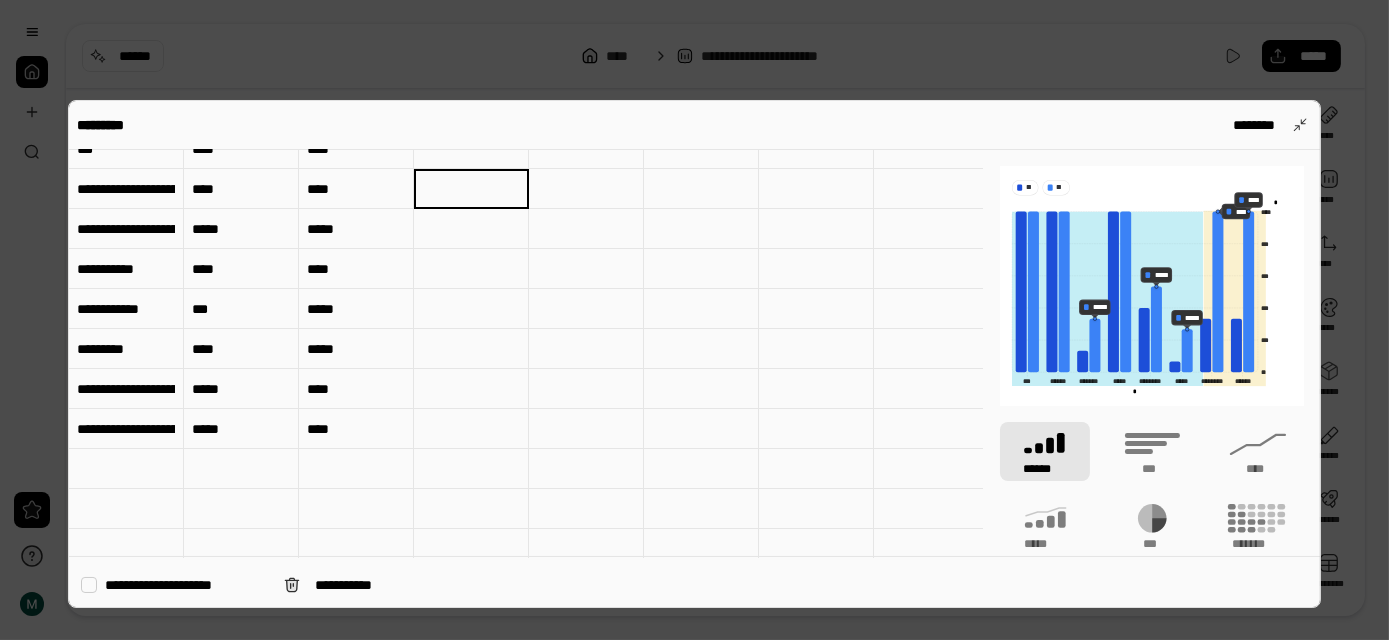scroll, scrollTop: 181, scrollLeft: 0, axis: vertical 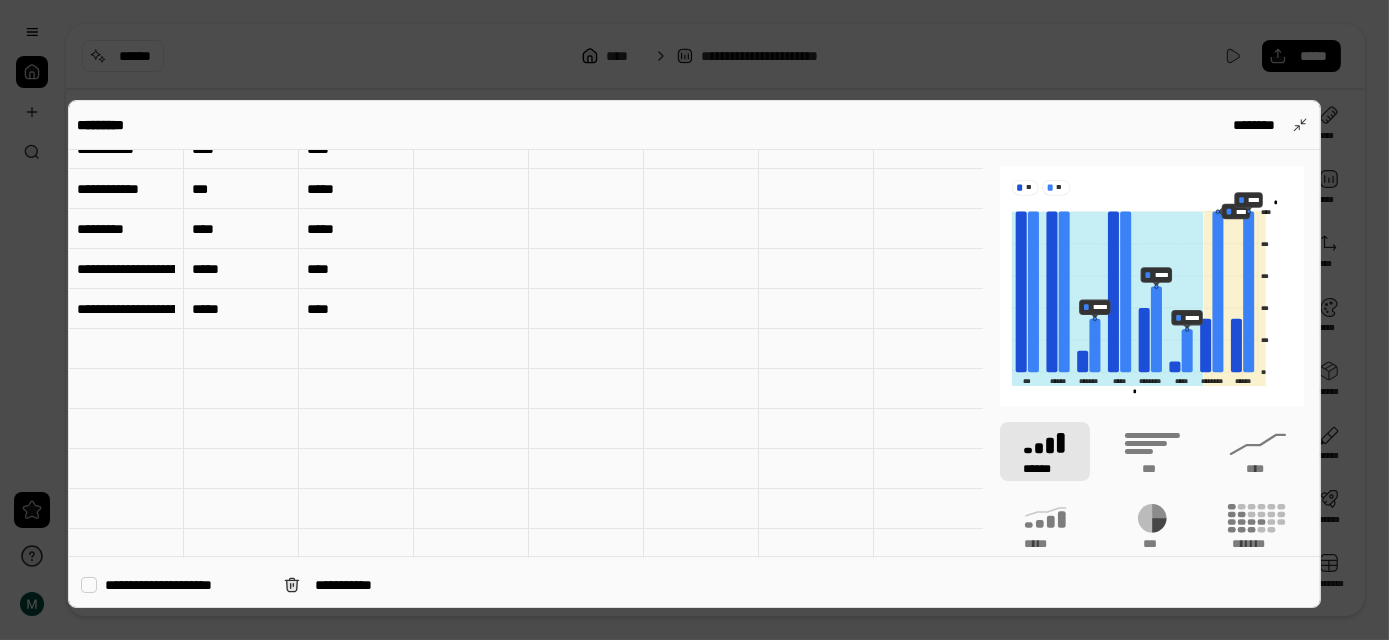 click at bounding box center (126, 349) 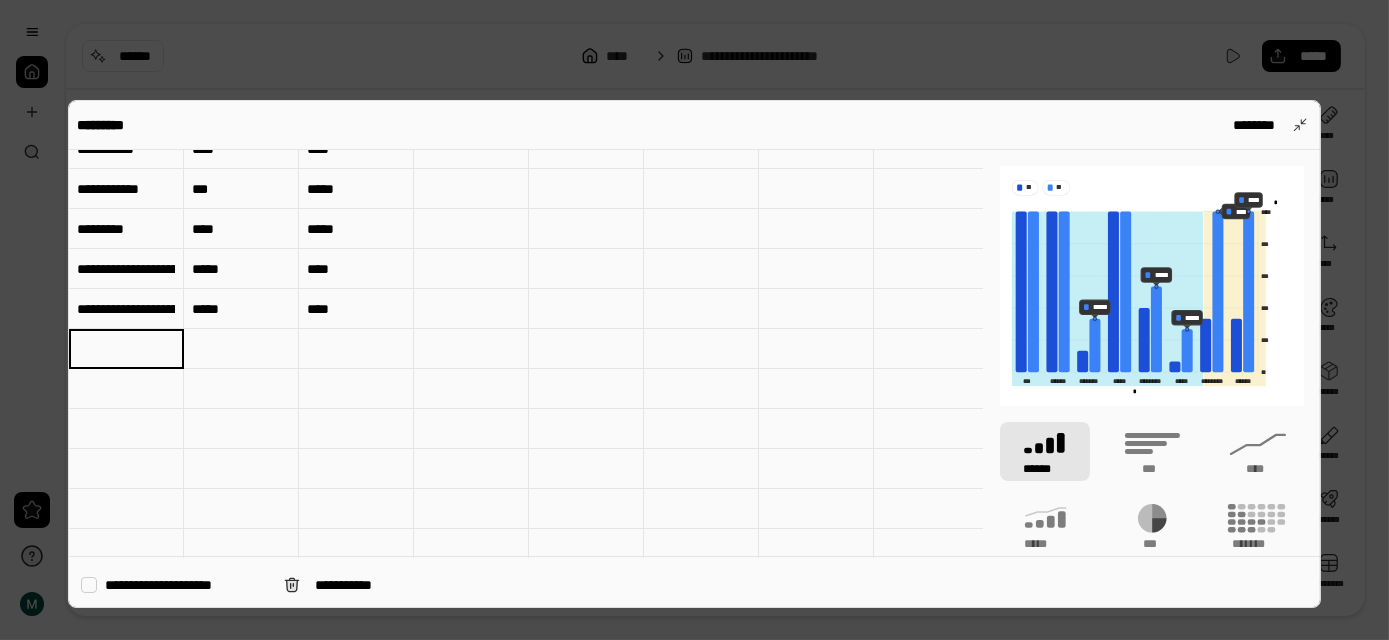 click on "**********" at bounding box center [126, 269] 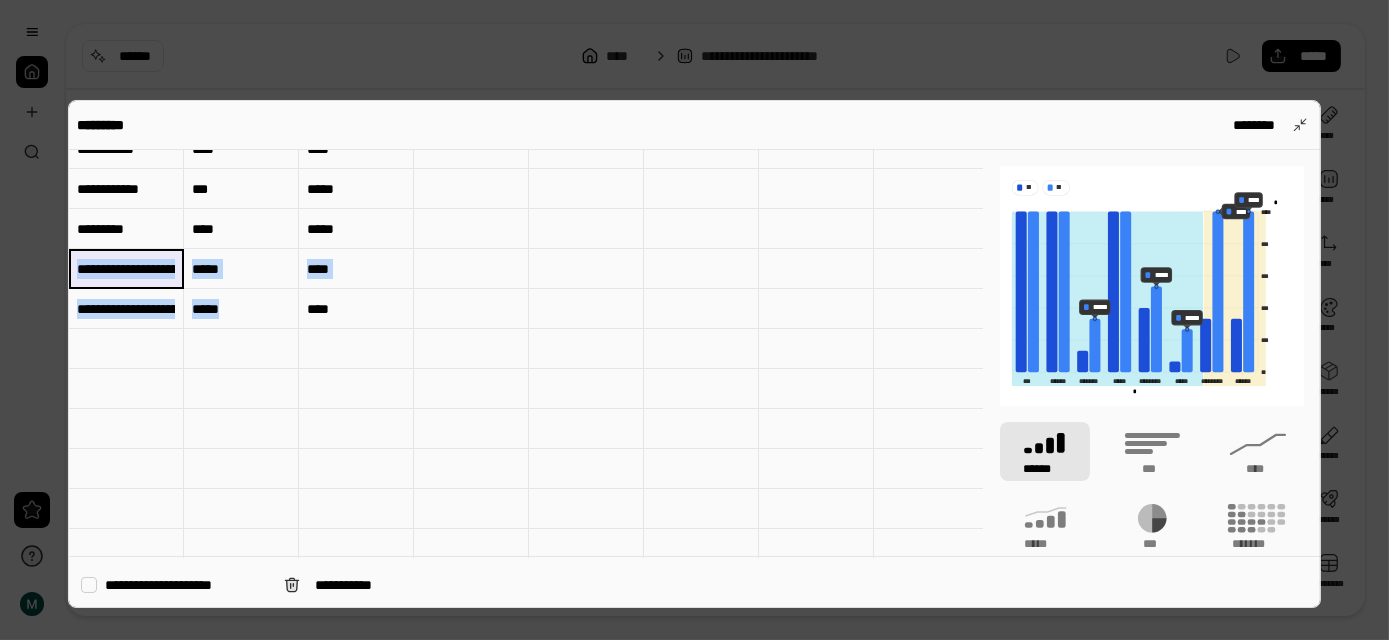 click on "****" at bounding box center [356, 309] 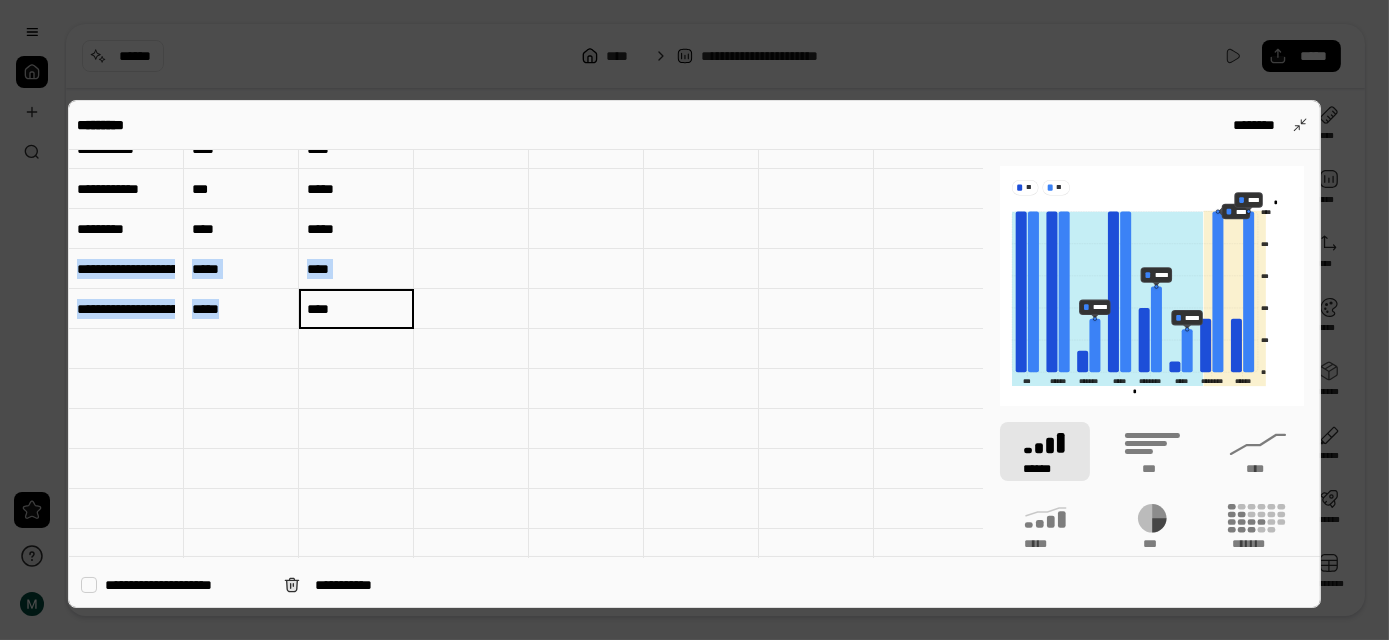 drag, startPoint x: 340, startPoint y: 298, endPoint x: 129, endPoint y: 257, distance: 214.9465 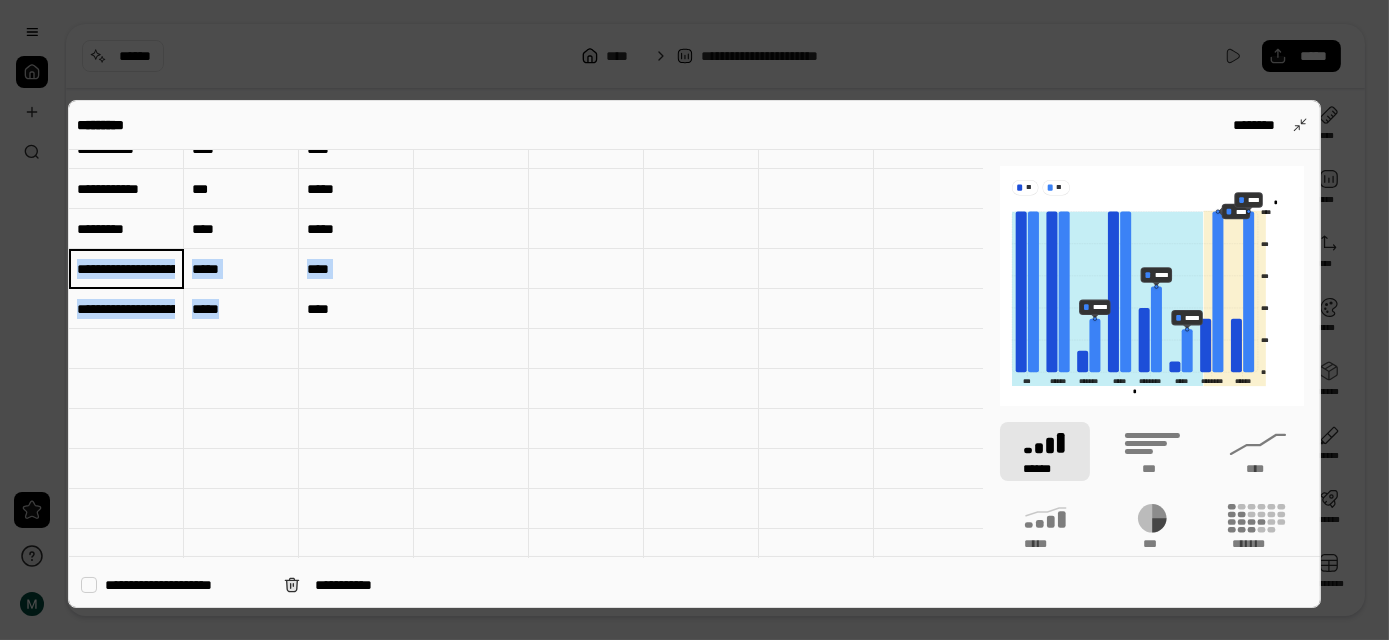 click on "**********" at bounding box center (126, 309) 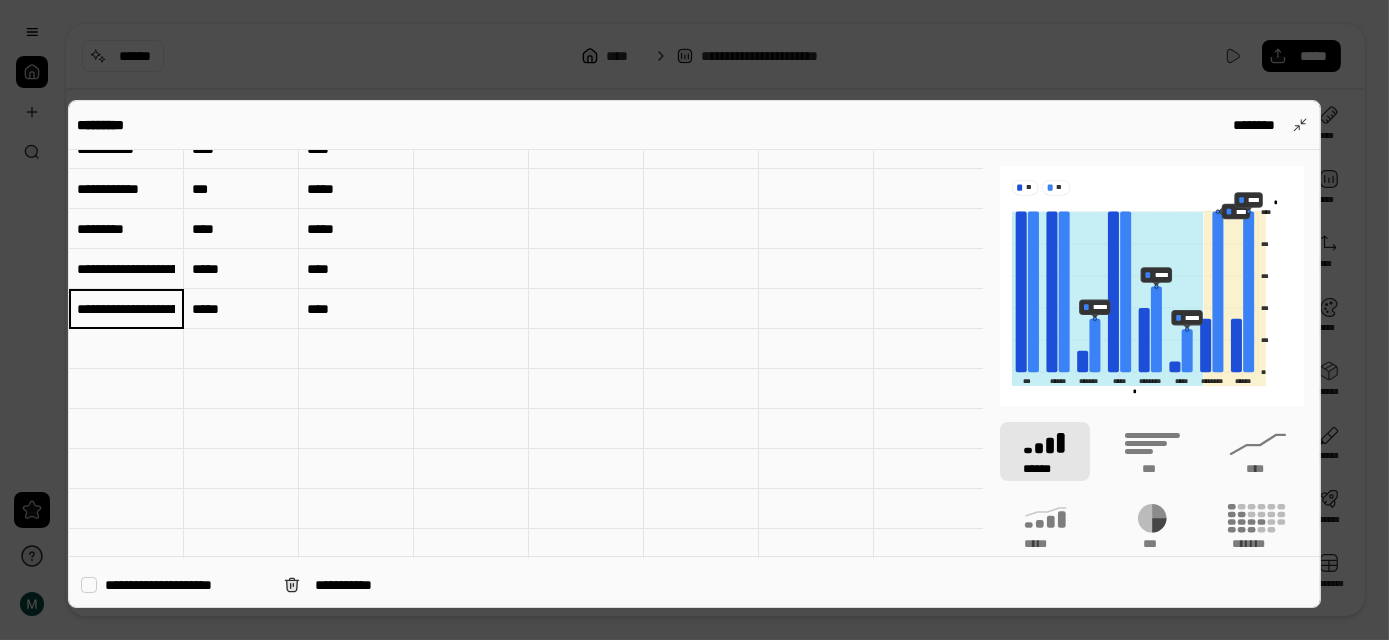 click at bounding box center (126, 349) 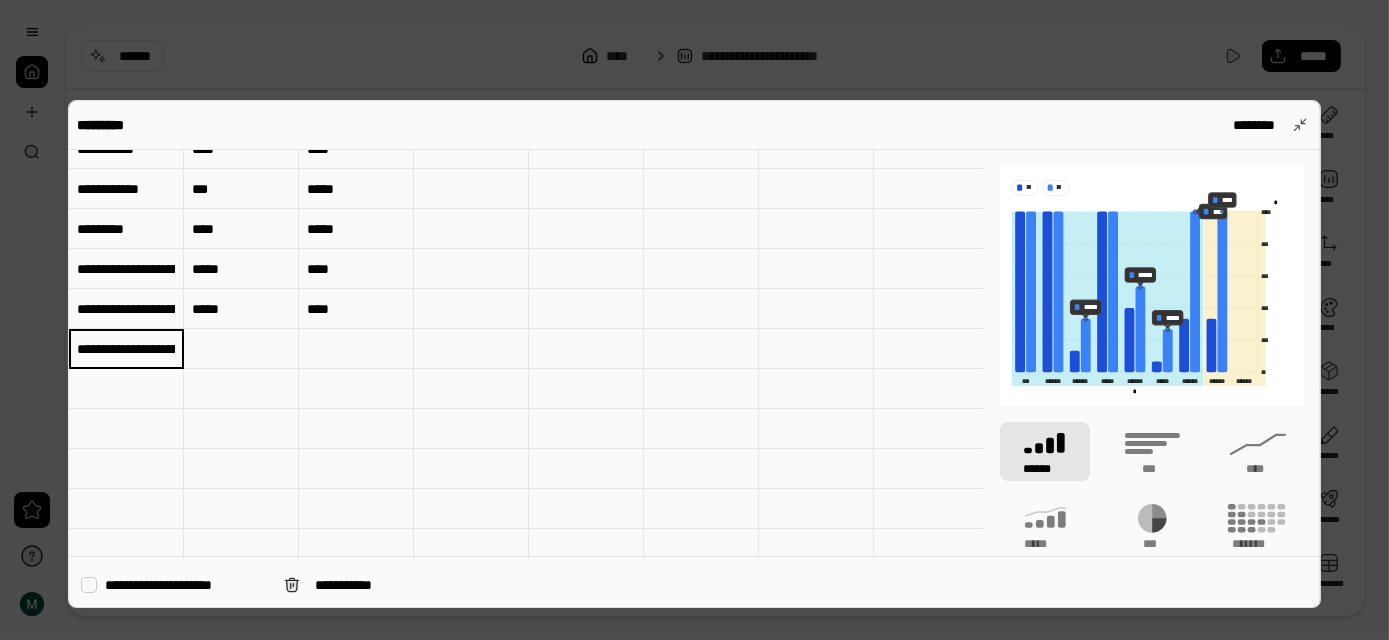 type on "**********" 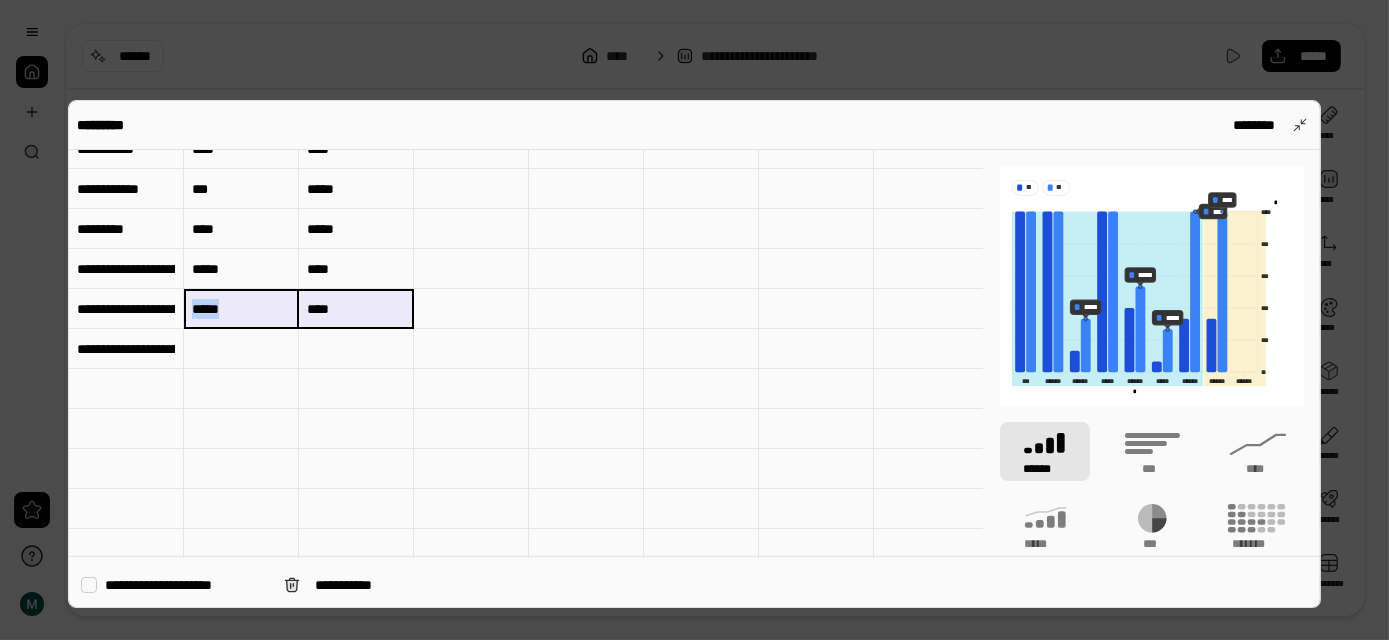drag, startPoint x: 220, startPoint y: 307, endPoint x: 325, endPoint y: 302, distance: 105.11898 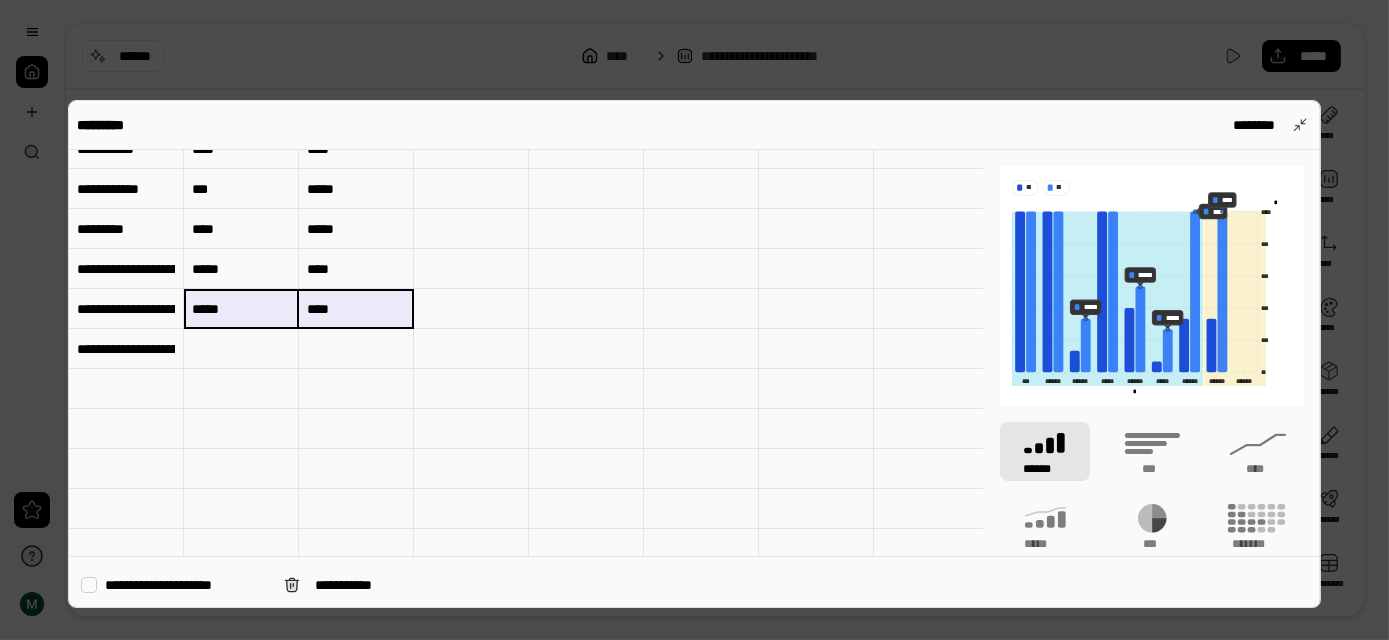 click at bounding box center [241, 349] 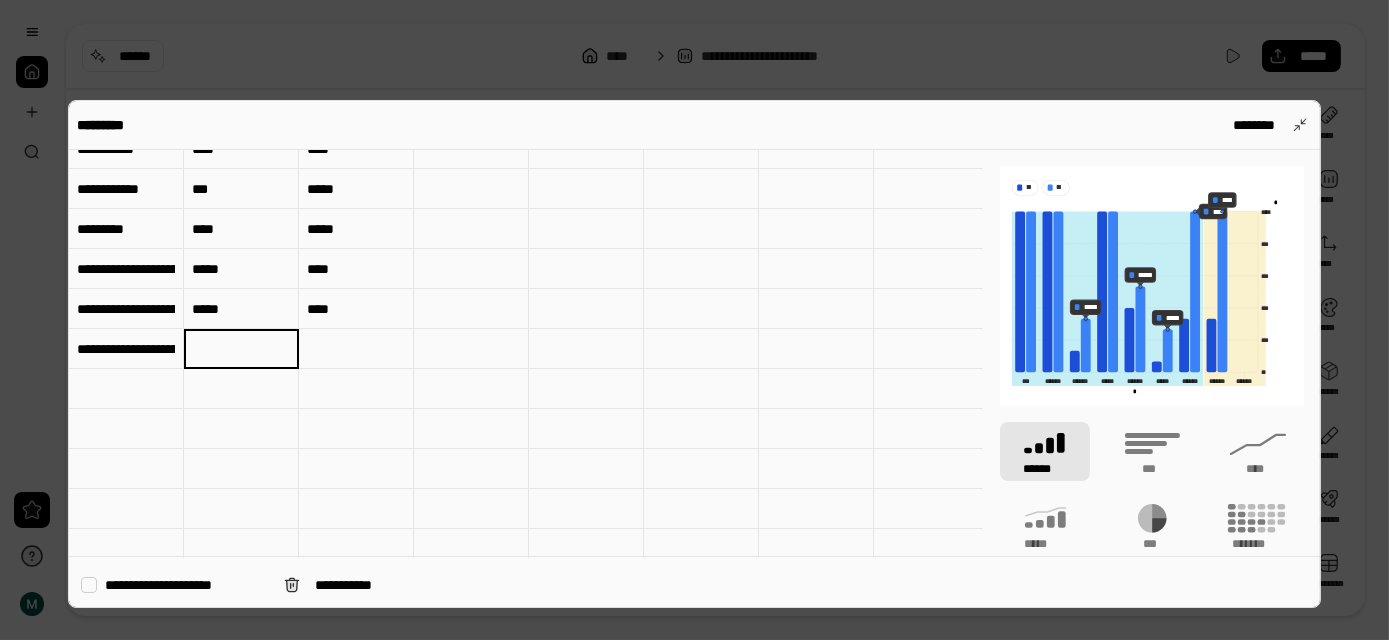 type on "*****" 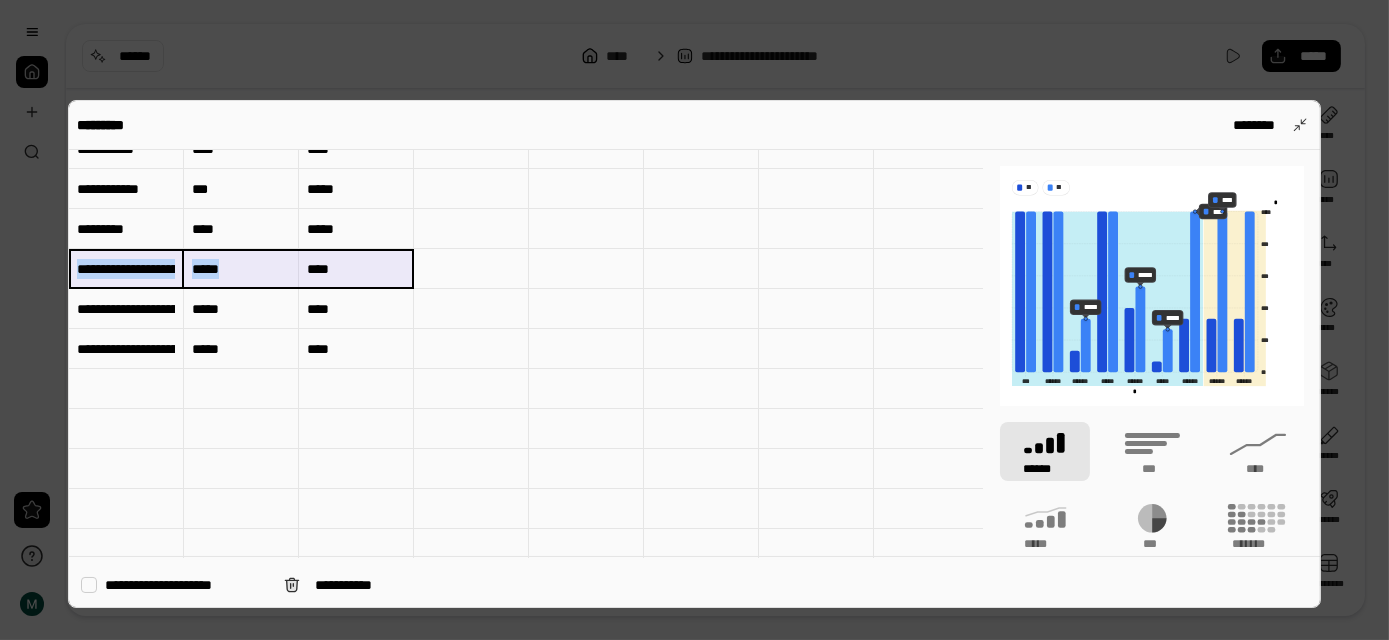 drag, startPoint x: 139, startPoint y: 263, endPoint x: 322, endPoint y: 266, distance: 183.02458 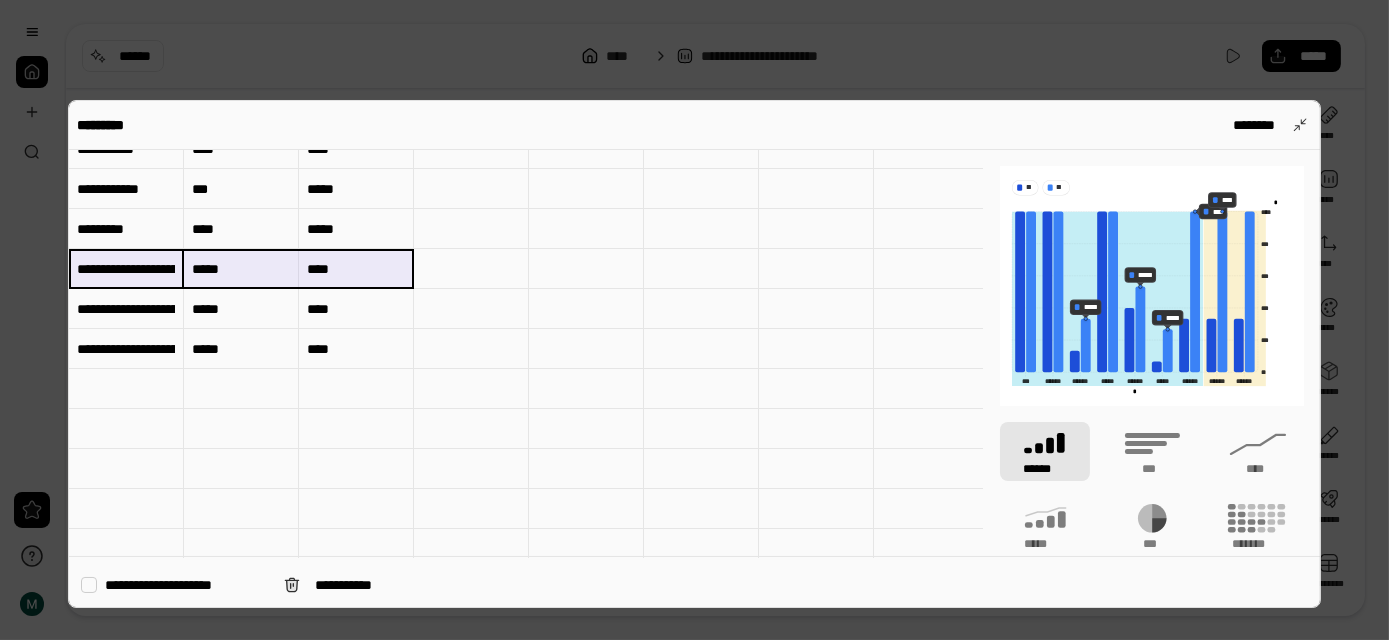 click on "**********" at bounding box center (126, 309) 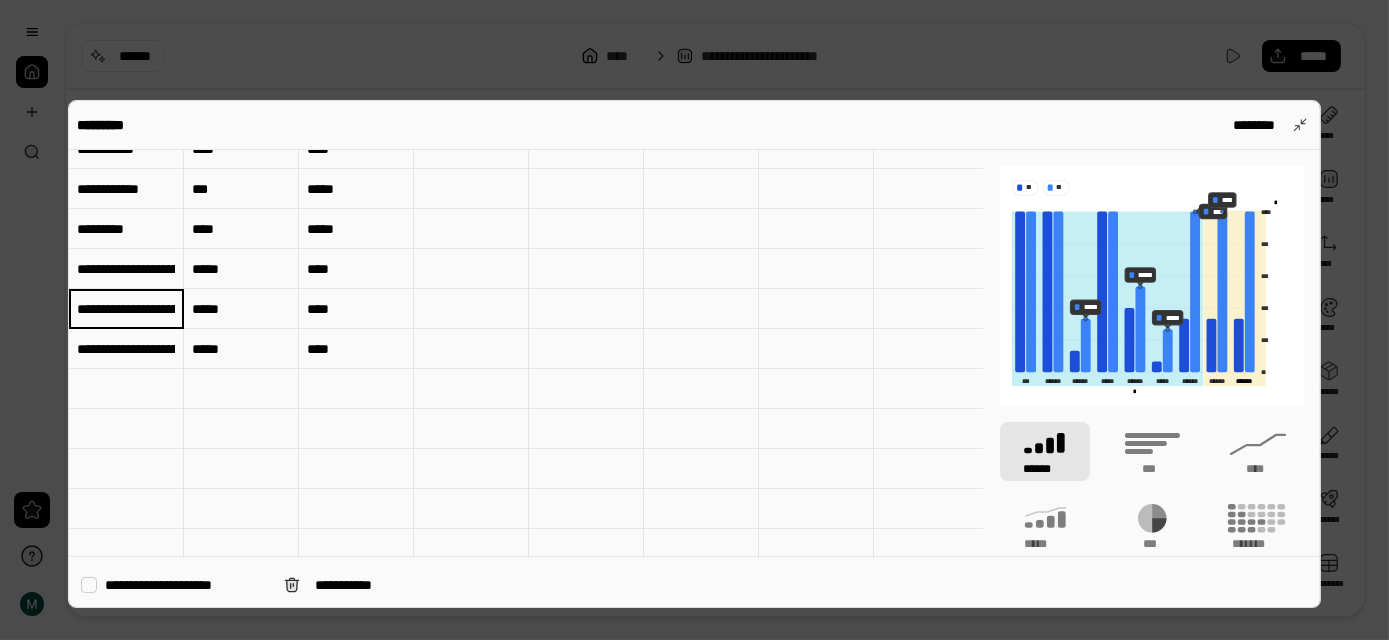type on "**********" 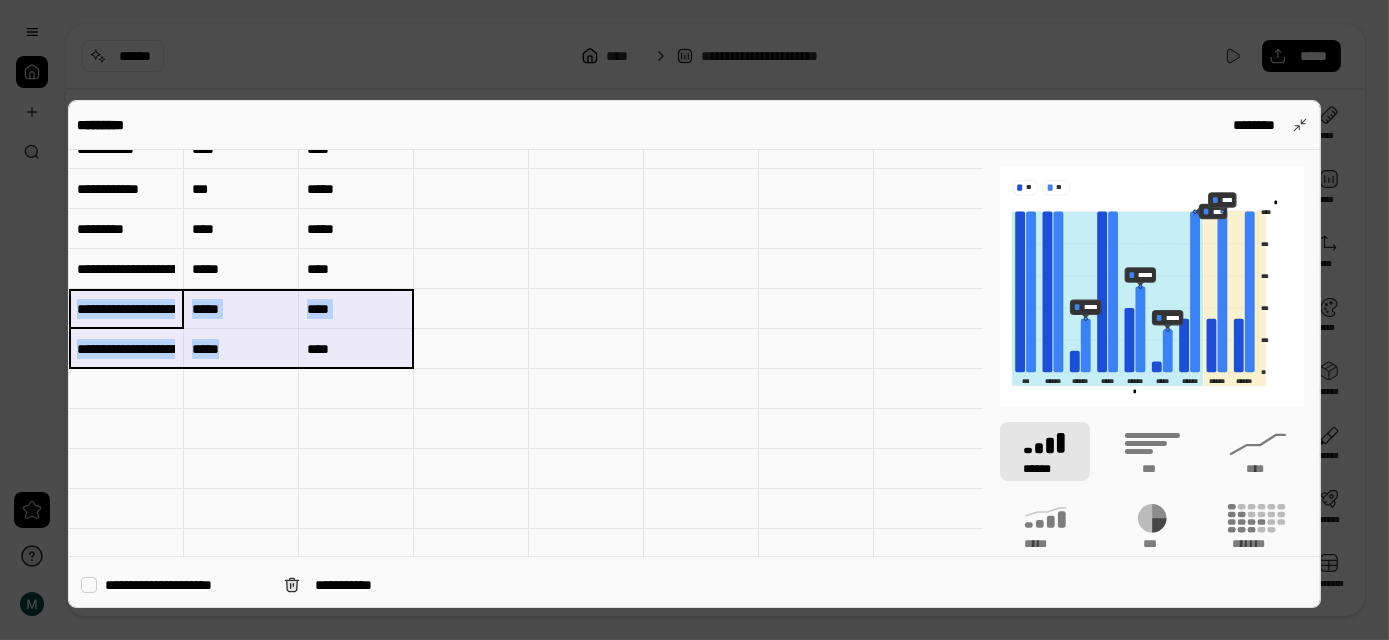 drag, startPoint x: 137, startPoint y: 306, endPoint x: 339, endPoint y: 340, distance: 204.8414 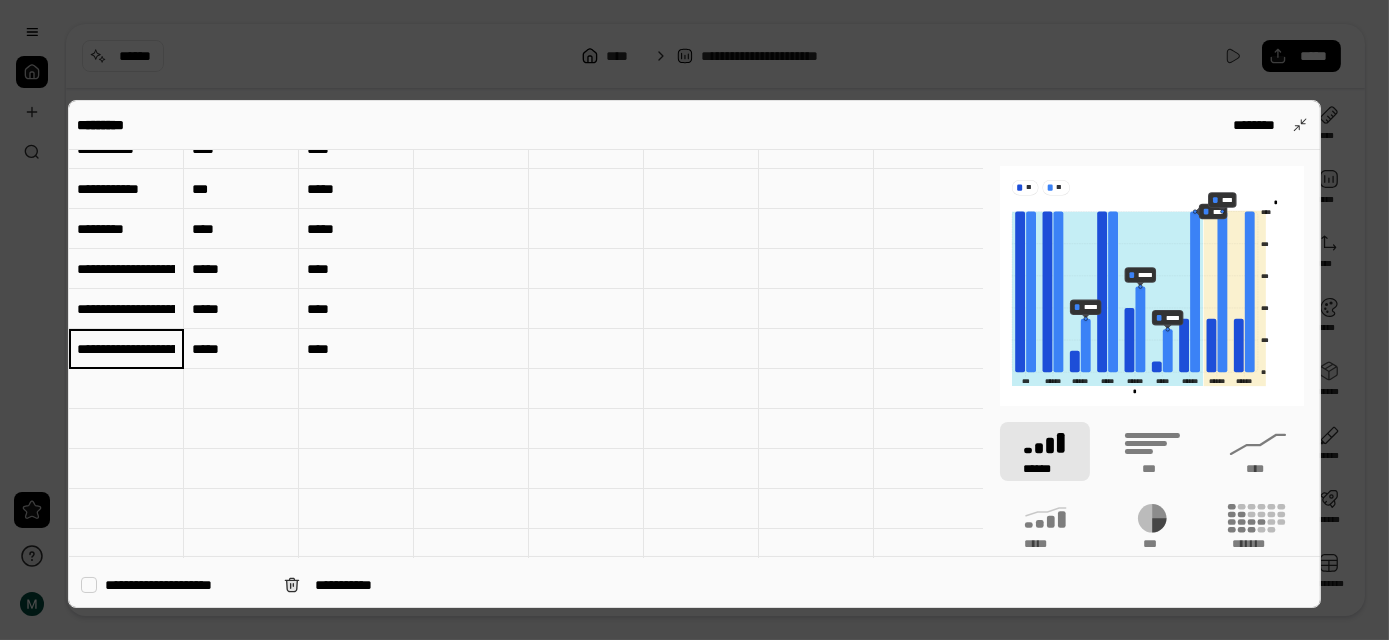 type on "**********" 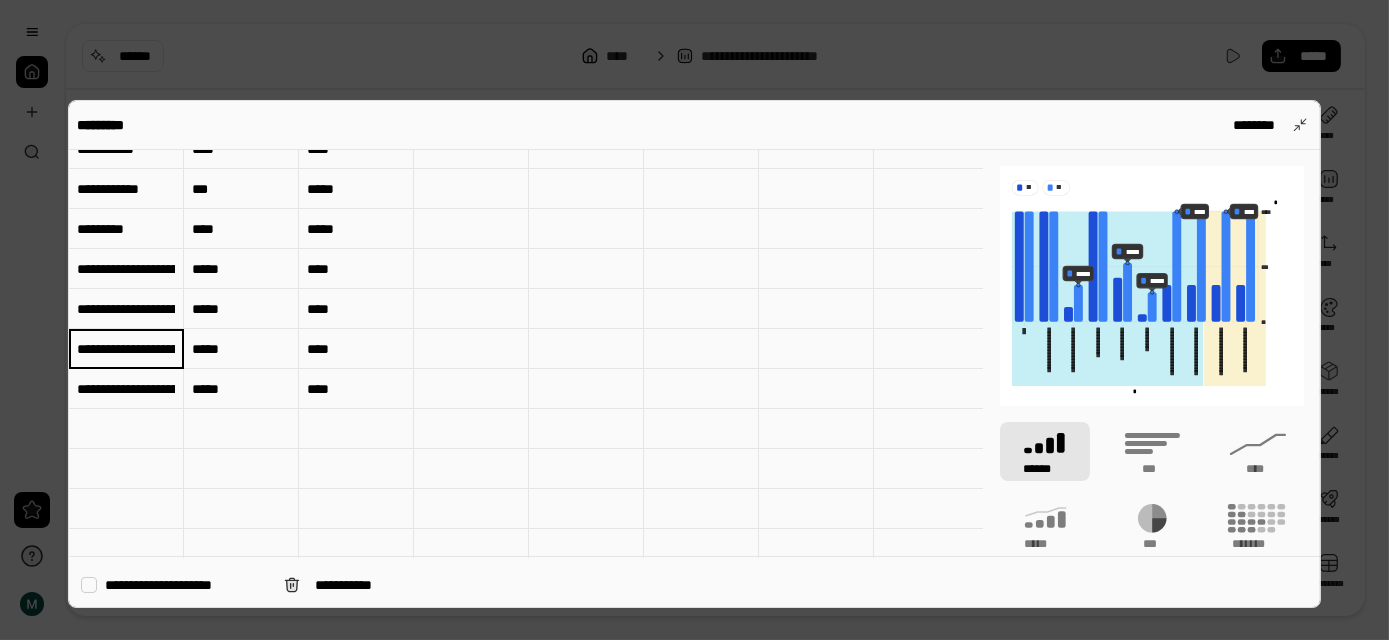 click on "****" at bounding box center [356, 389] 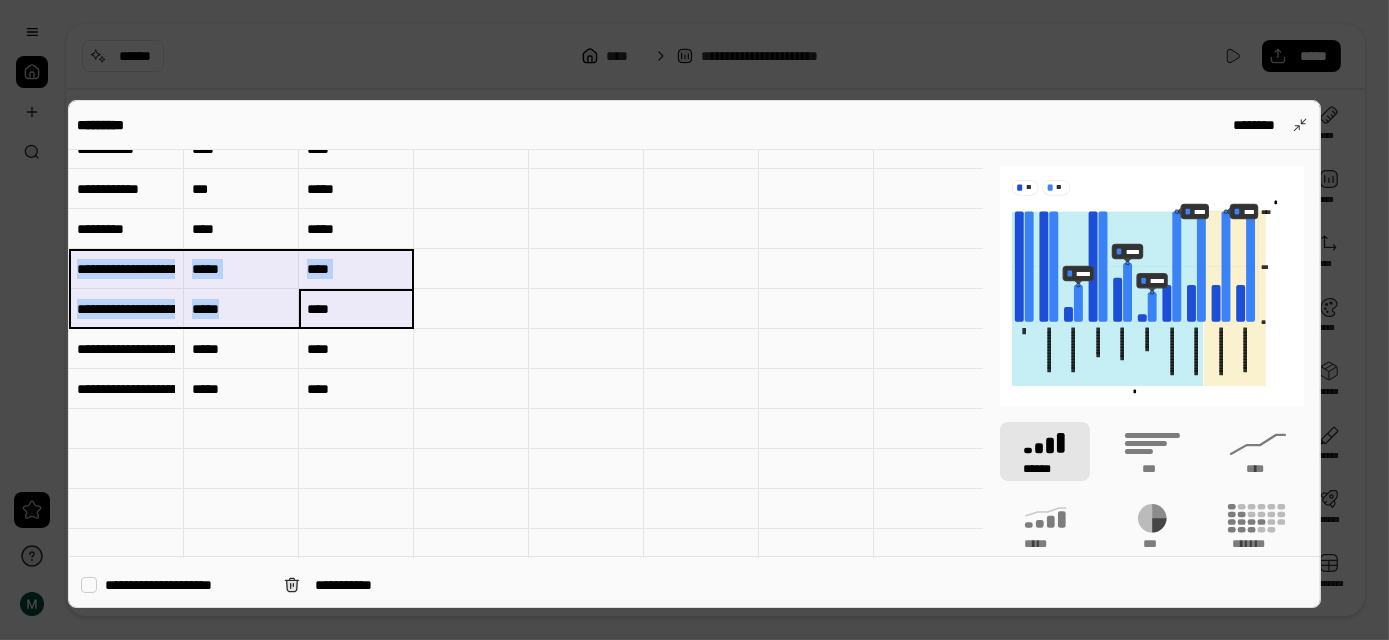 drag, startPoint x: 221, startPoint y: 289, endPoint x: 176, endPoint y: 269, distance: 49.24429 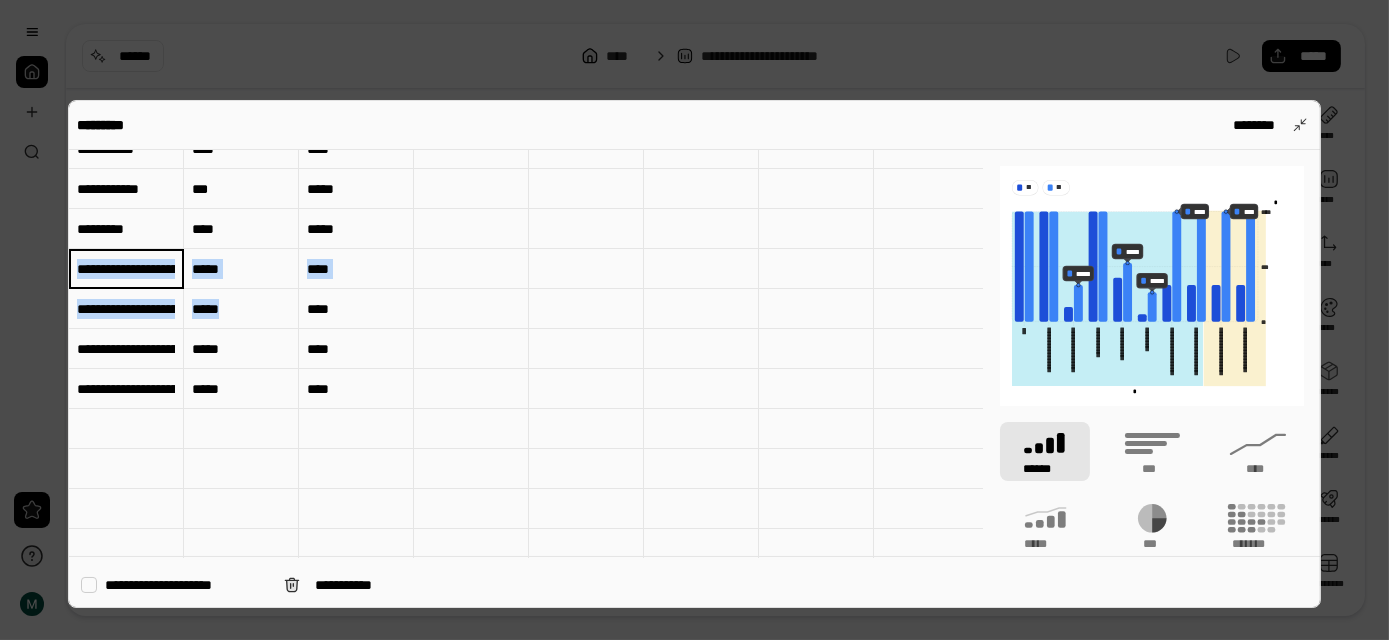click on "**********" at bounding box center [126, 269] 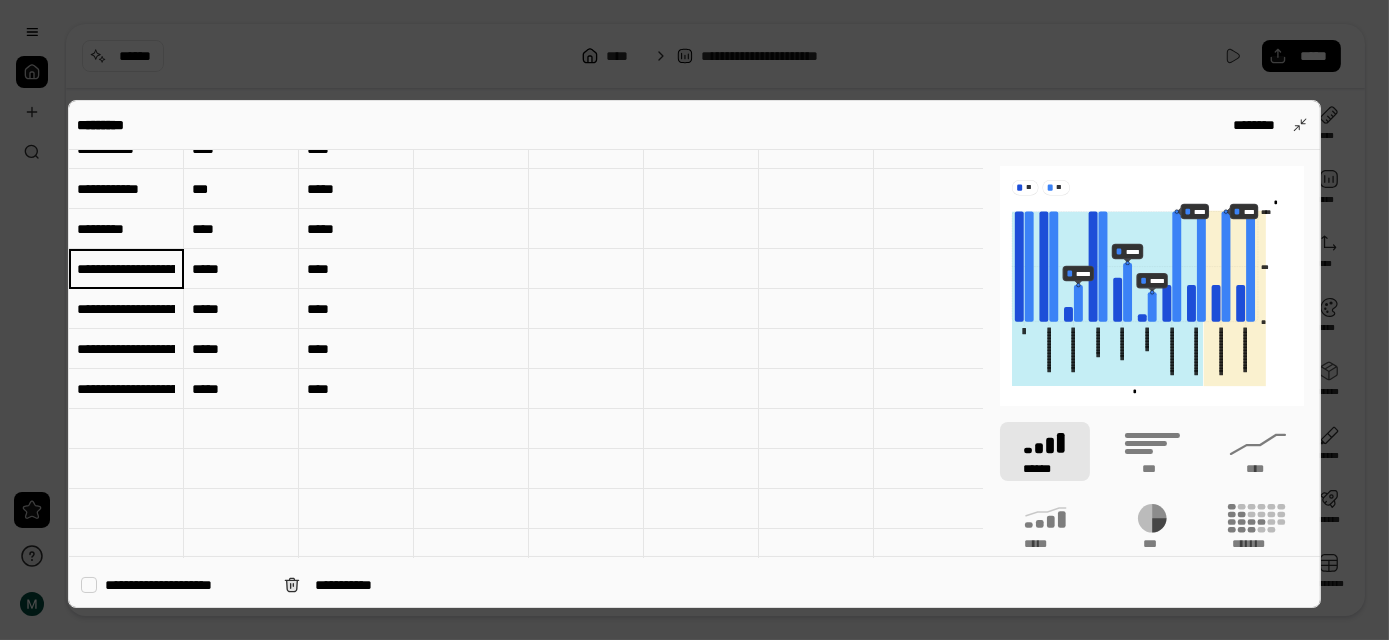 scroll, scrollTop: 0, scrollLeft: 56, axis: horizontal 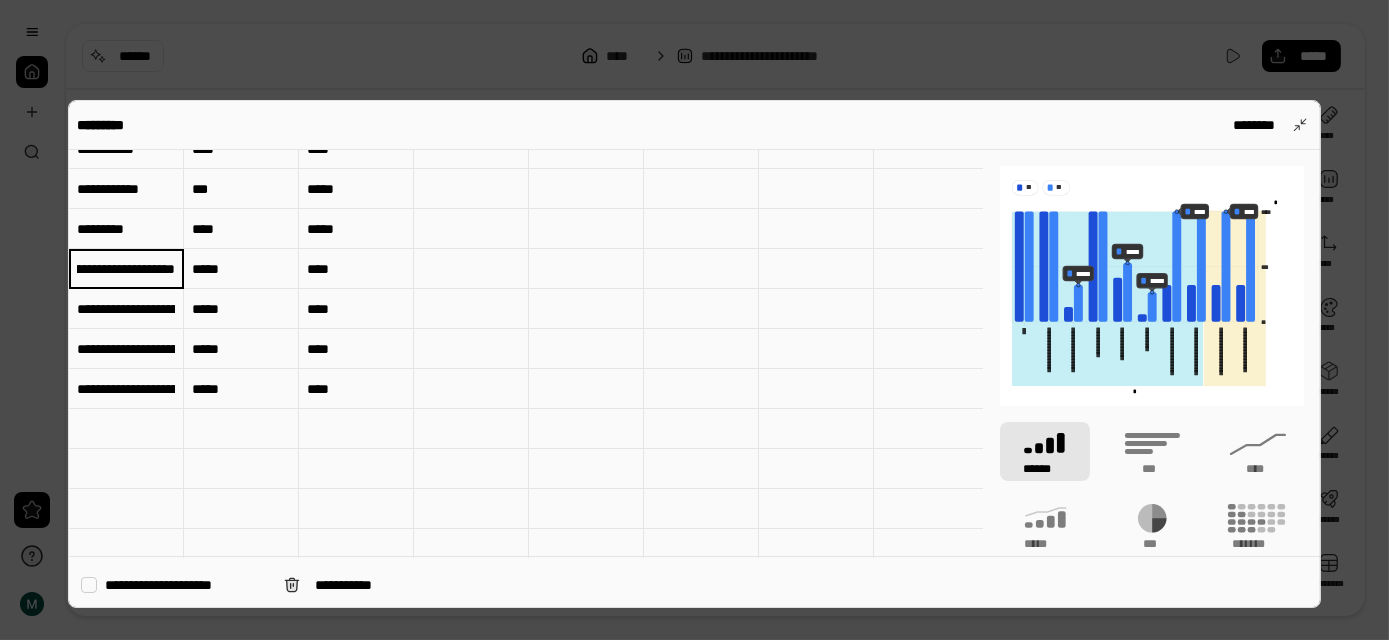 click on "**********" at bounding box center (126, 268) 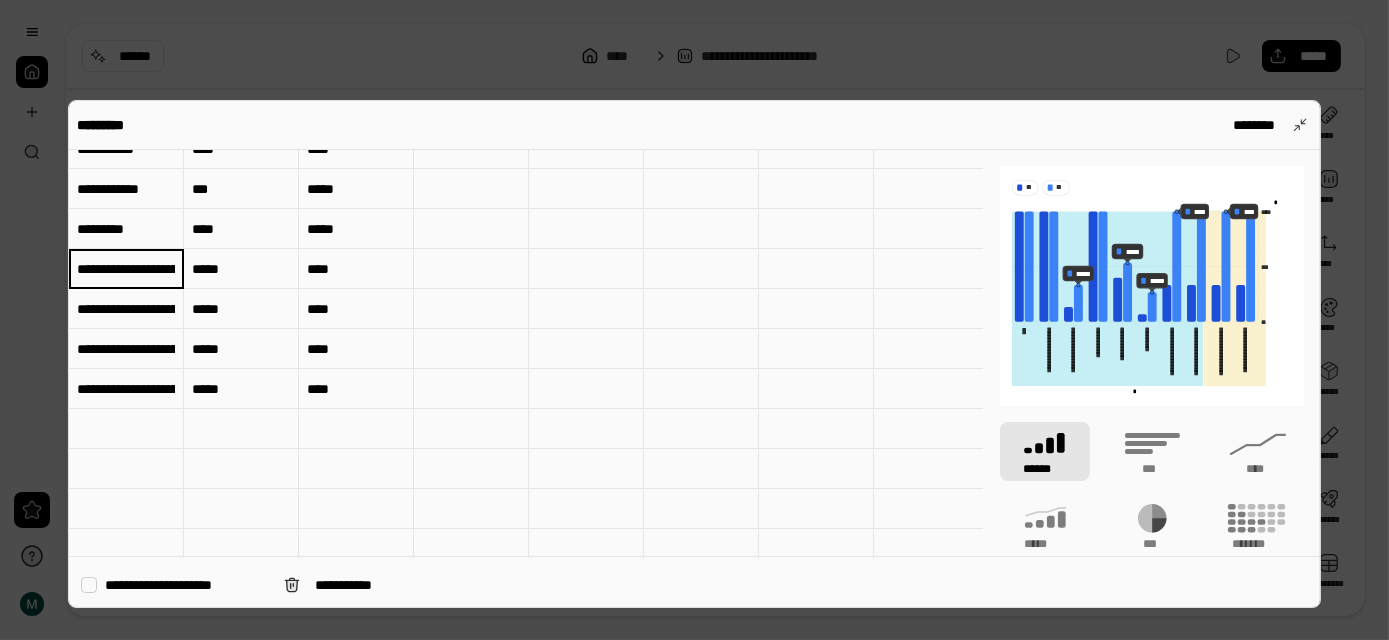 paste 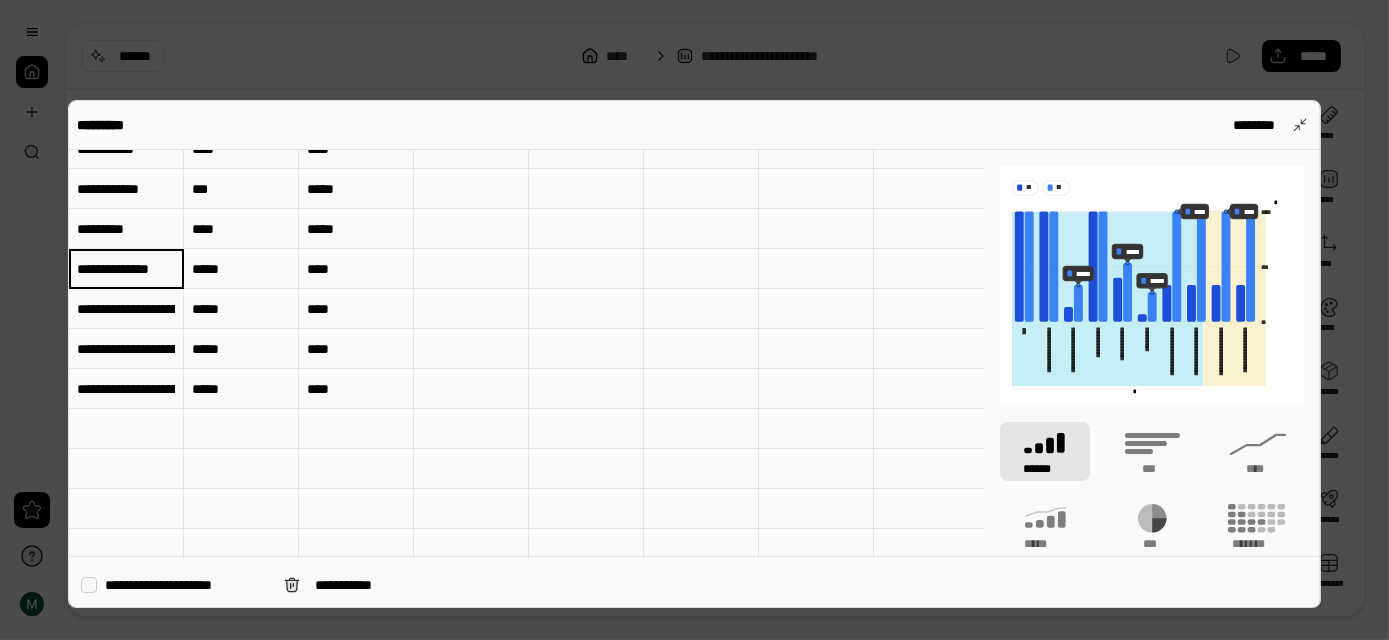 scroll, scrollTop: 0, scrollLeft: 2, axis: horizontal 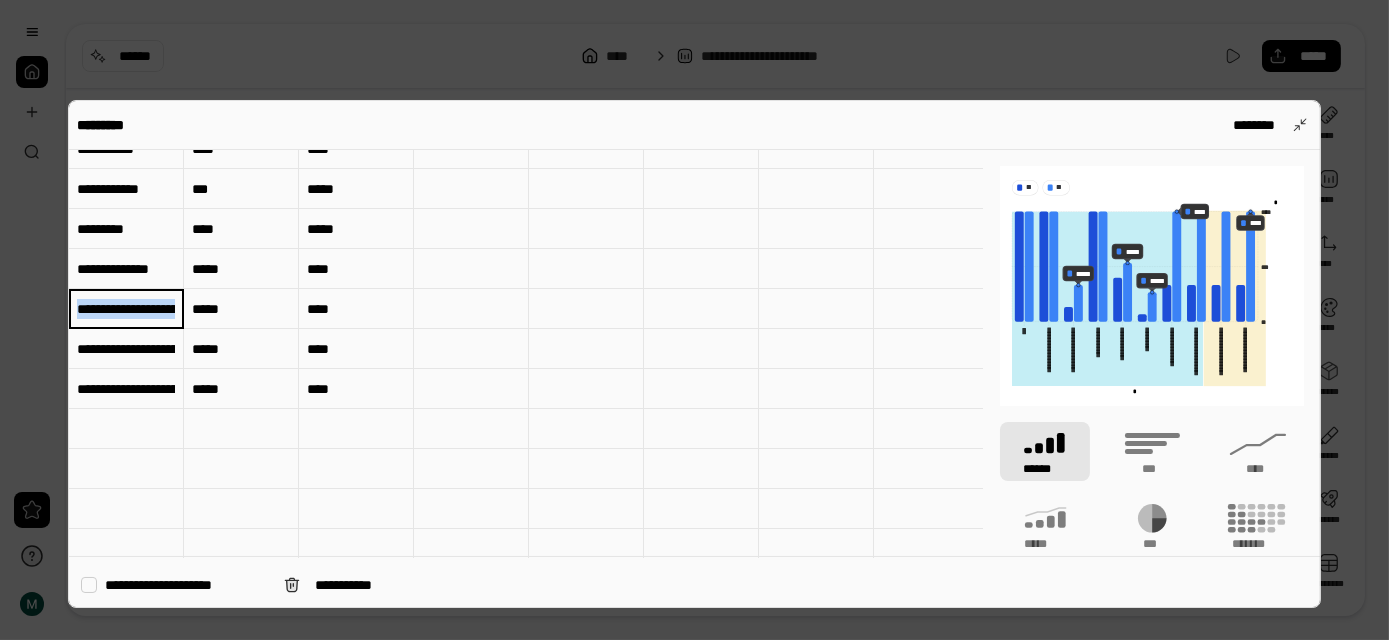 click on "**********" at bounding box center [126, 309] 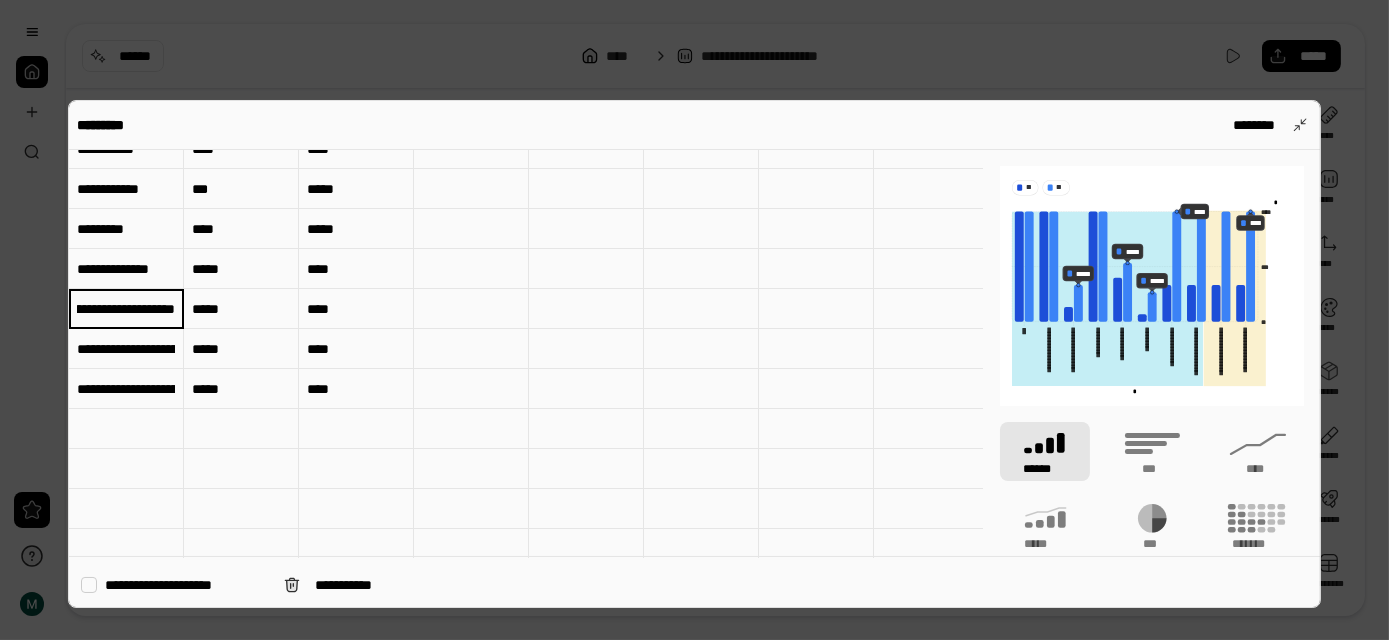paste 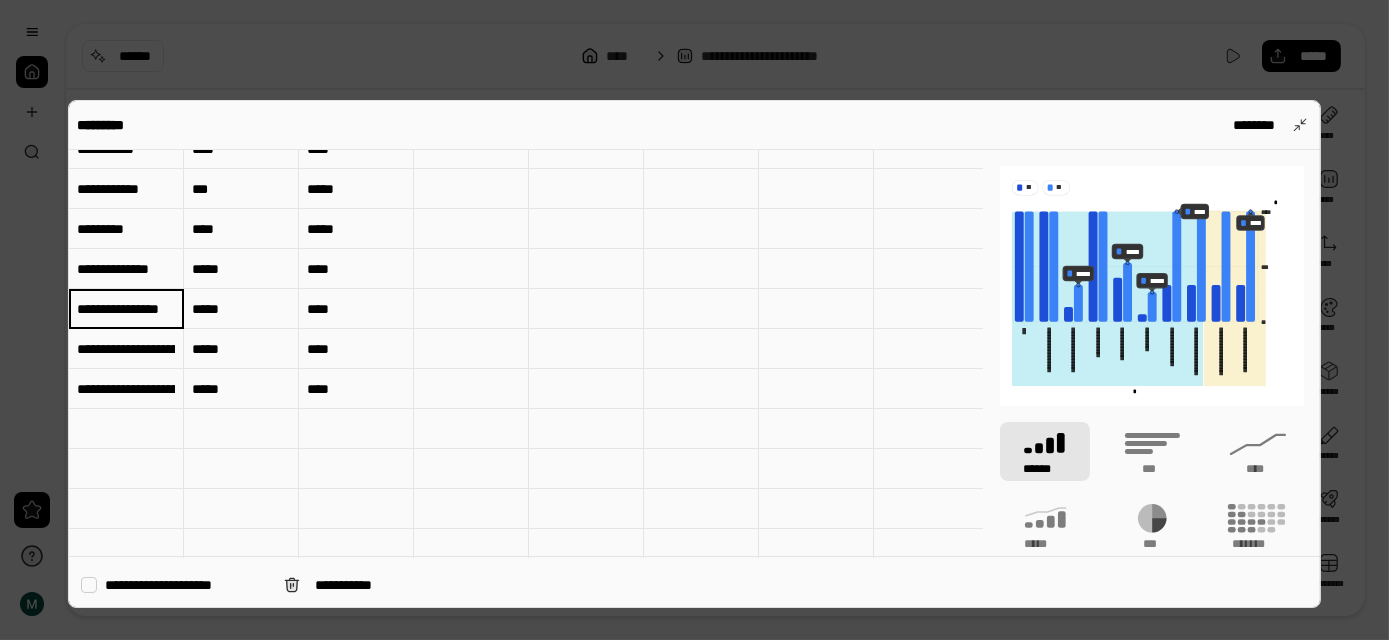 scroll, scrollTop: 0, scrollLeft: 26, axis: horizontal 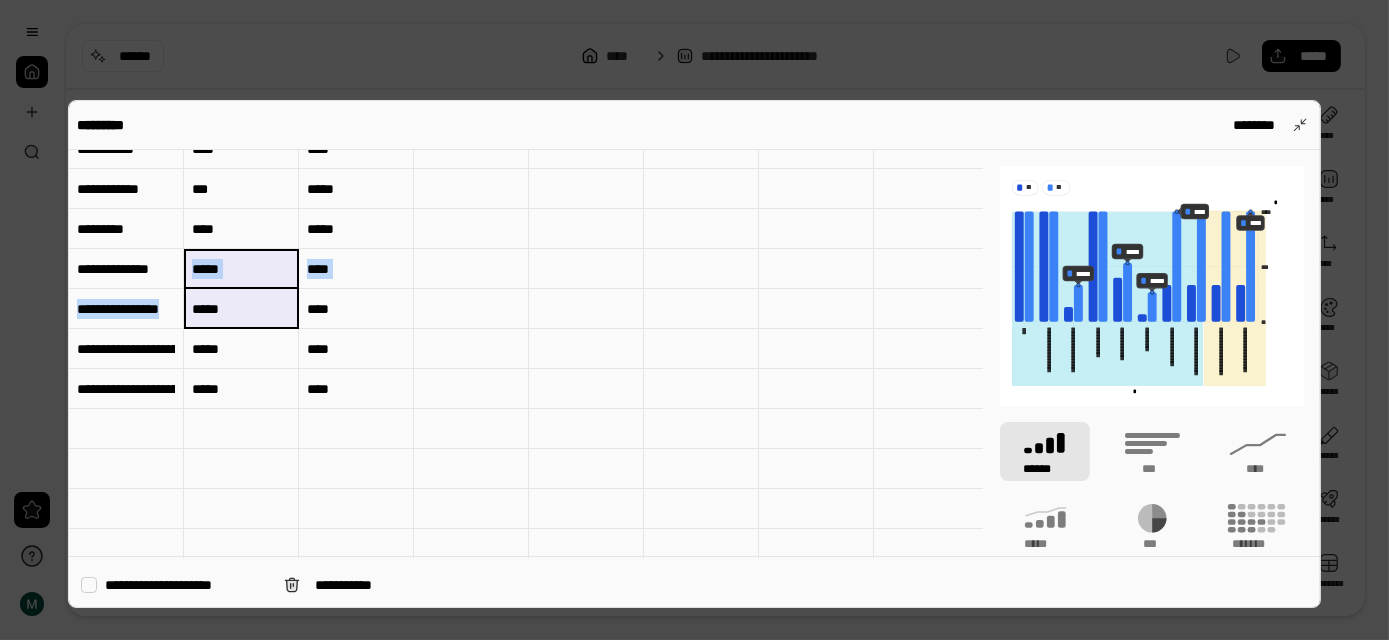 drag, startPoint x: 251, startPoint y: 268, endPoint x: 250, endPoint y: 306, distance: 38.013157 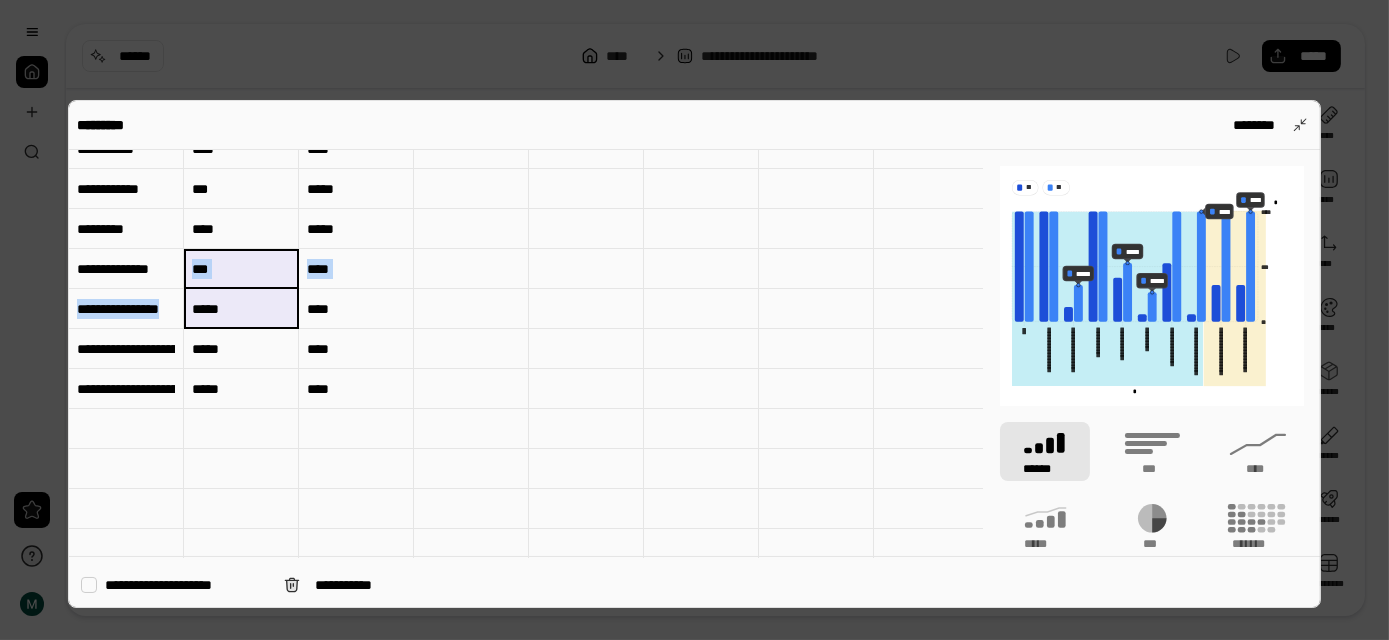 type on "***" 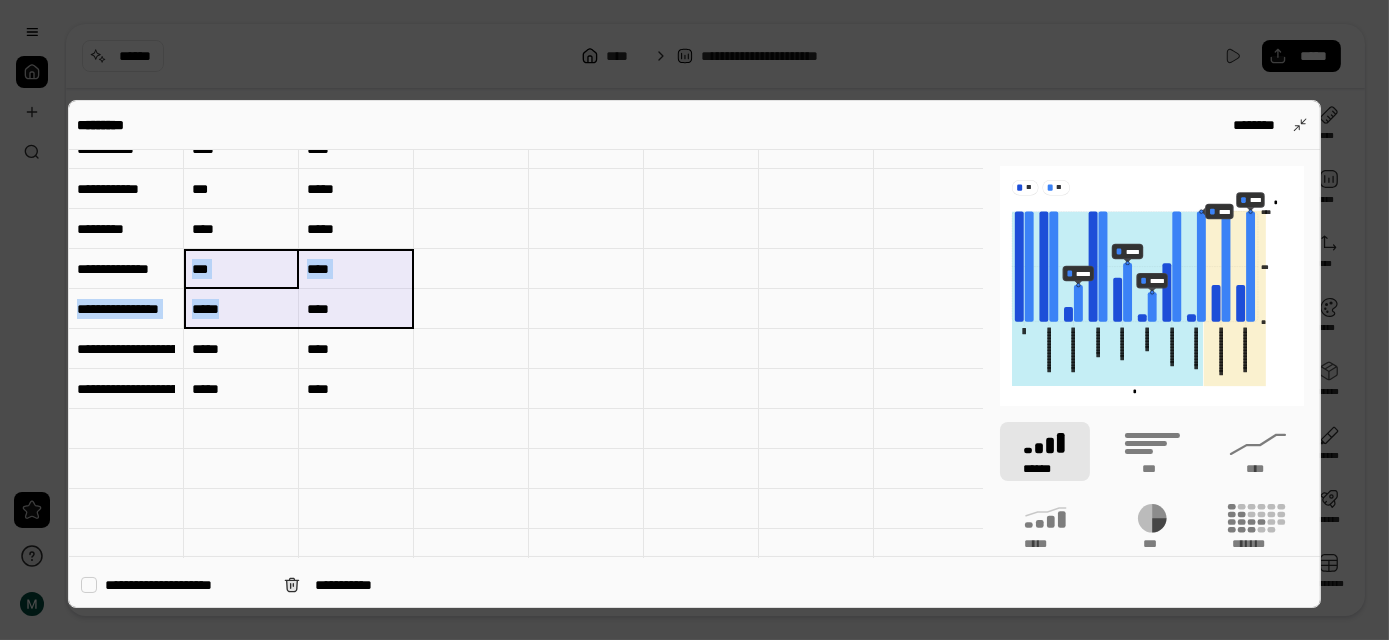 drag, startPoint x: 259, startPoint y: 274, endPoint x: 321, endPoint y: 298, distance: 66.48308 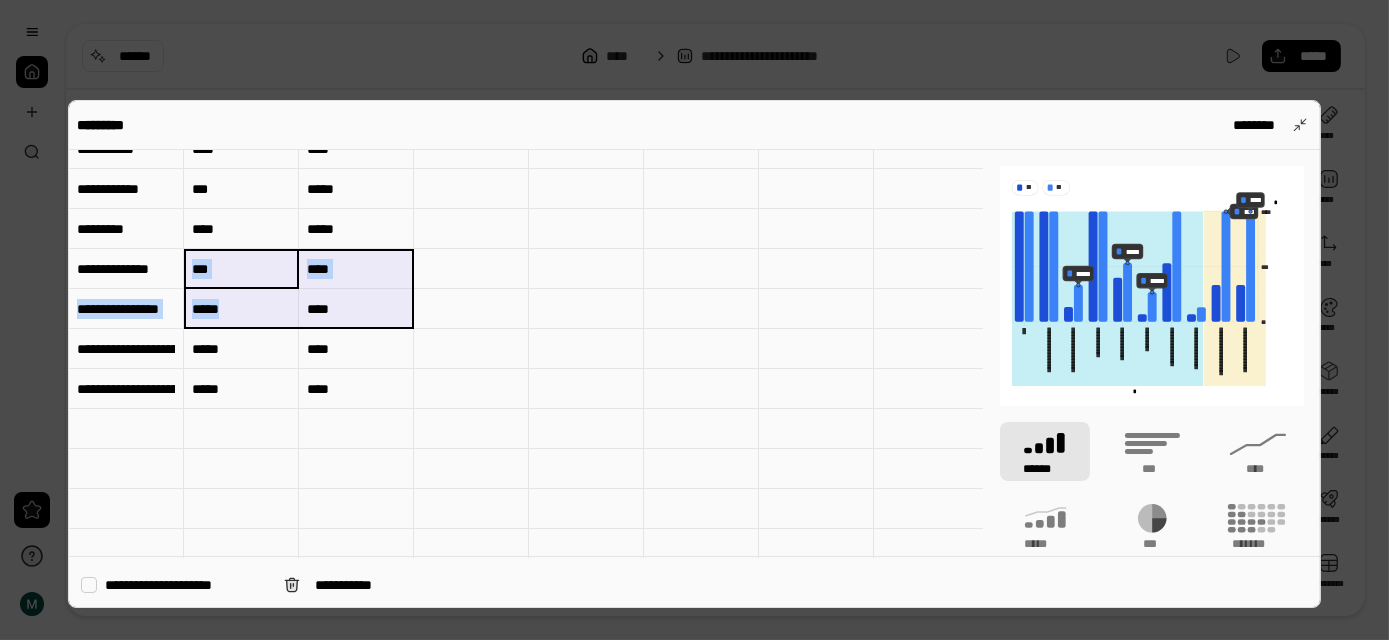type on "*****" 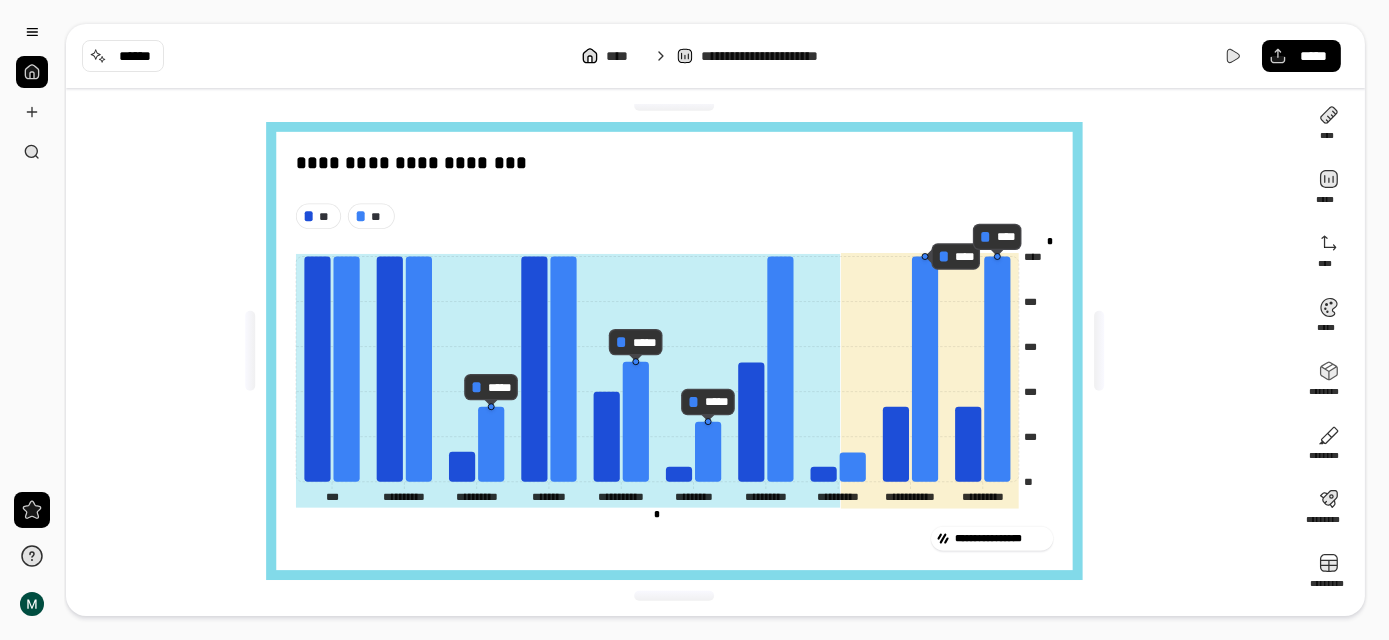 click on "**********" at bounding box center (681, 351) 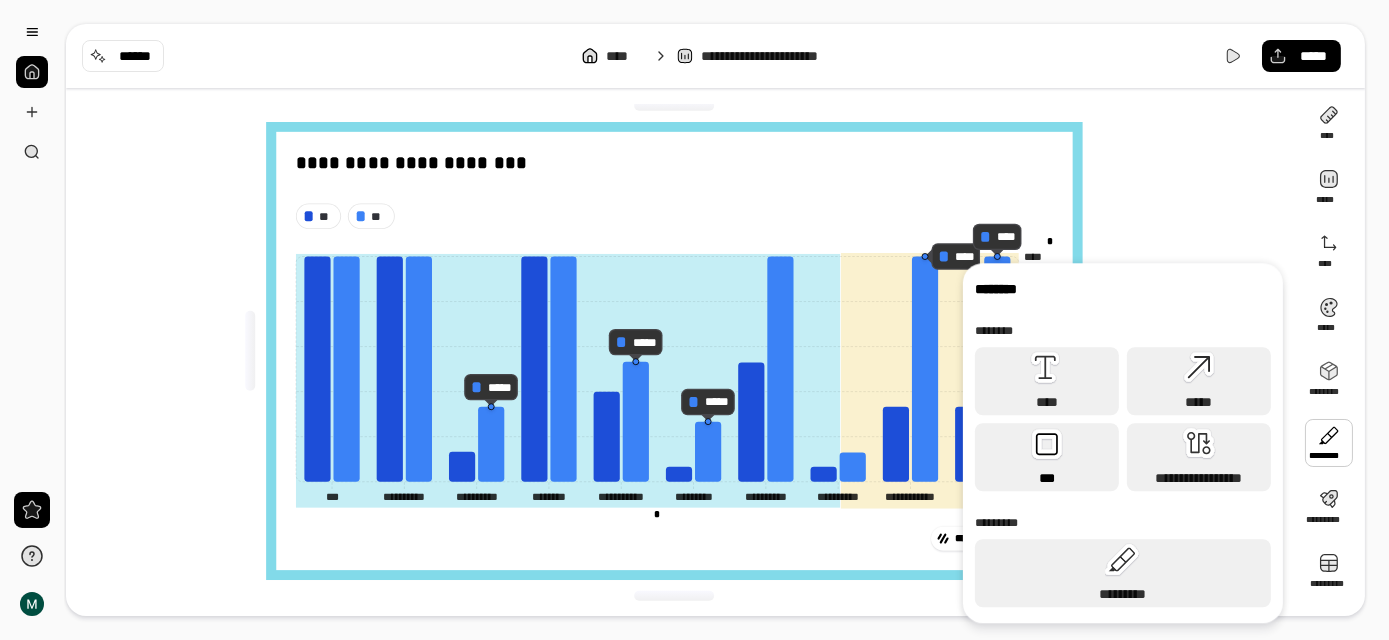 click 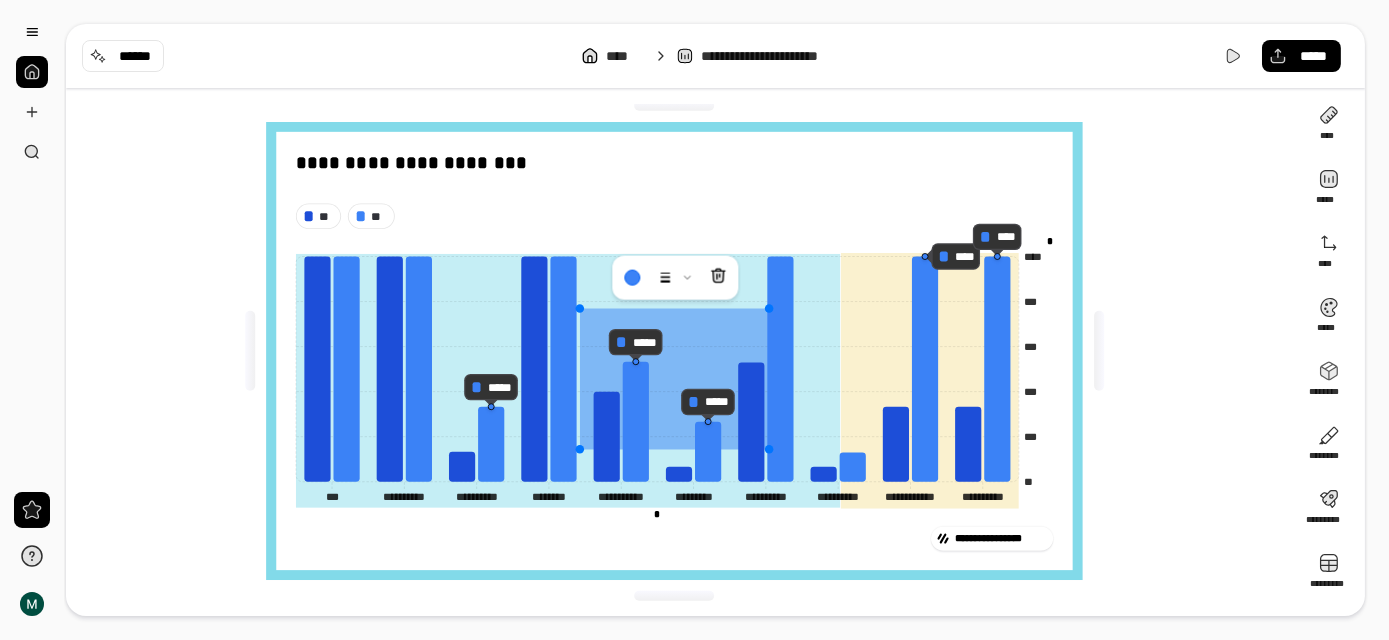 click at bounding box center (674, 378) 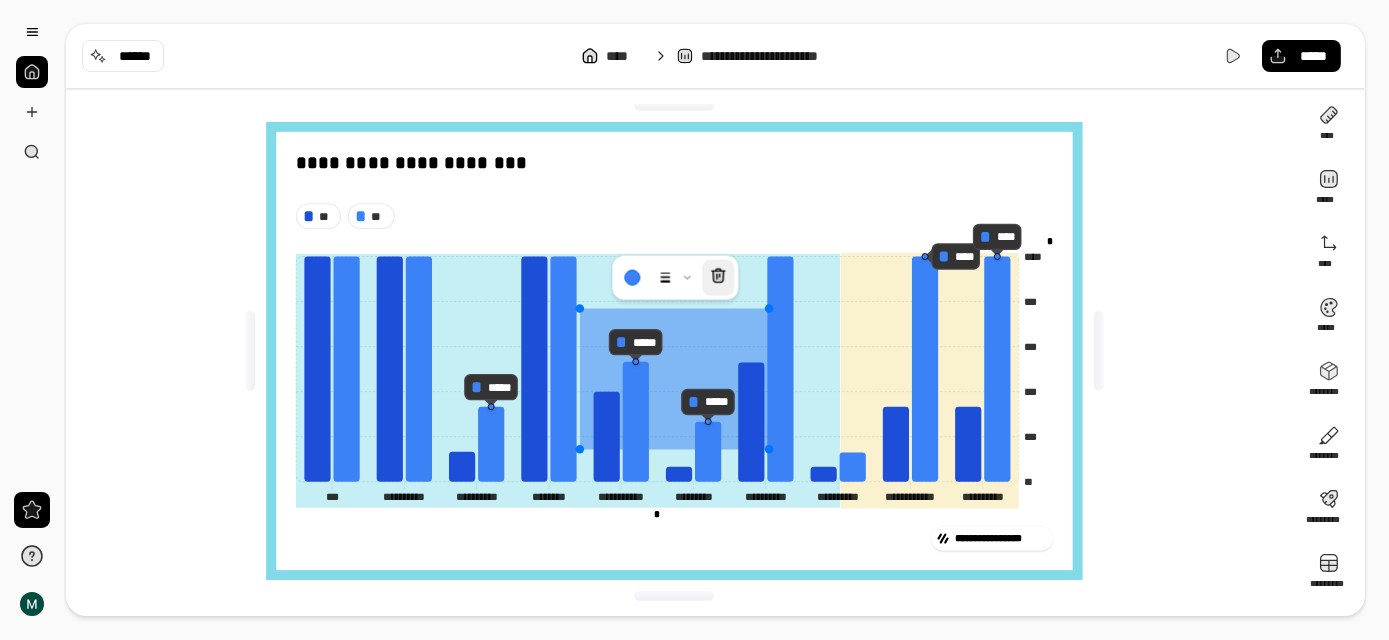 click at bounding box center [718, 278] 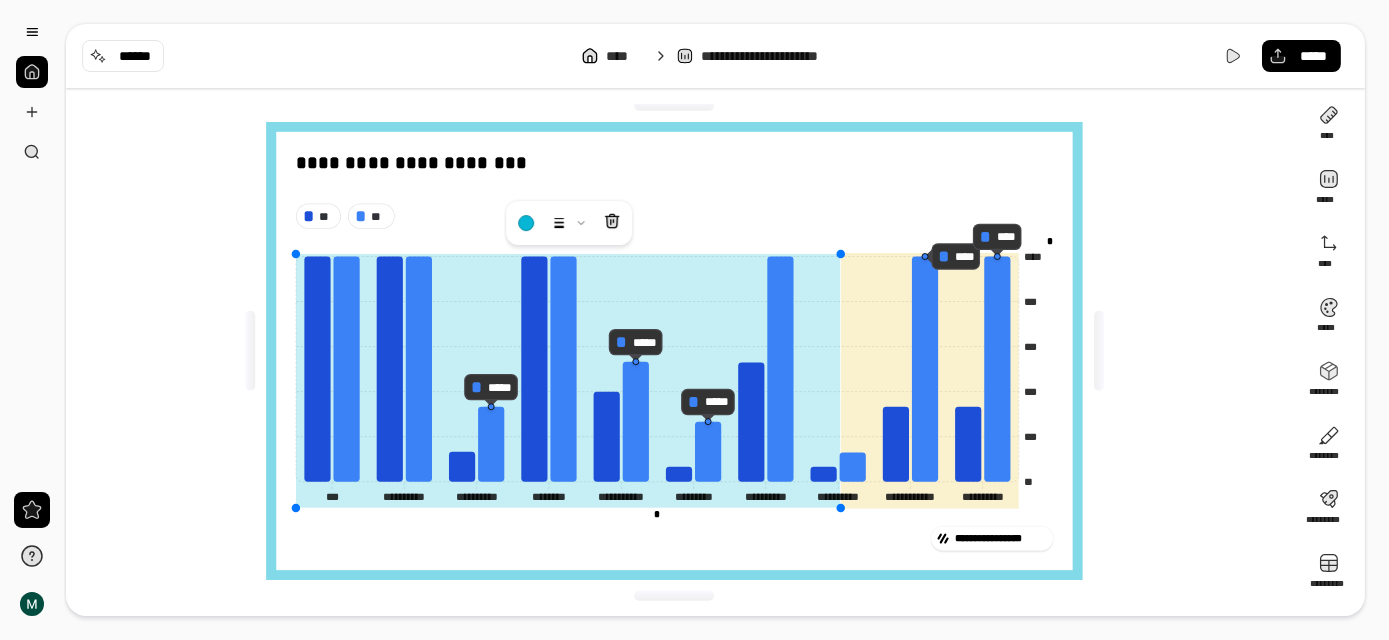 click at bounding box center (568, 381) 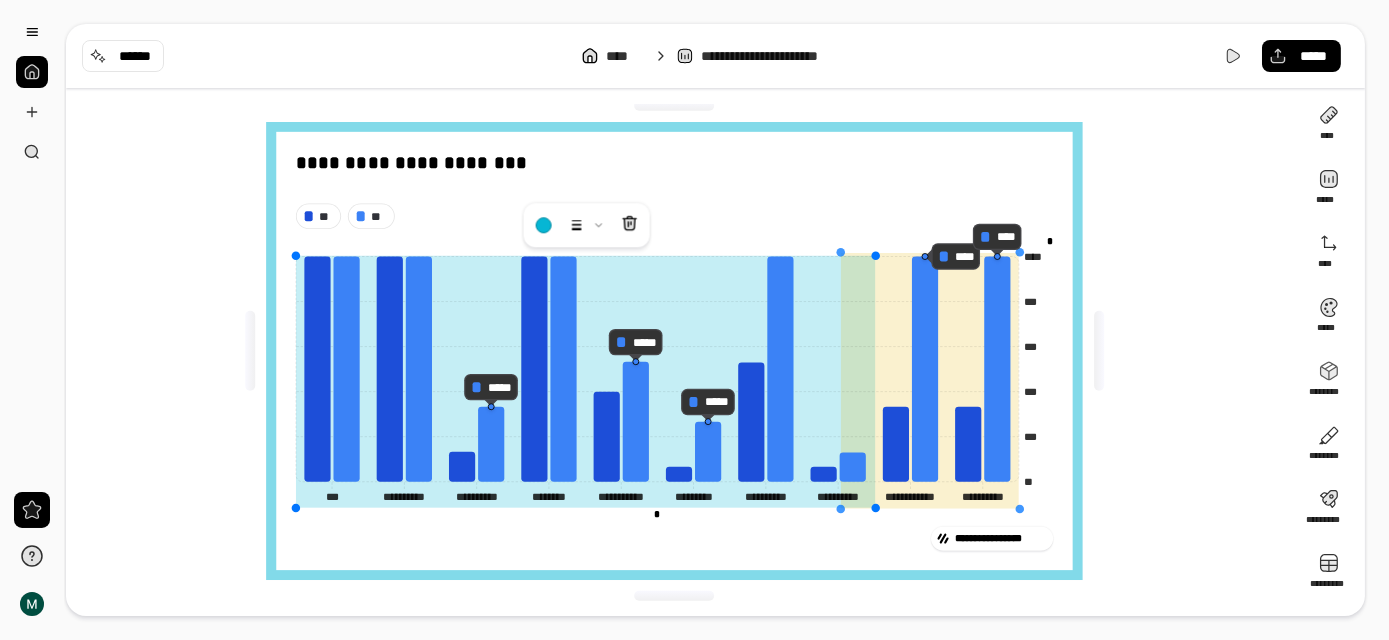 click at bounding box center [657, 369] 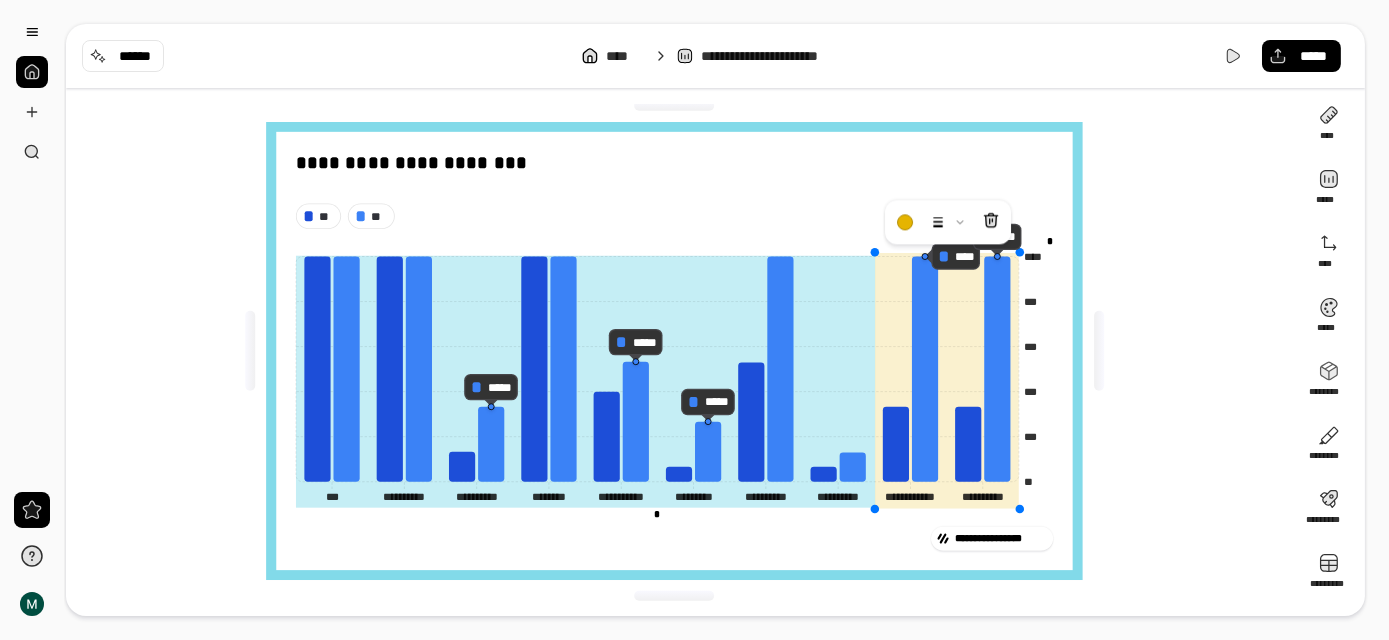 click on "**********" at bounding box center (674, 379) 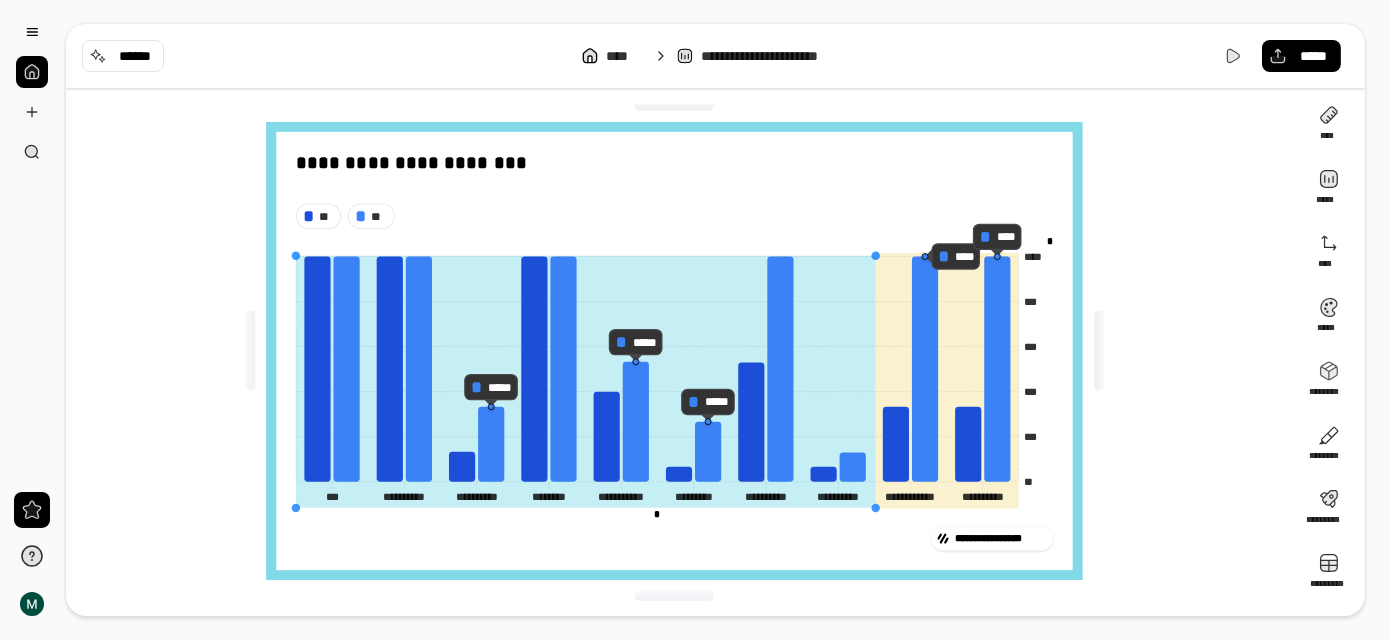 click at bounding box center [586, 382] 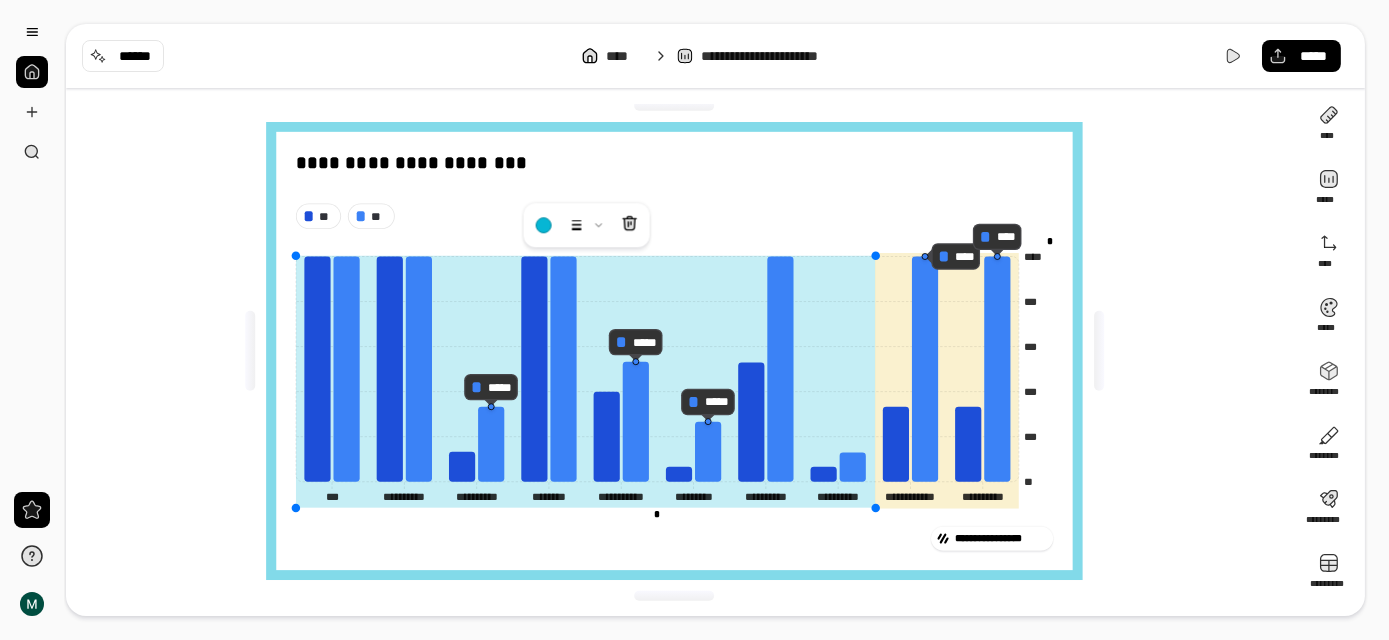 click at bounding box center [586, 382] 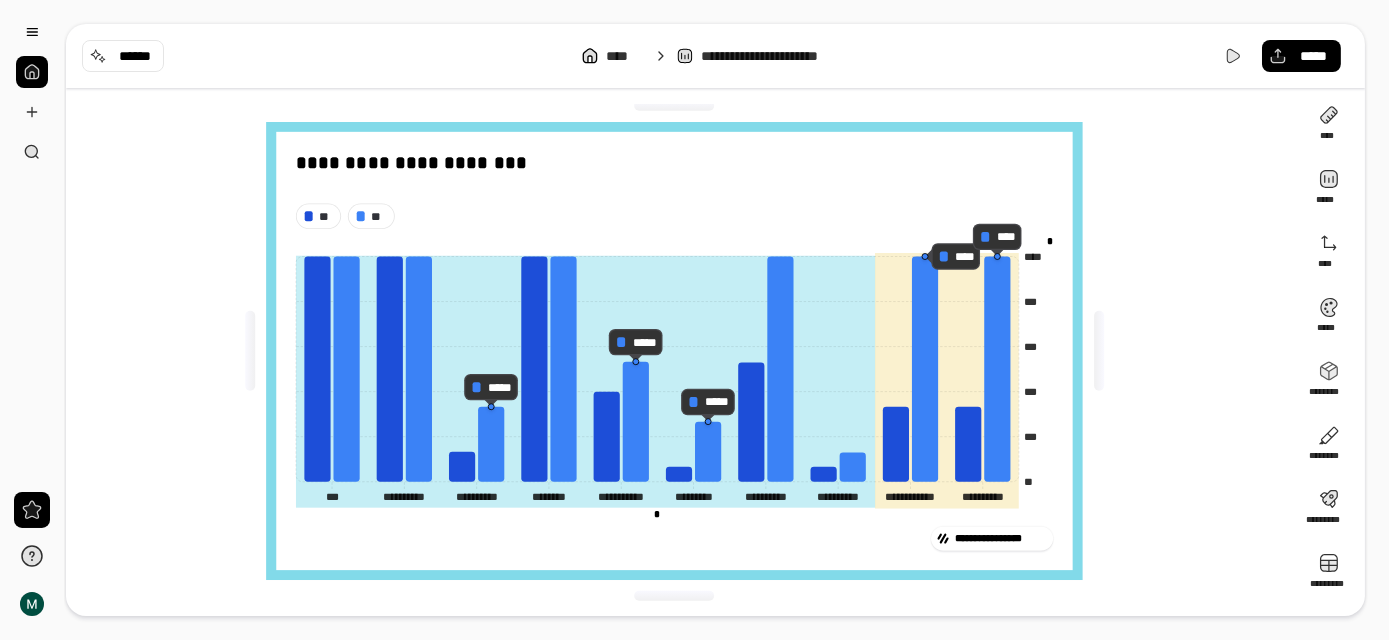 click on "**********" at bounding box center (674, 539) 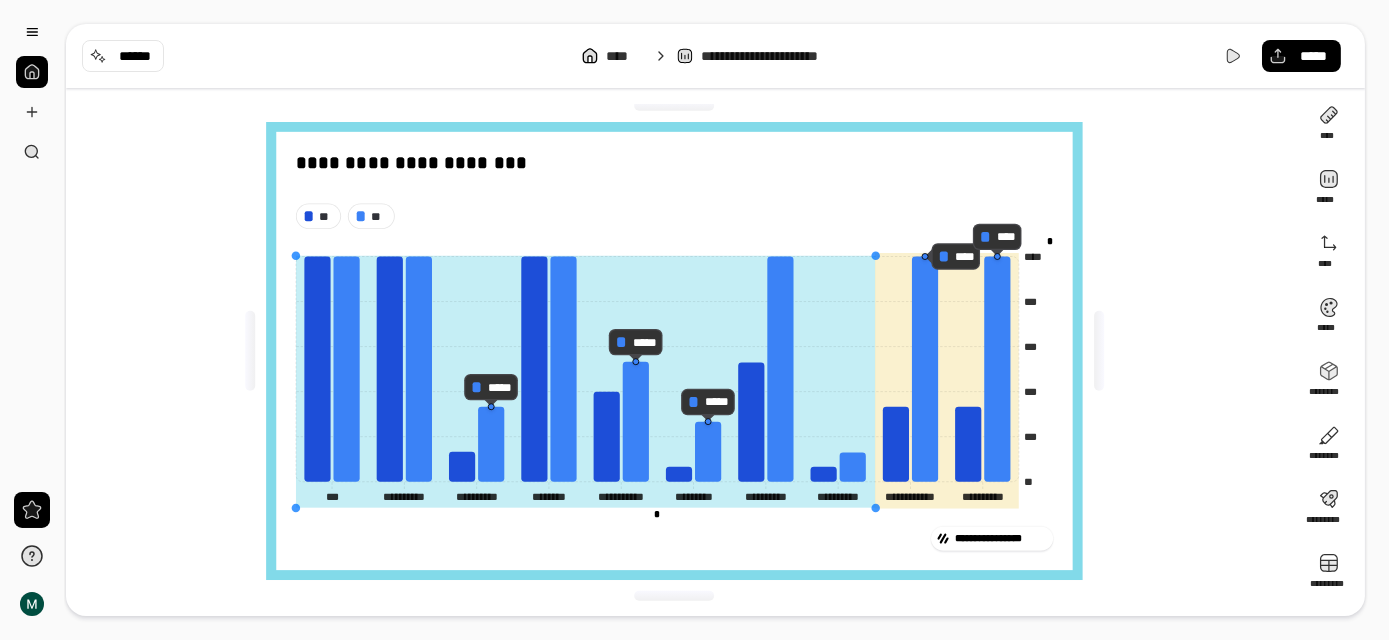 click at bounding box center (586, 382) 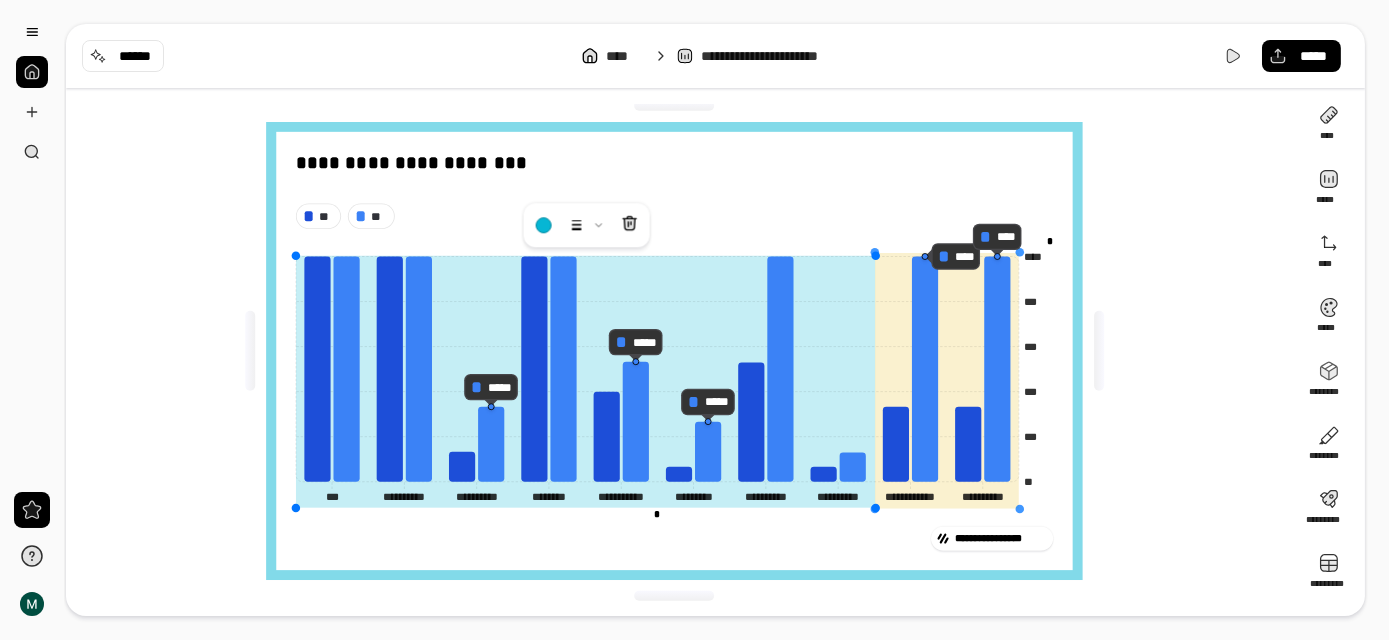 click at bounding box center [947, 381] 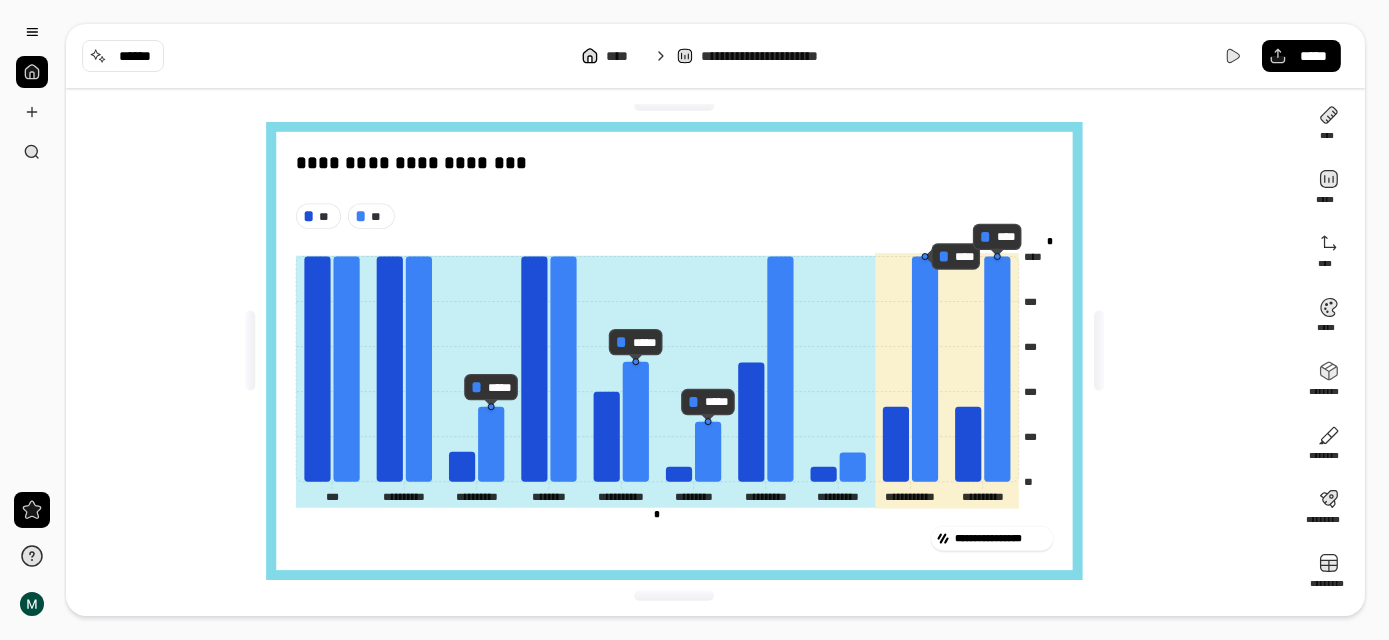 click on "**********" at bounding box center [681, 351] 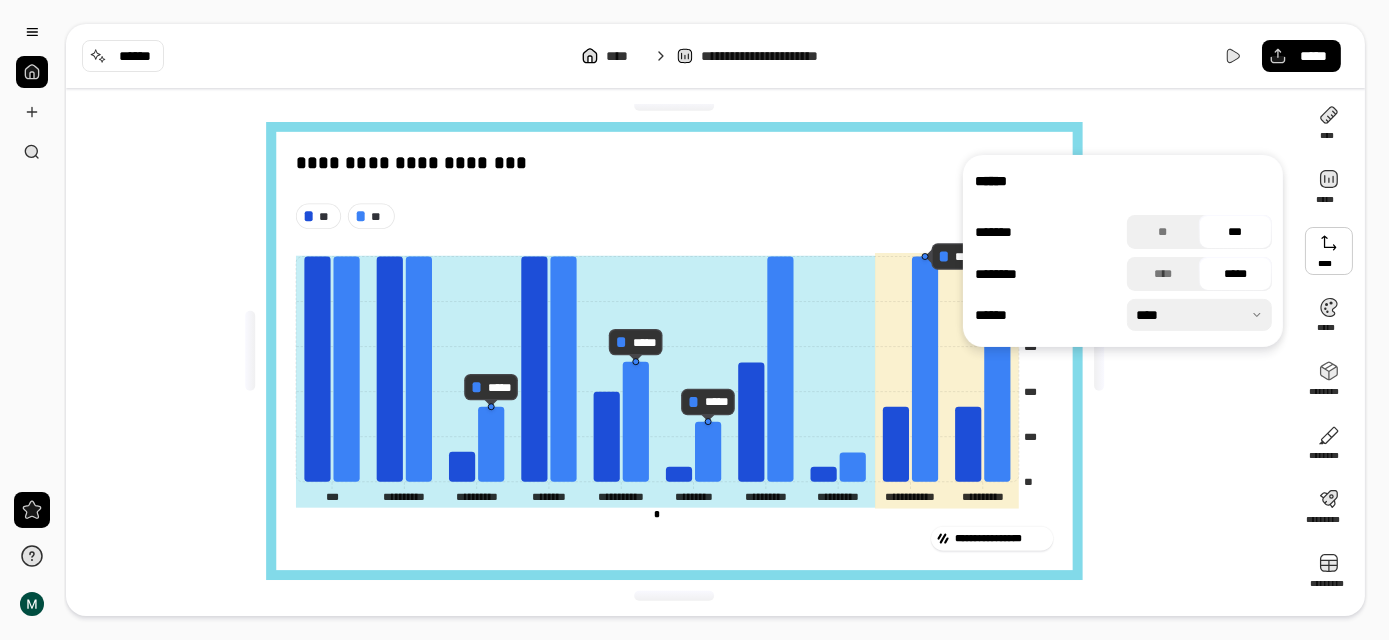 click at bounding box center [1329, 251] 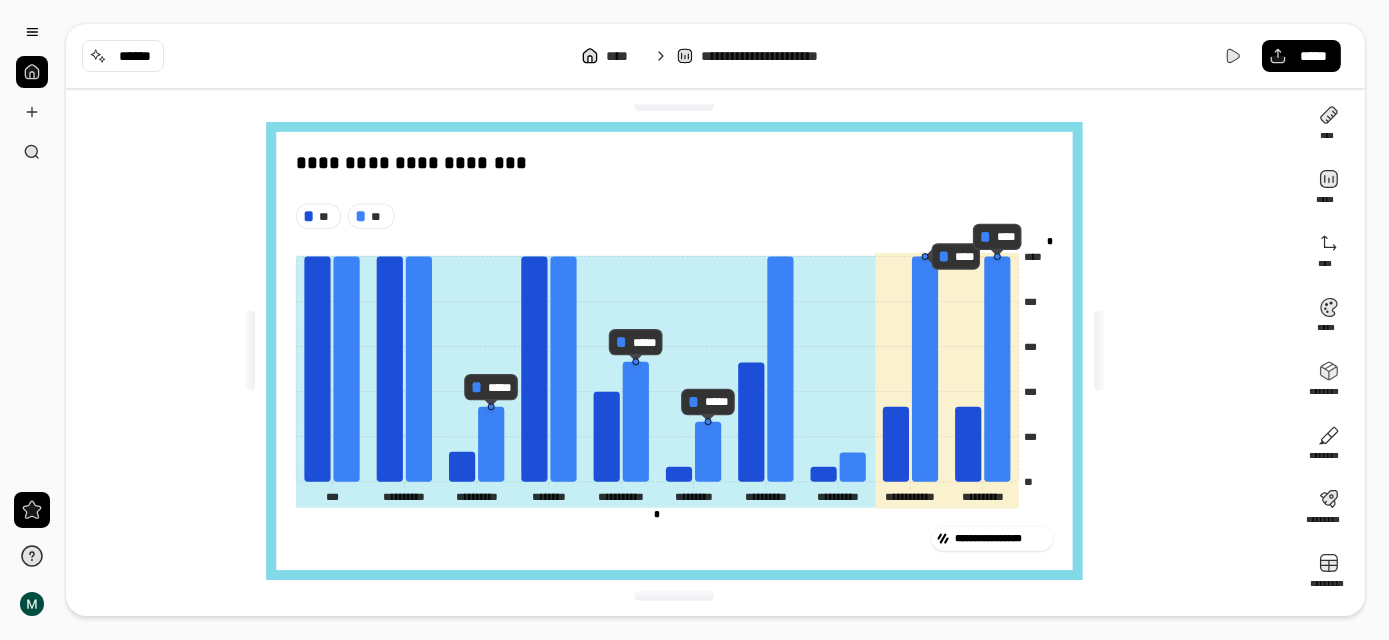 click on "**********" at bounding box center (681, 351) 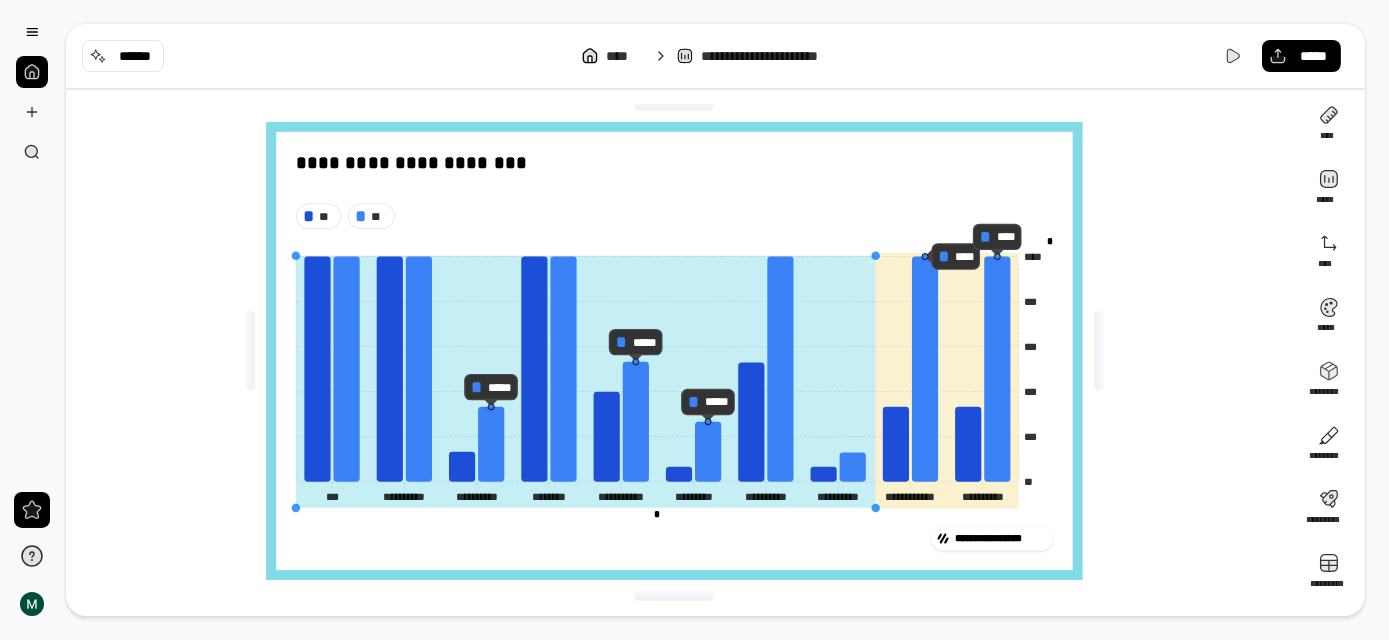 click at bounding box center (586, 382) 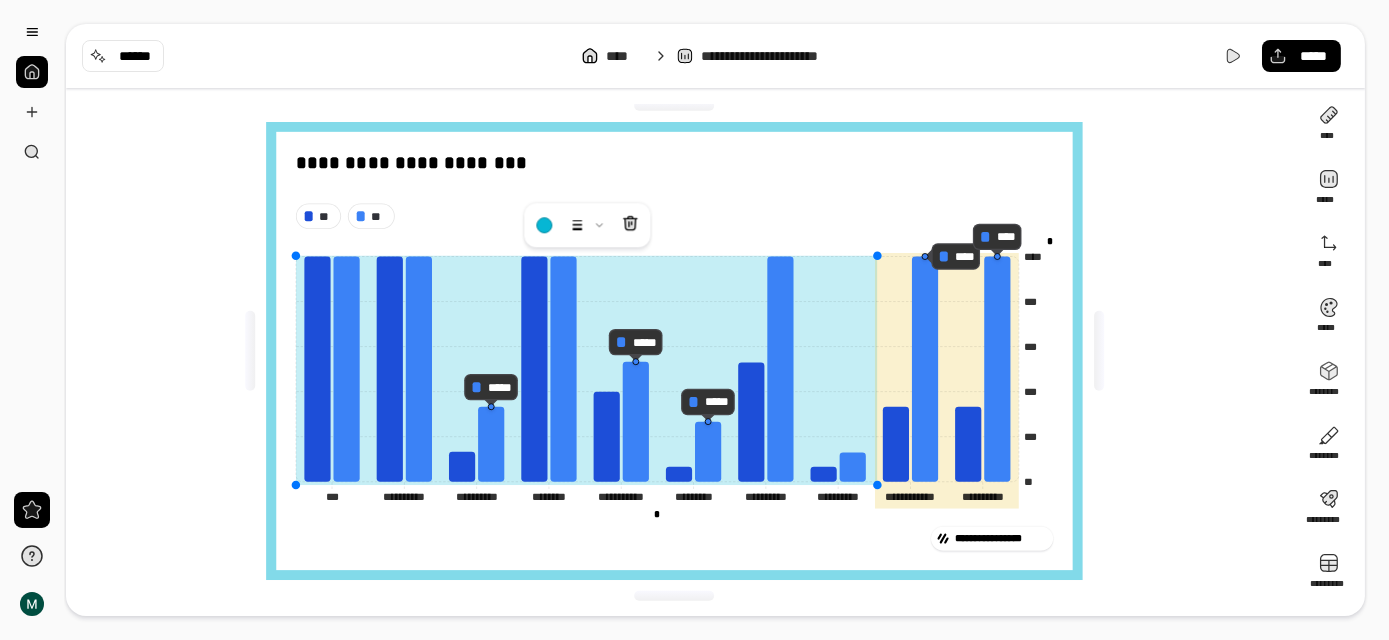 click at bounding box center [586, 371] 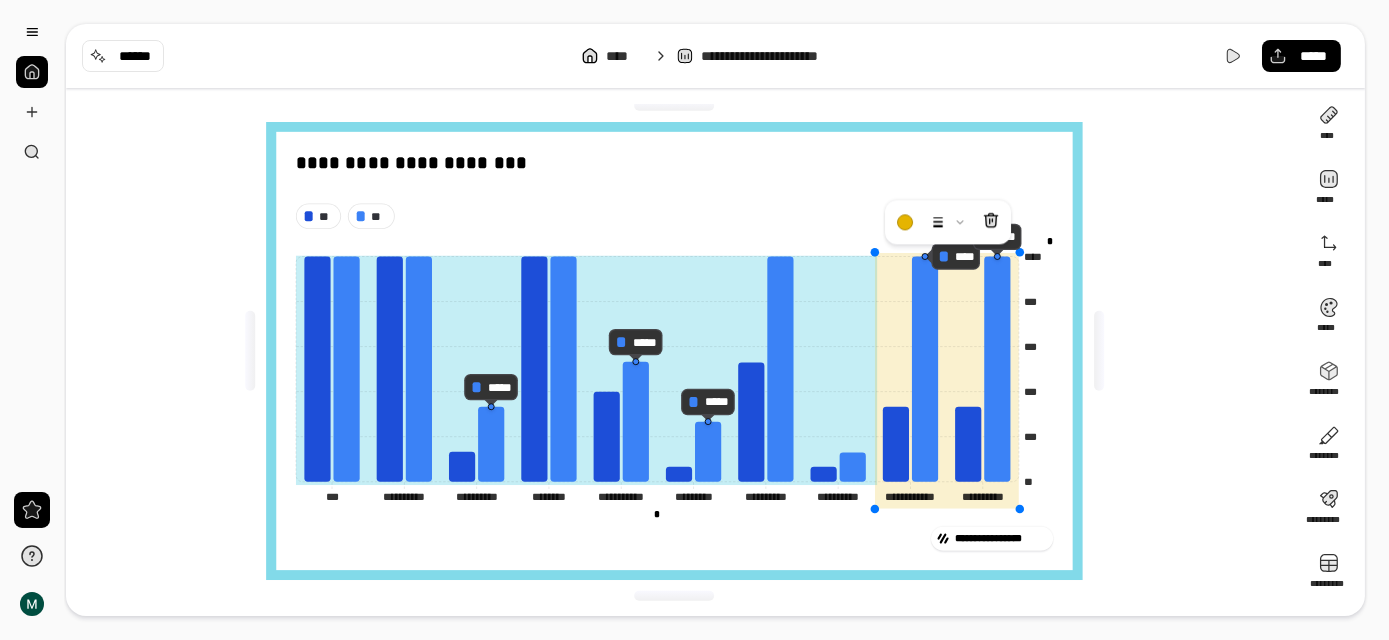 click at bounding box center [947, 381] 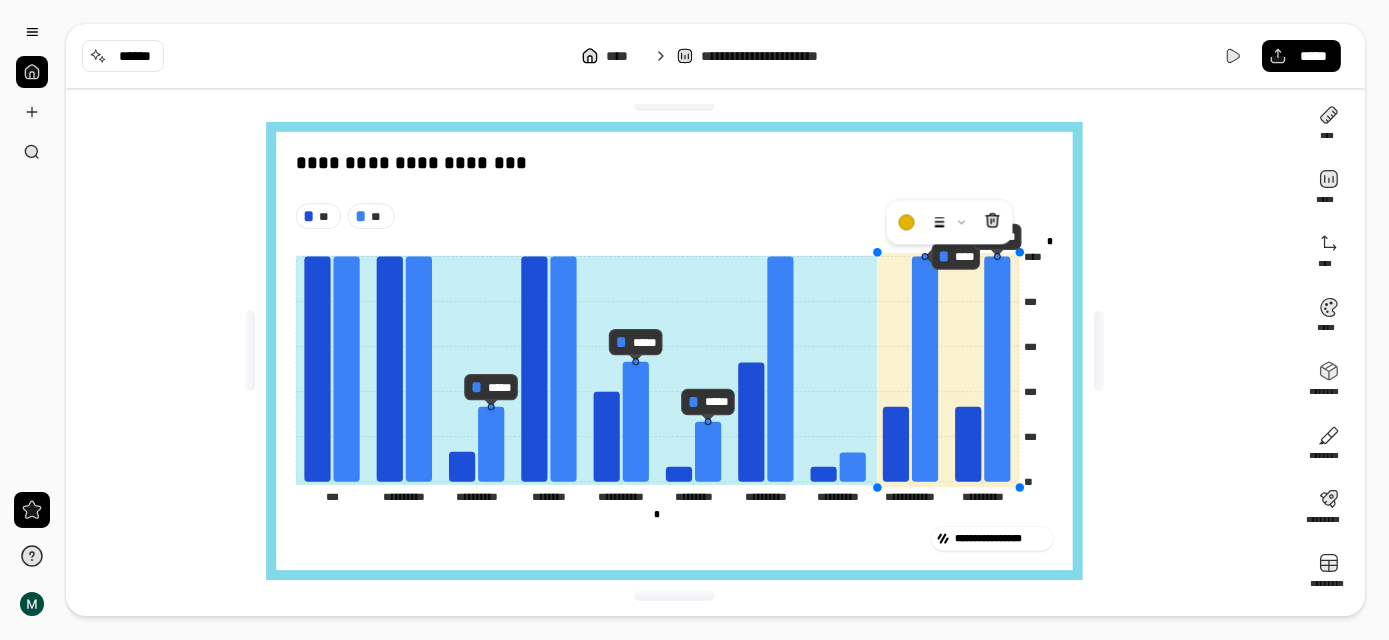 click at bounding box center (877, 487) 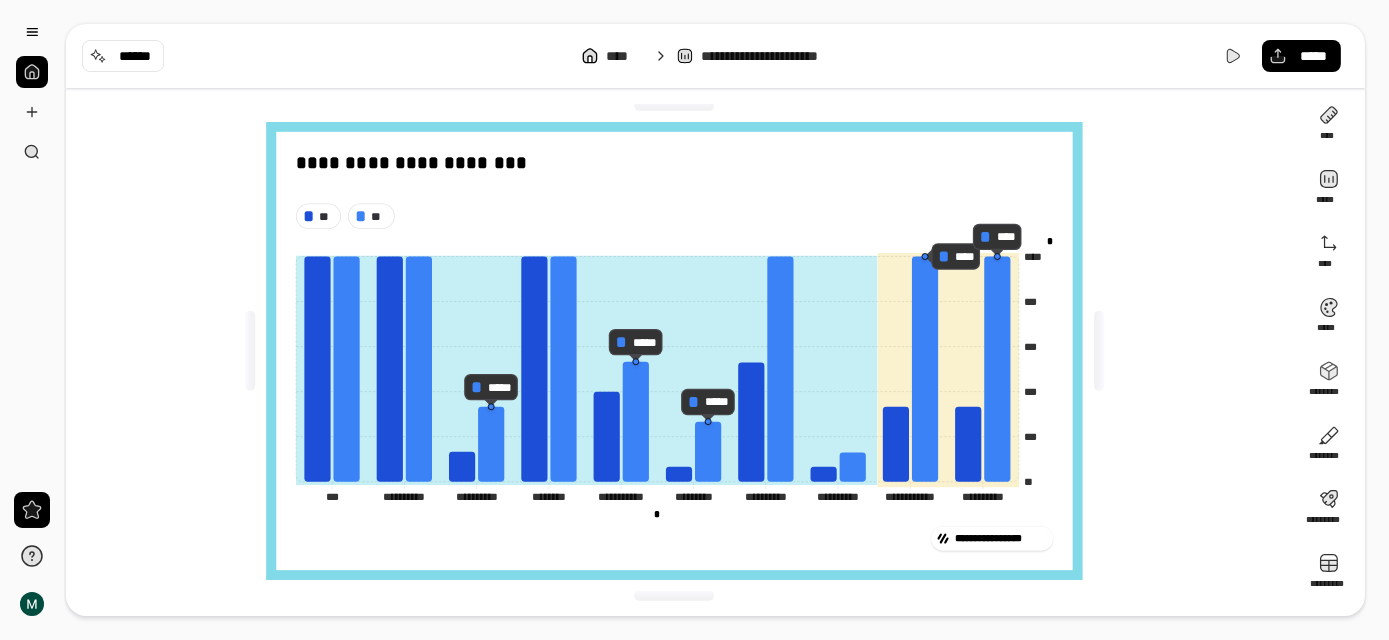 click on "**********" 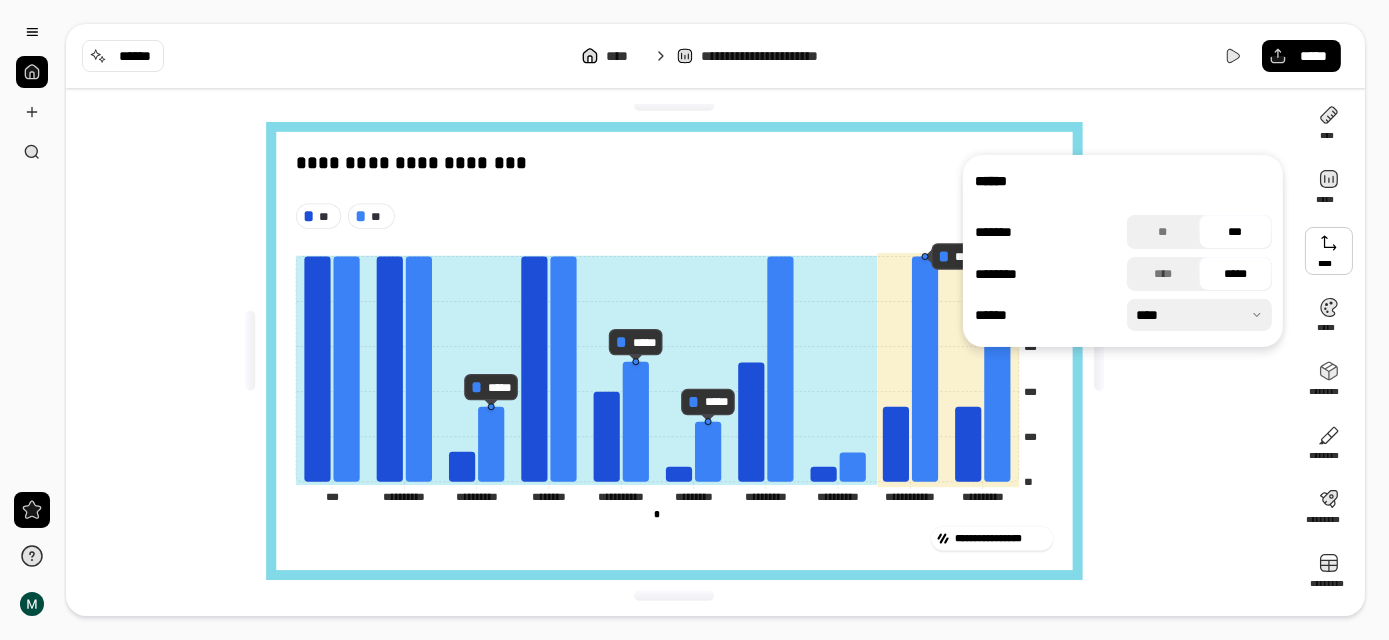 click at bounding box center (1329, 251) 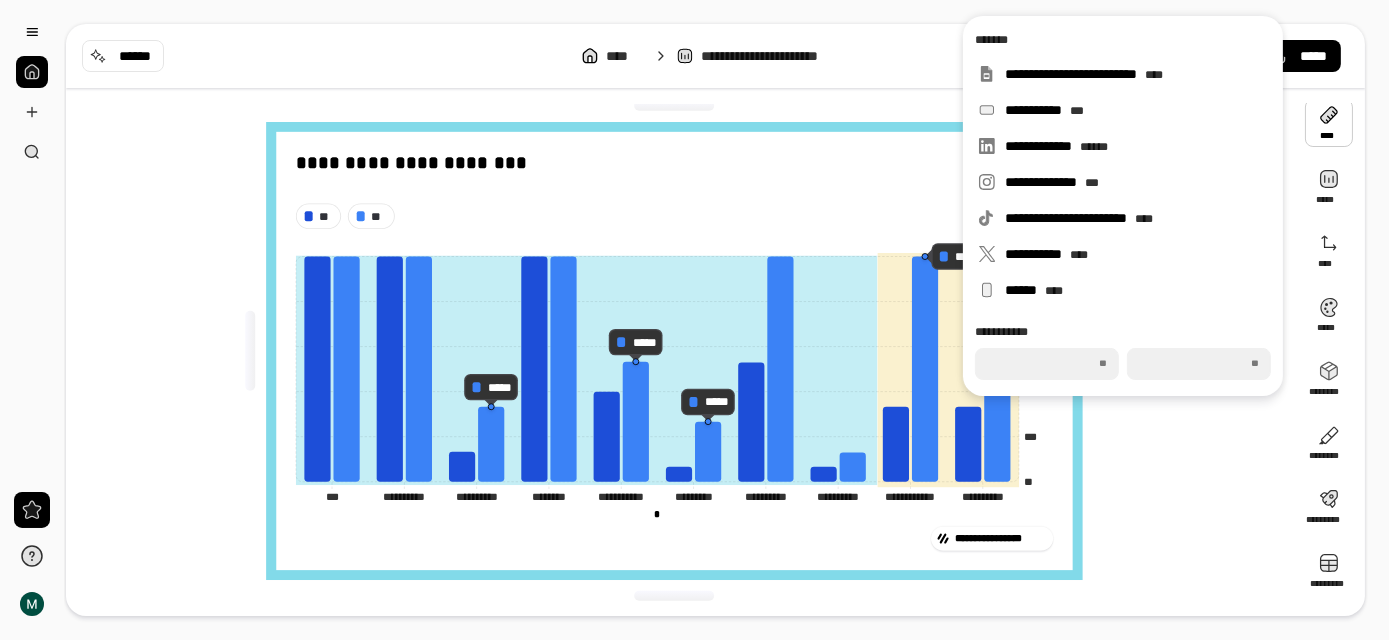 click at bounding box center [1329, 123] 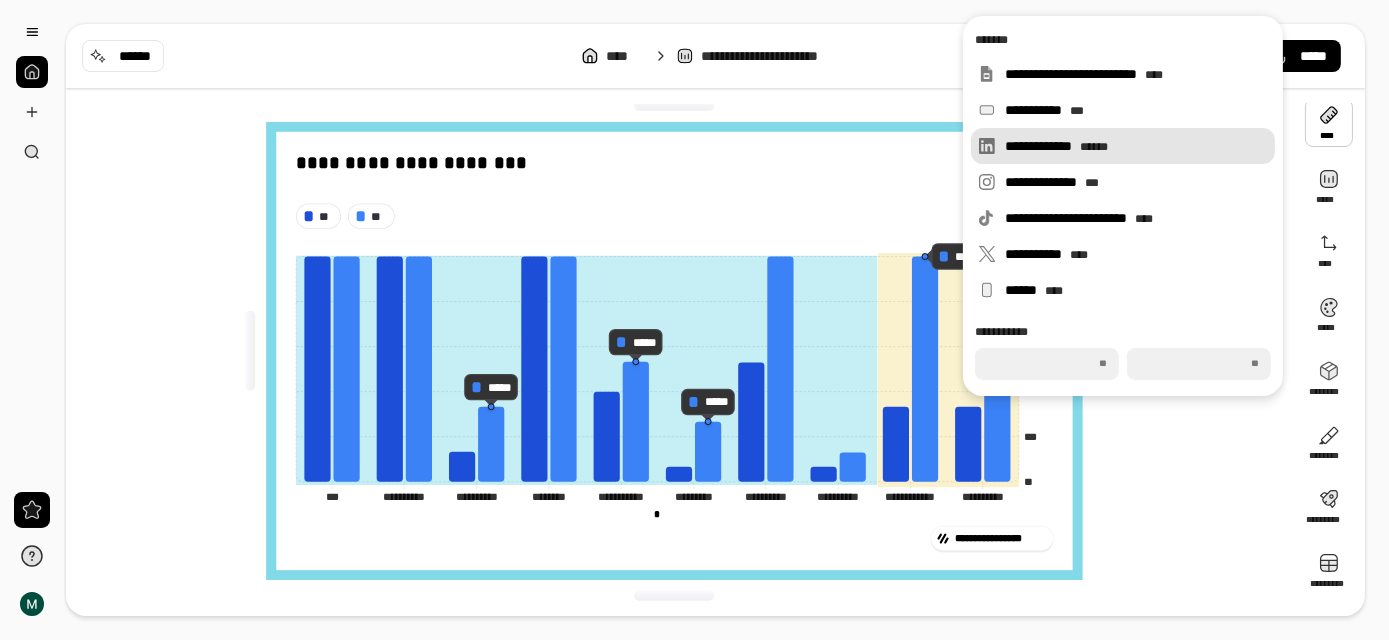 click on "**********" at bounding box center (1136, 146) 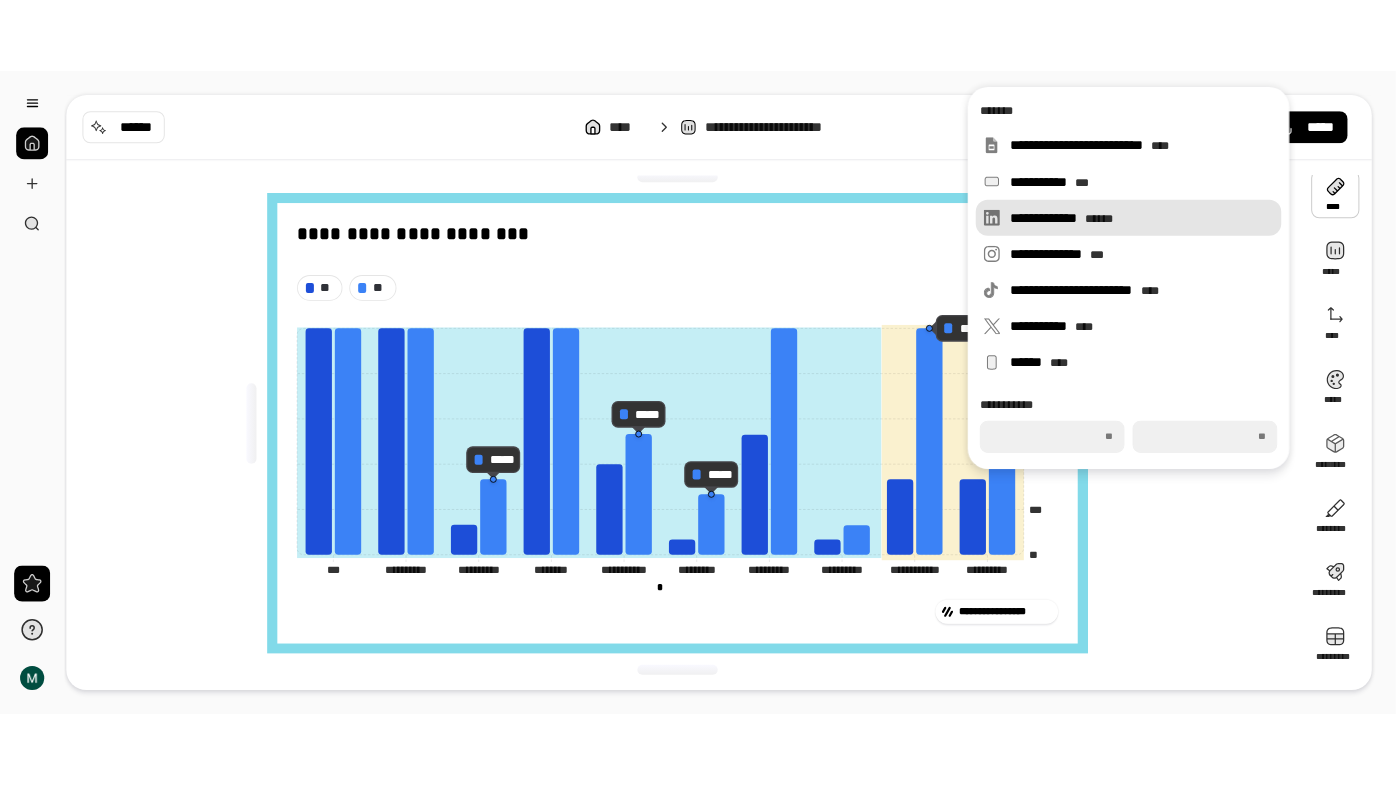 scroll, scrollTop: 8, scrollLeft: 0, axis: vertical 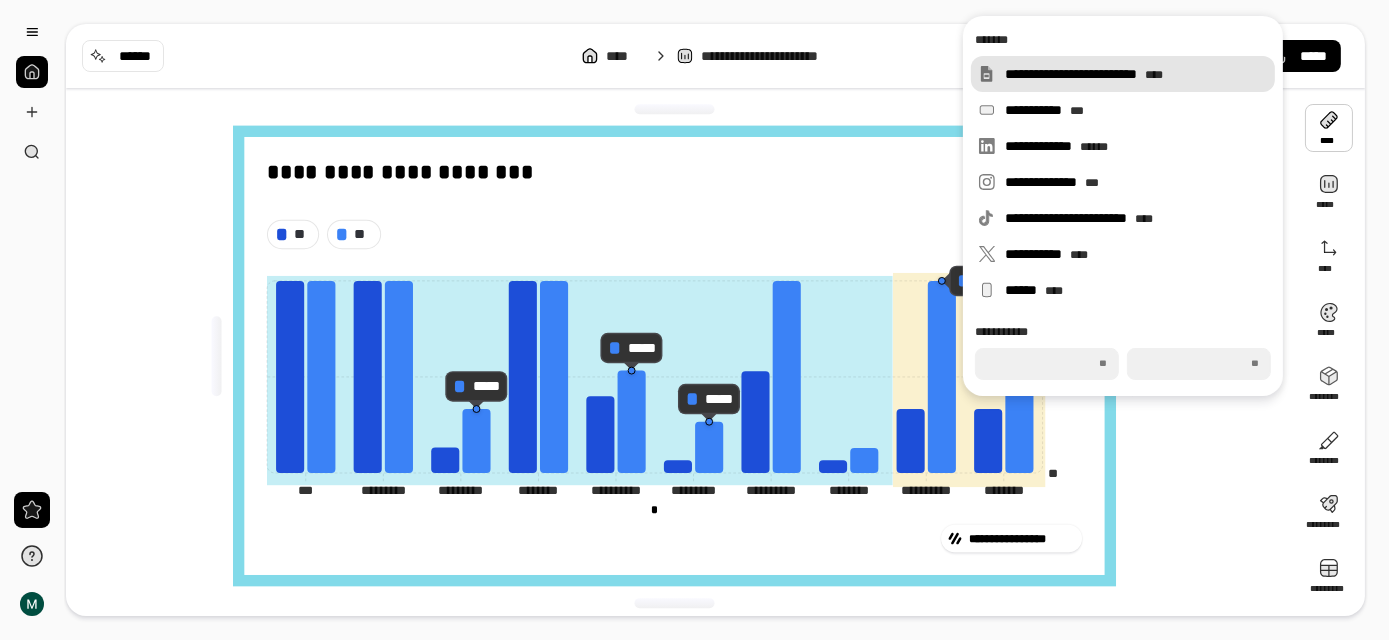 click on "**********" at bounding box center (1136, 74) 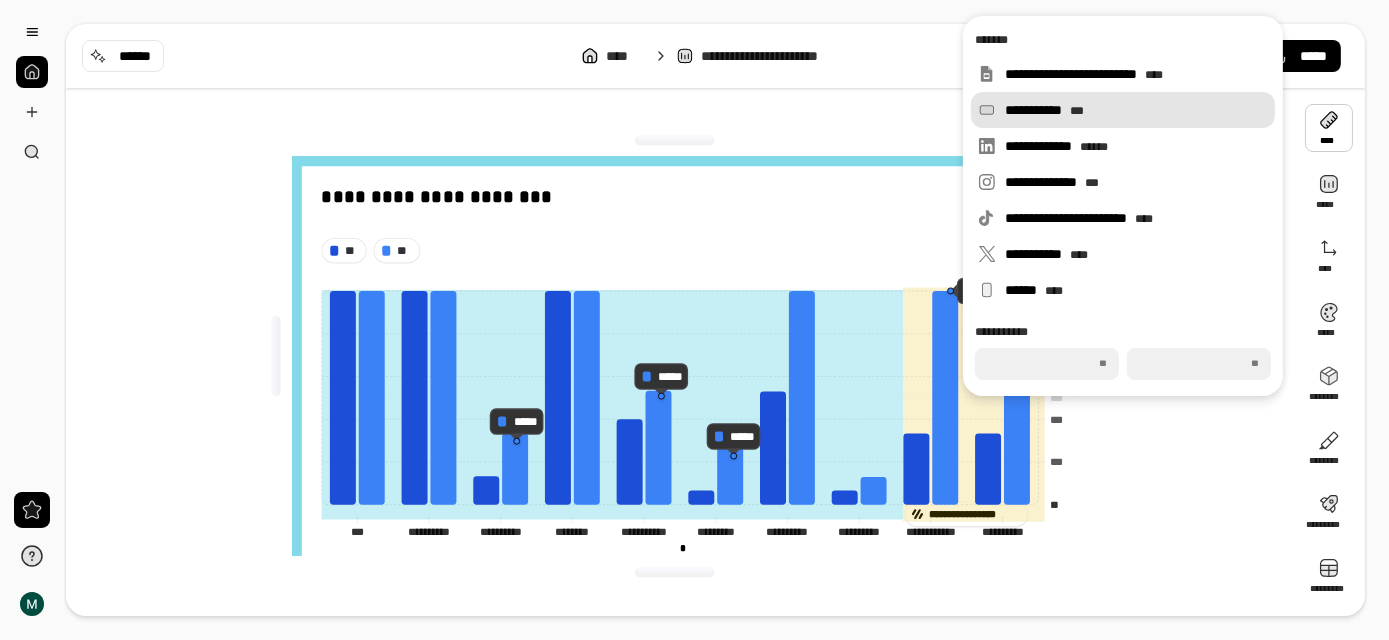 type on "***" 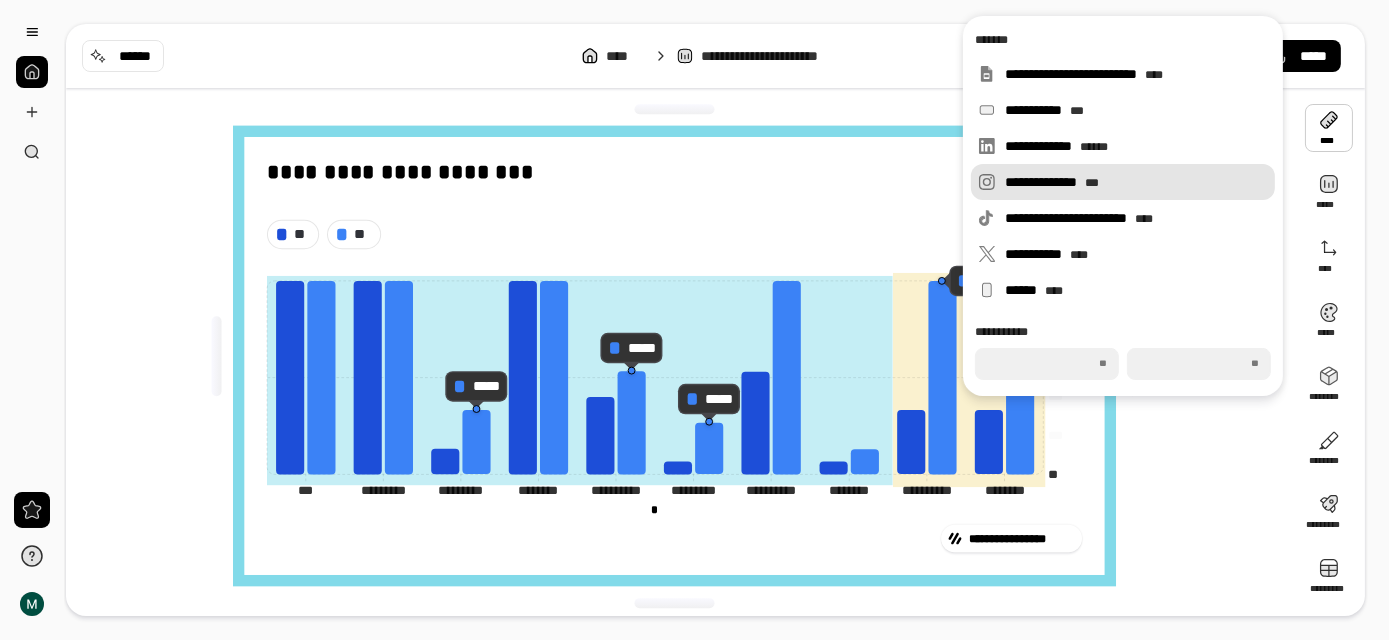 click on "**********" at bounding box center [1136, 182] 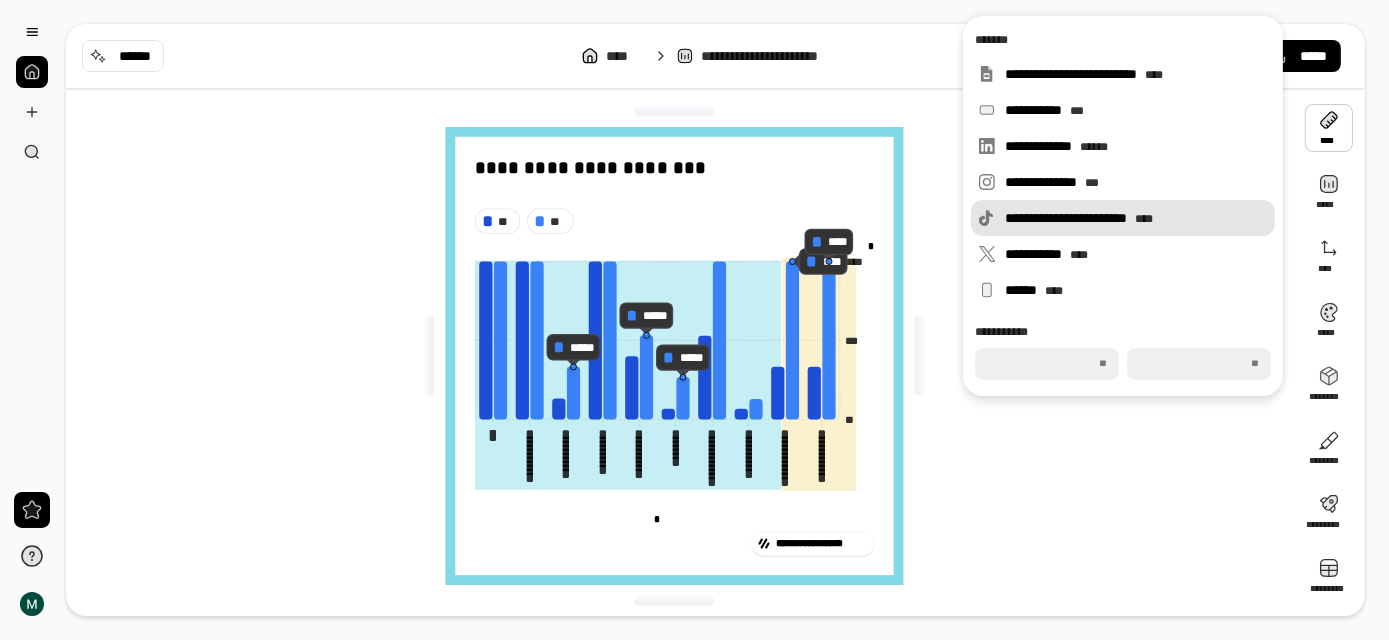 click on "**********" at bounding box center (1136, 218) 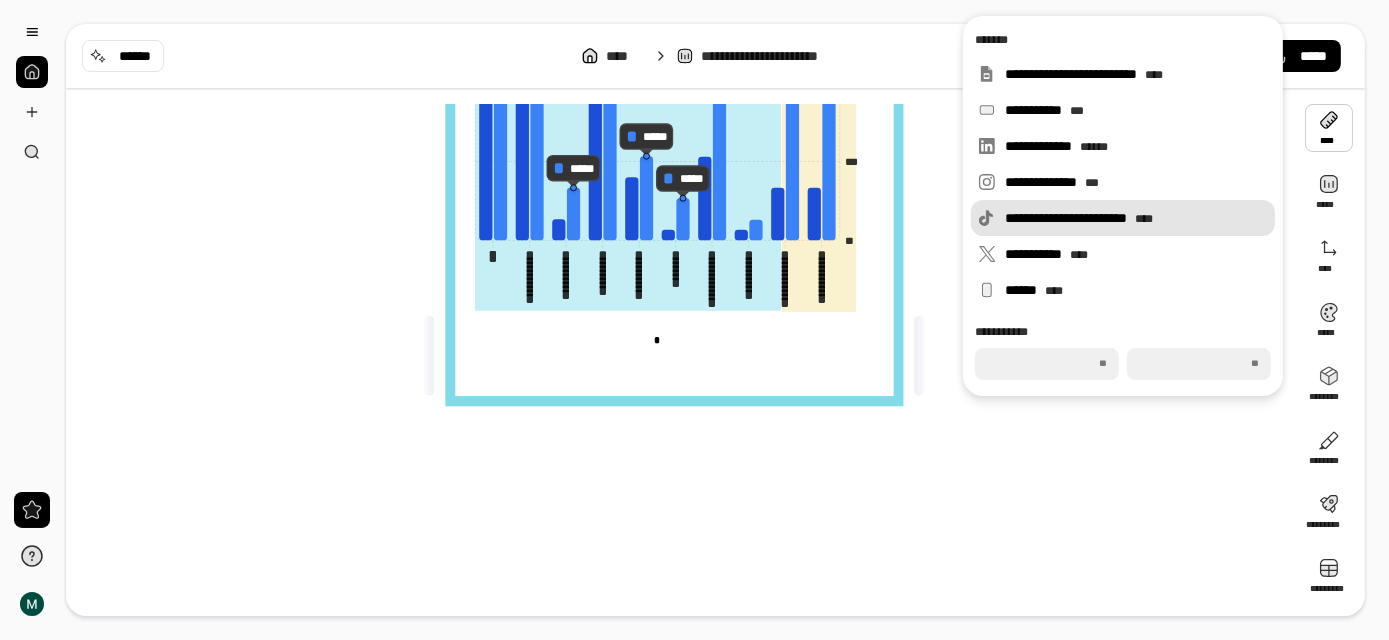 type on "***" 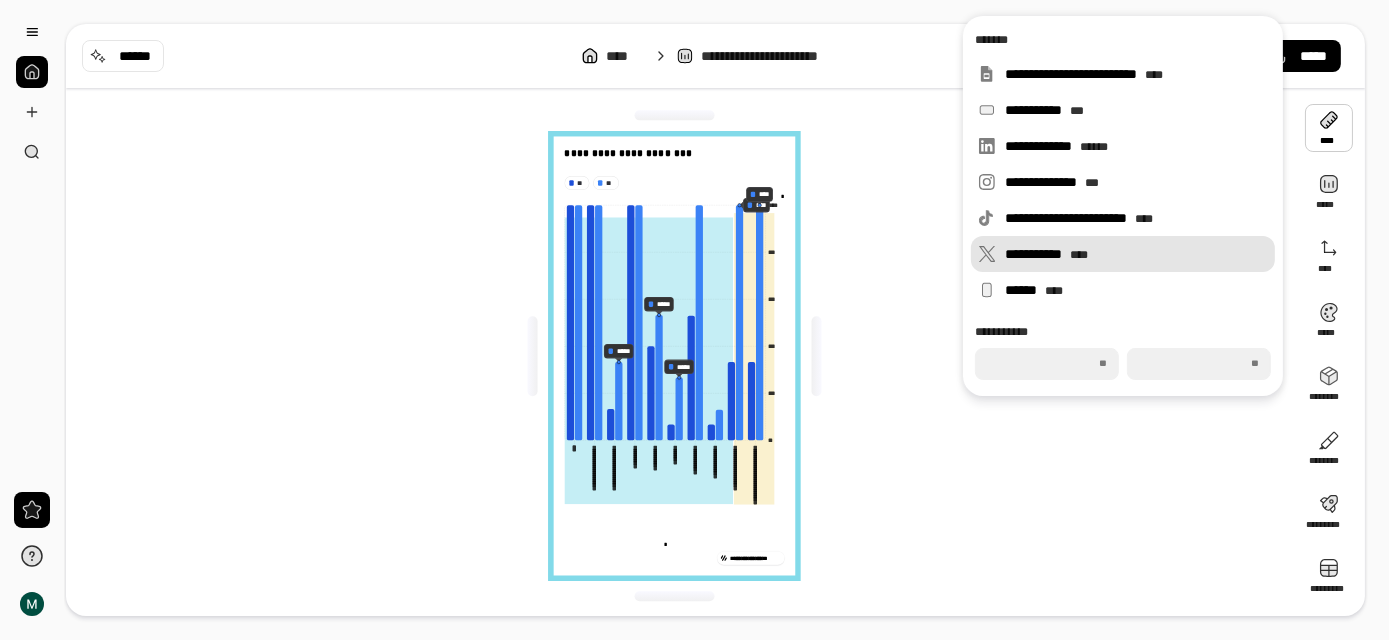 click on "**********" at bounding box center [1136, 254] 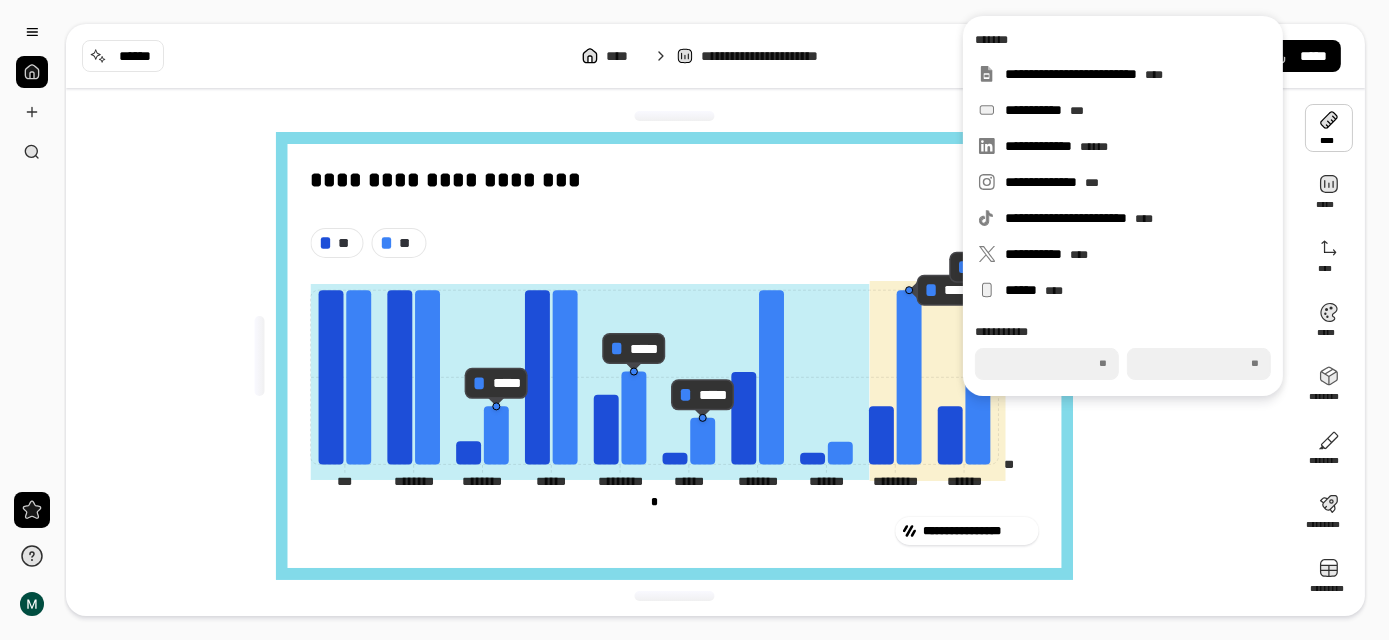 click on "**********" at bounding box center [681, 356] 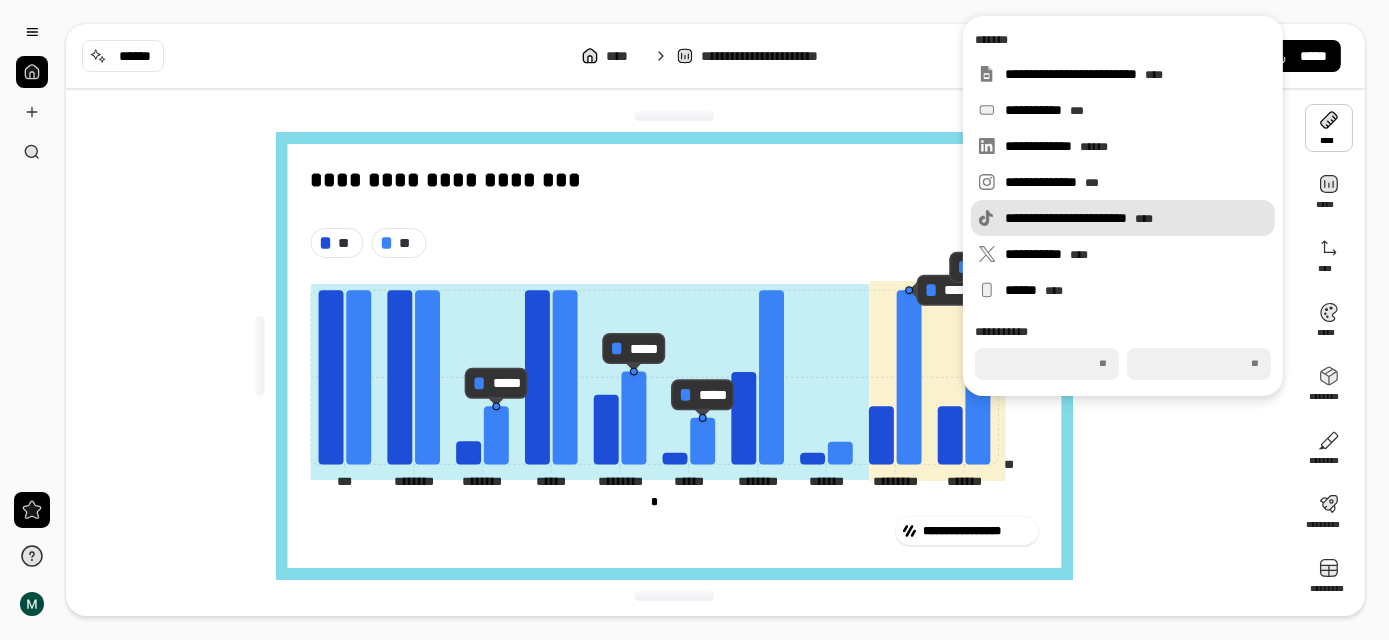 click on "**********" at bounding box center (1136, 218) 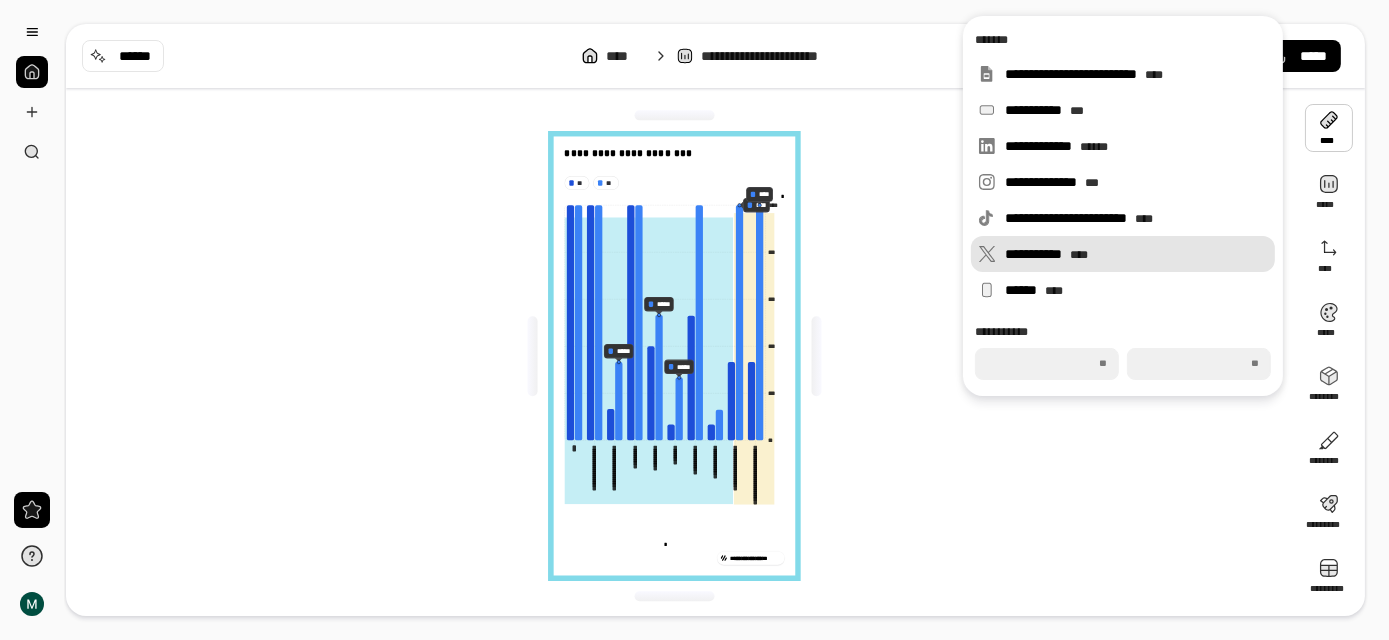 click on "****" at bounding box center (1079, 255) 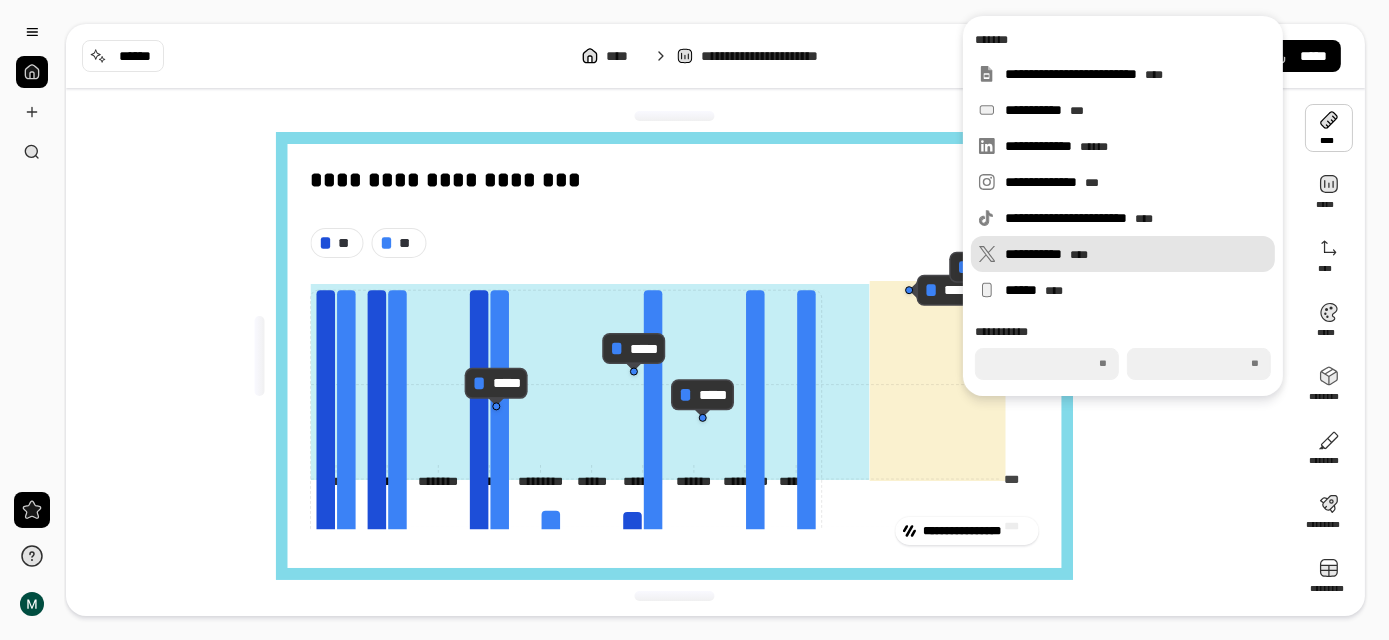 type on "***" 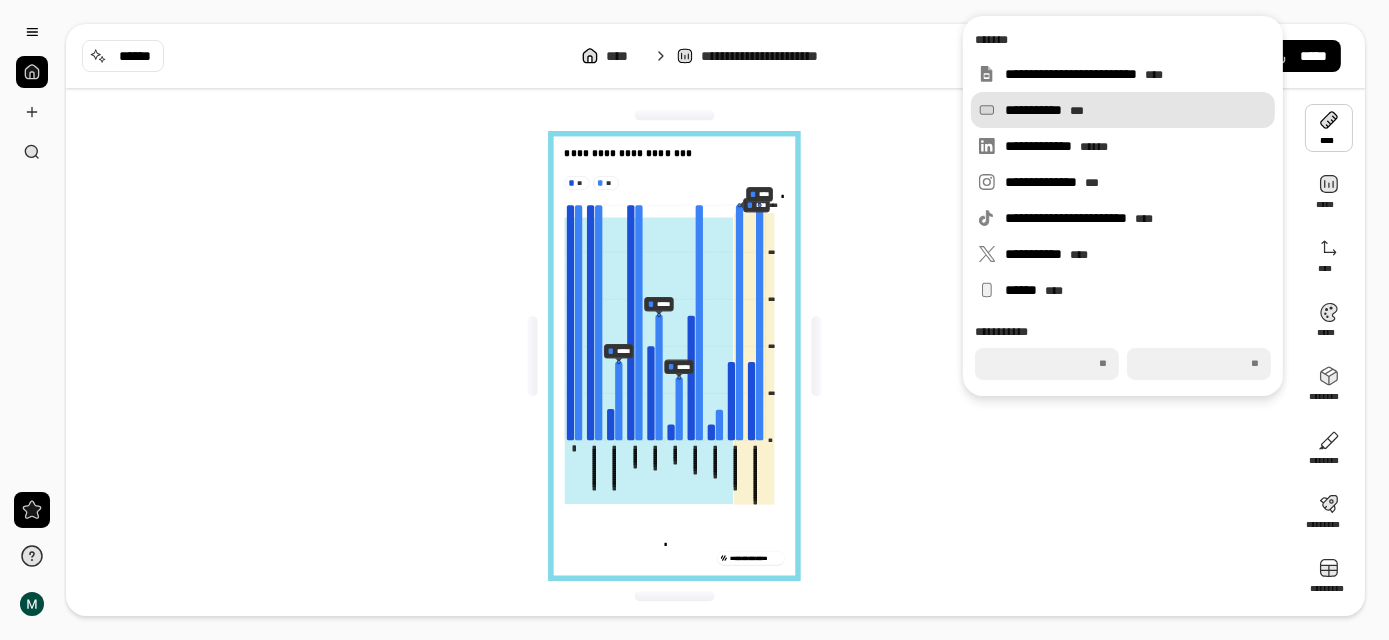 type on "***" 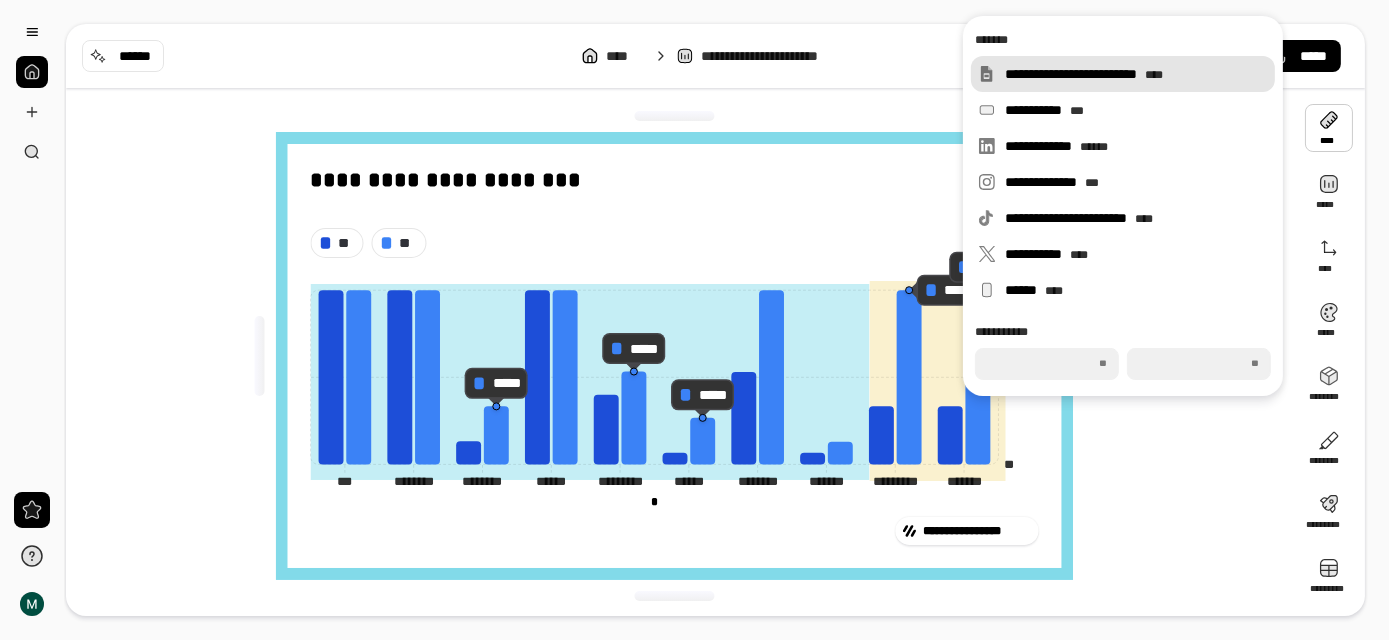 click on "**********" at bounding box center (1136, 74) 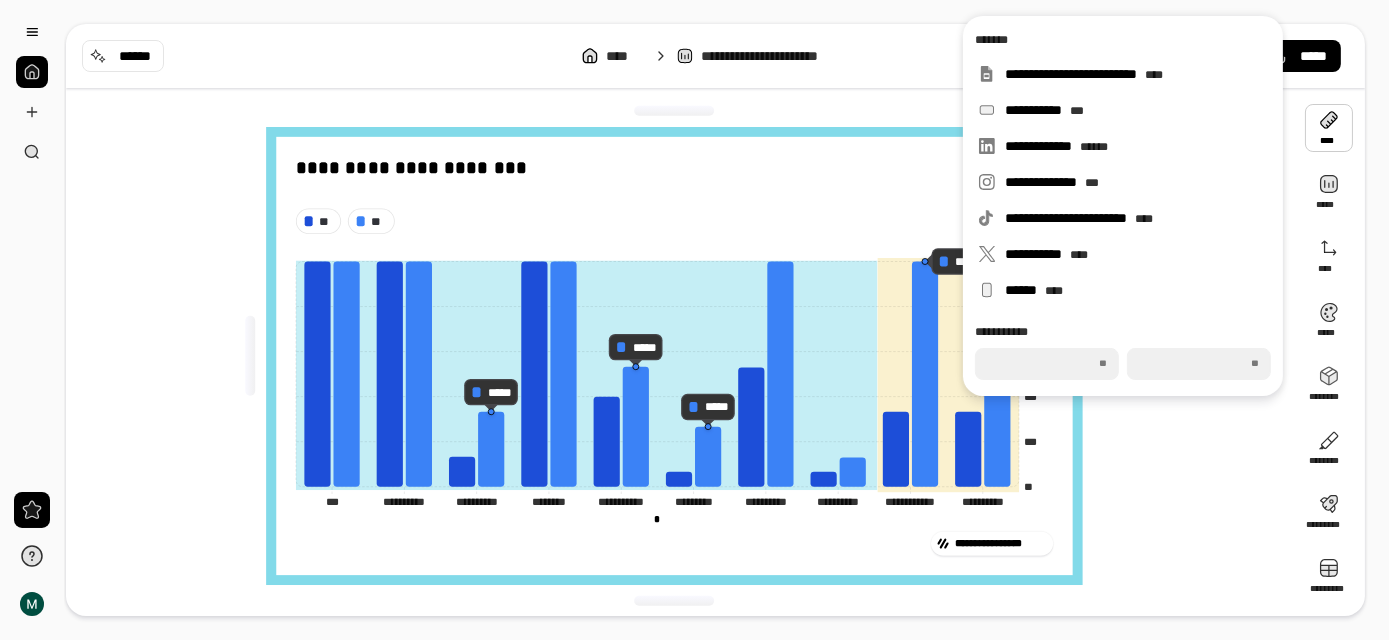 click on "**********" at bounding box center [681, 356] 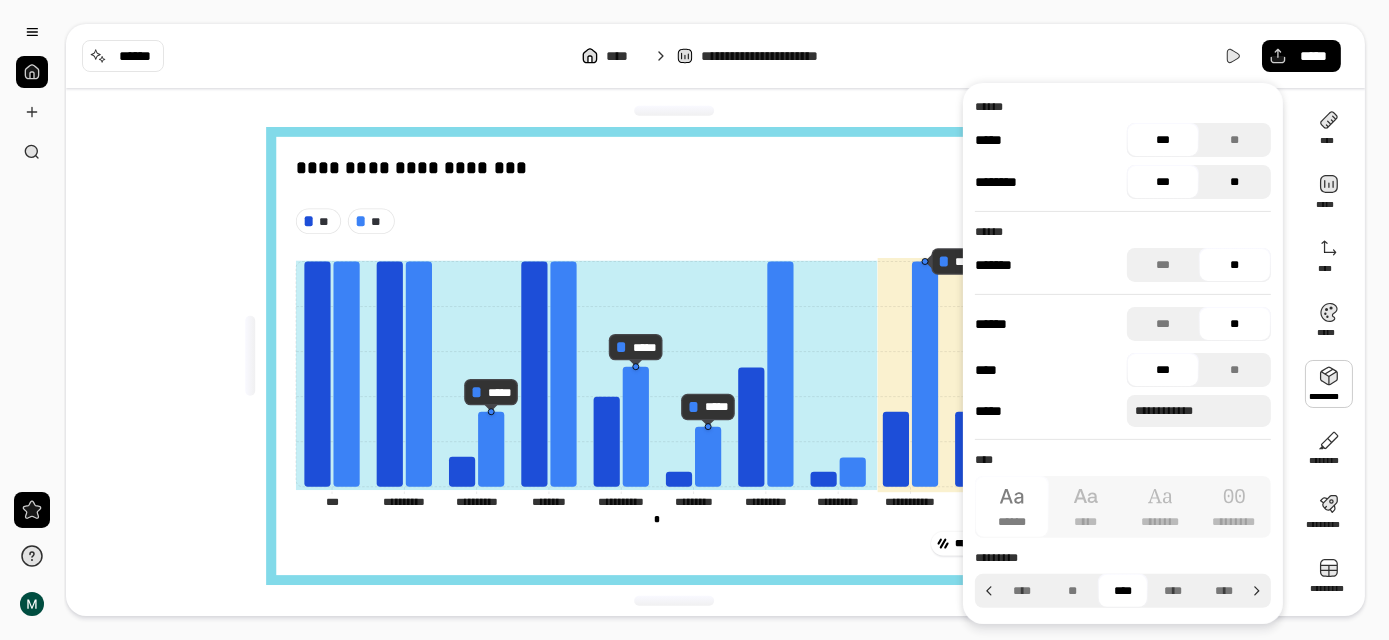 click on "**" at bounding box center (1235, 182) 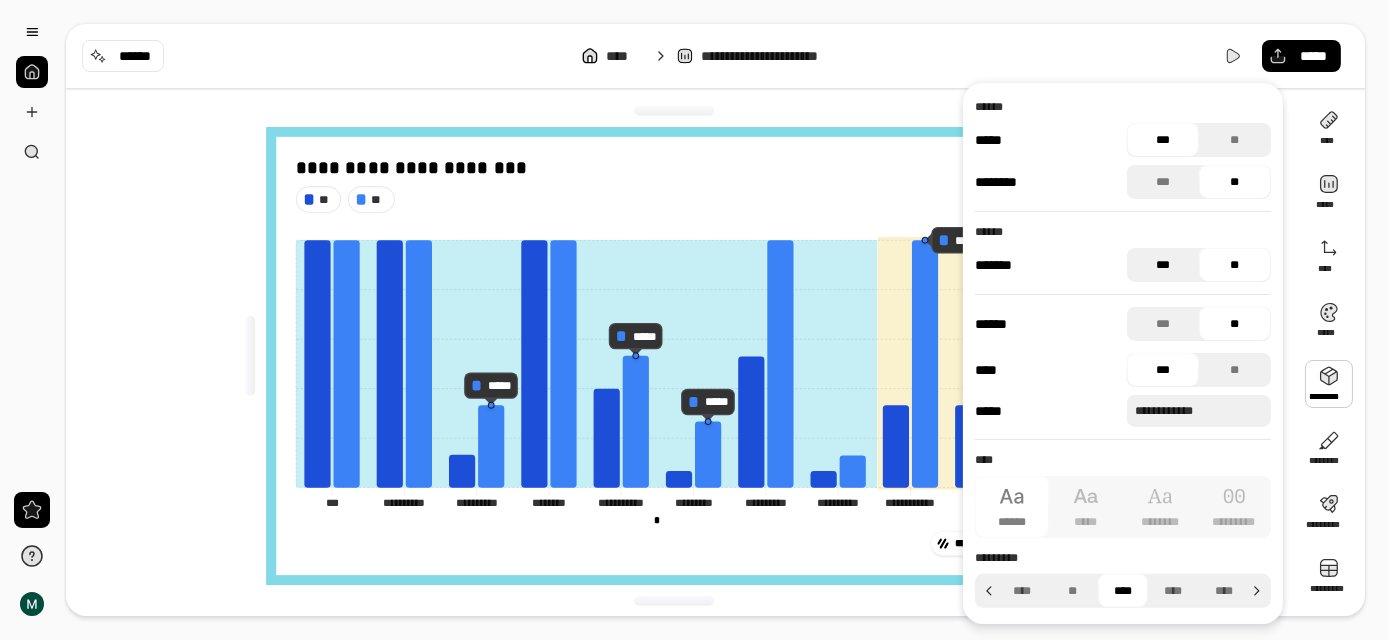 click on "***" at bounding box center [1163, 265] 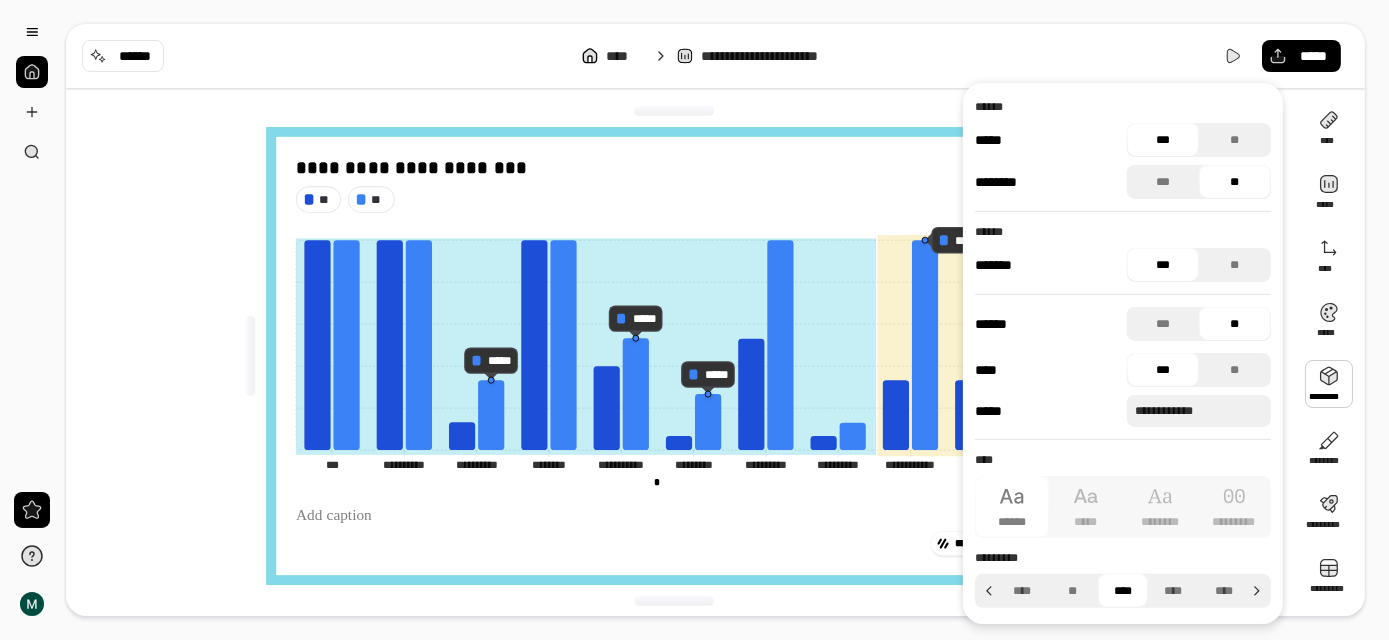 click on "***" at bounding box center [1163, 265] 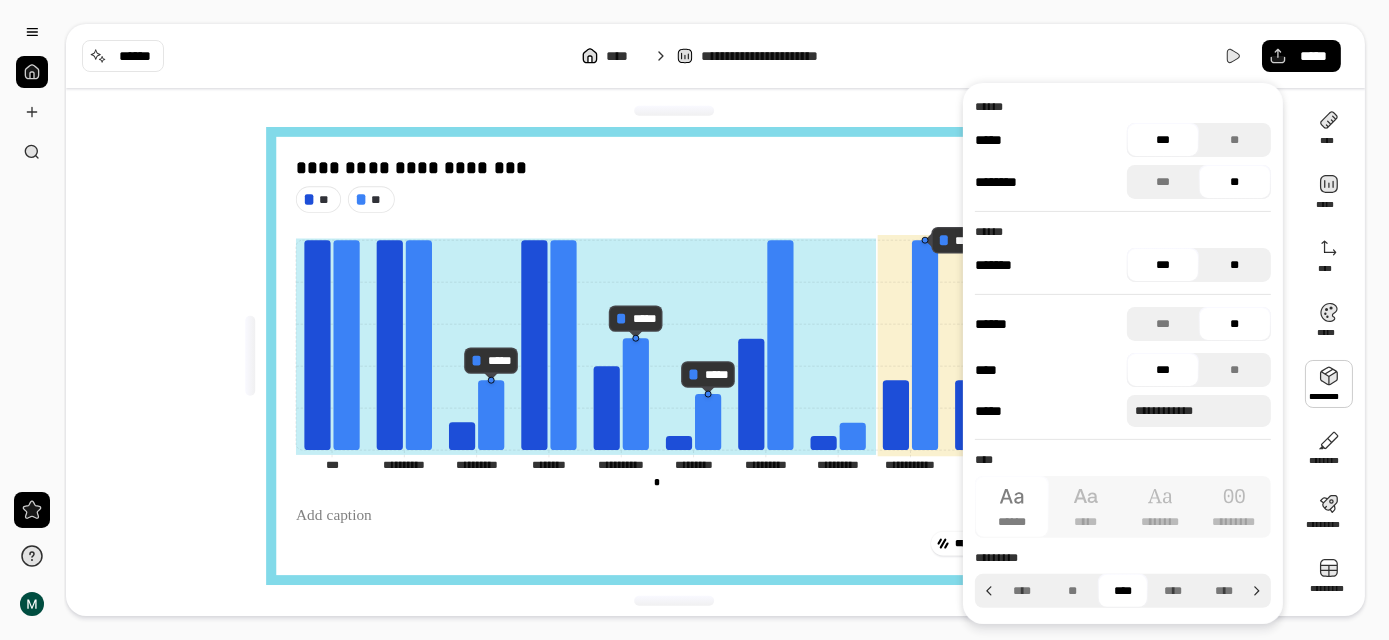 click on "**" at bounding box center (1235, 265) 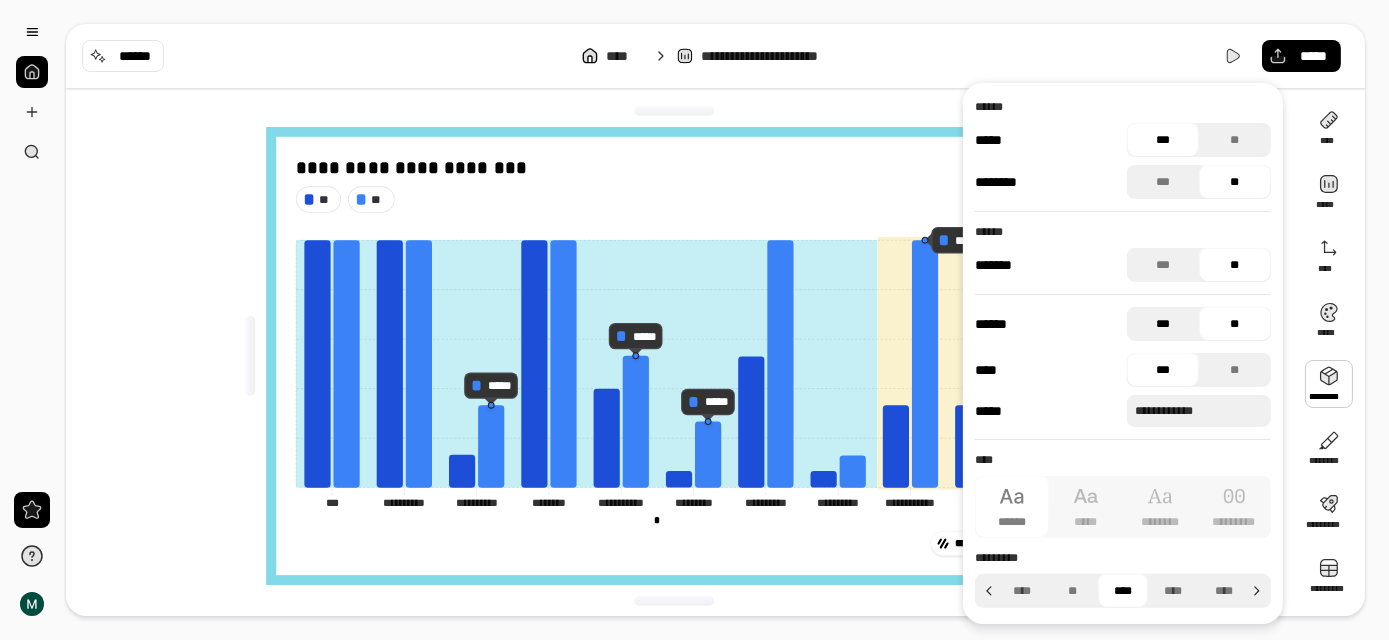 click on "***" at bounding box center [1163, 324] 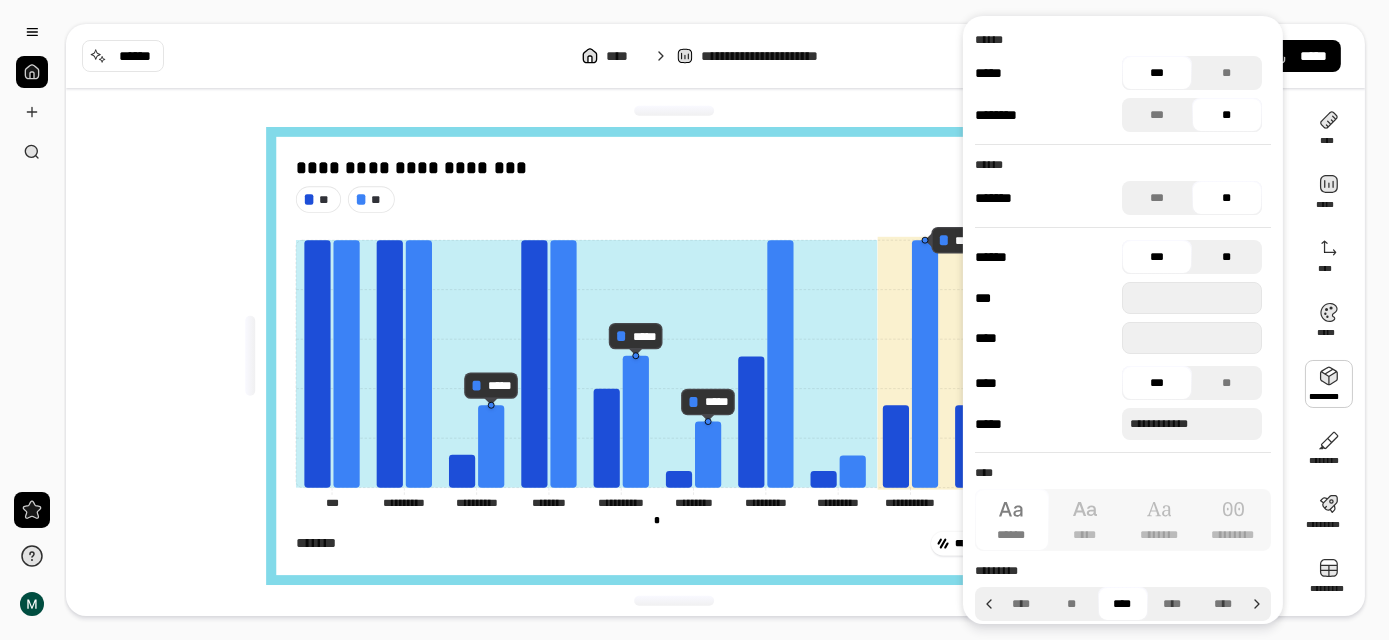 click on "**" at bounding box center (1227, 257) 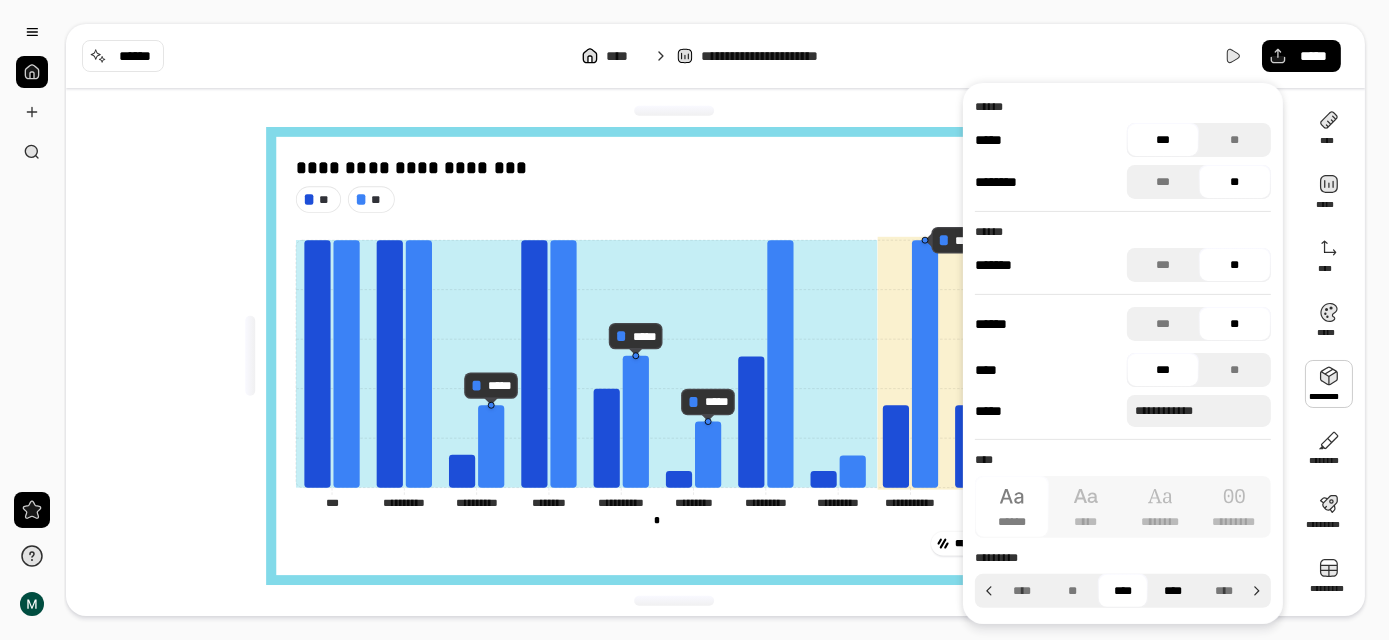 click on "****" at bounding box center (1173, 591) 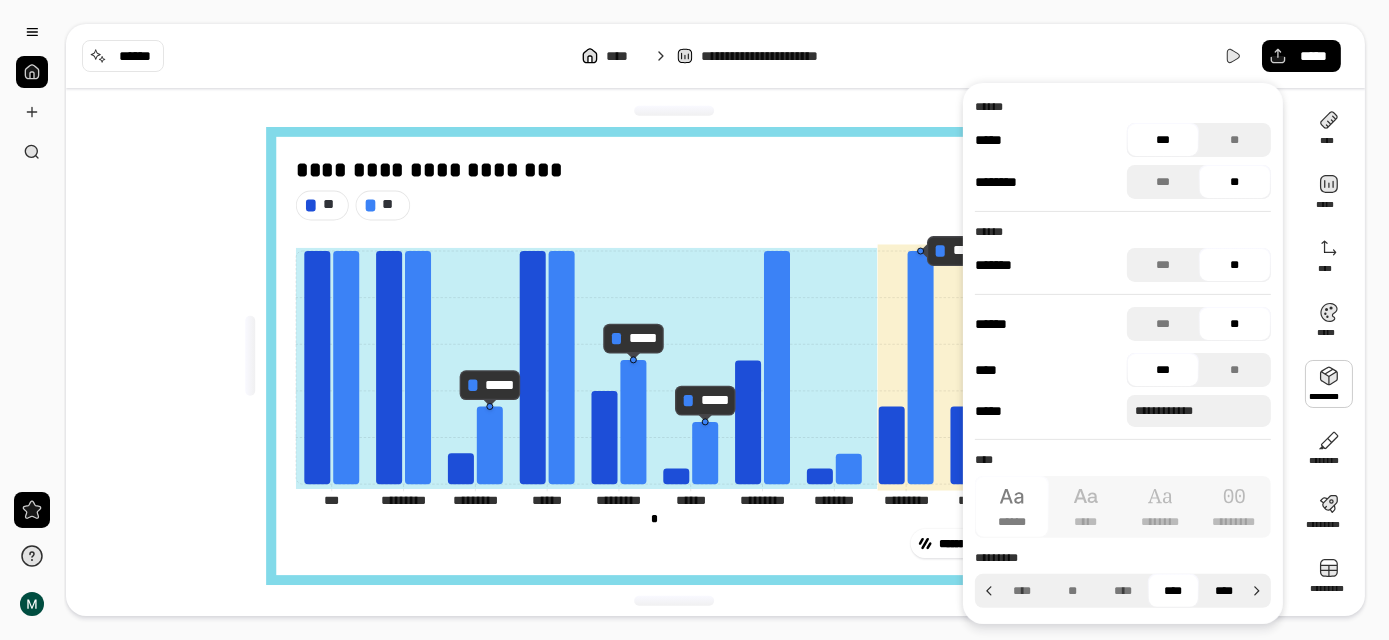 click on "****" at bounding box center (1224, 591) 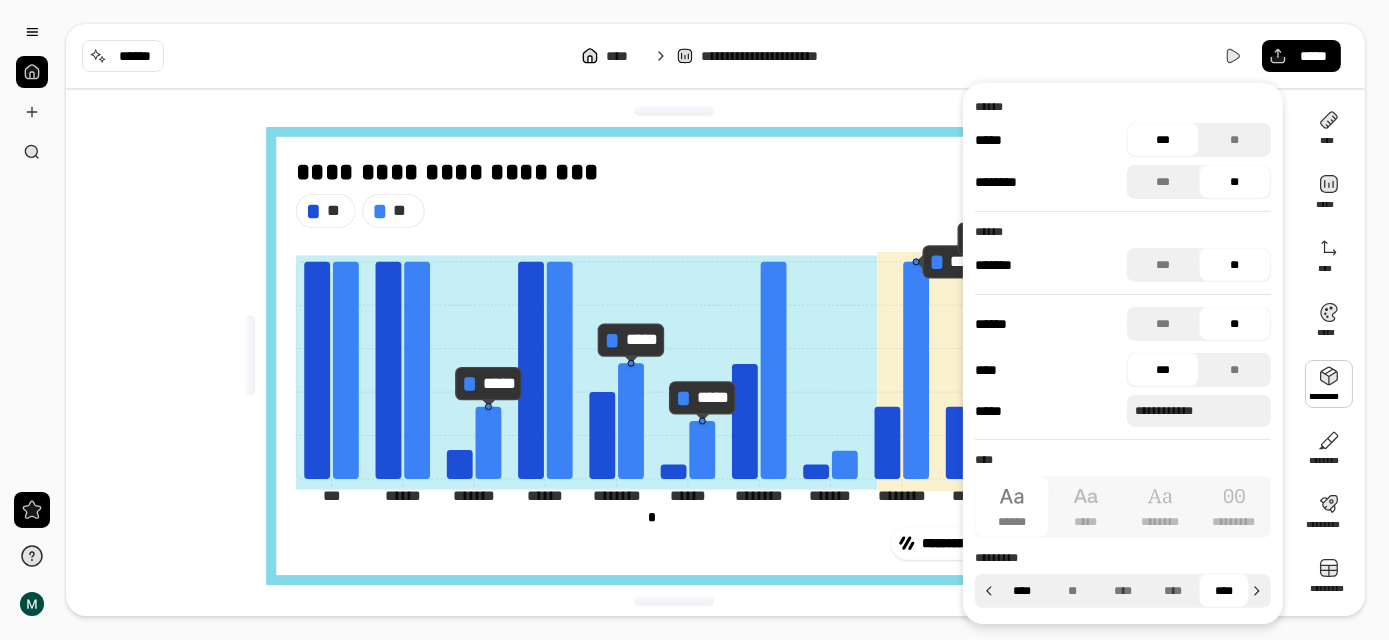 click on "****" at bounding box center (1022, 591) 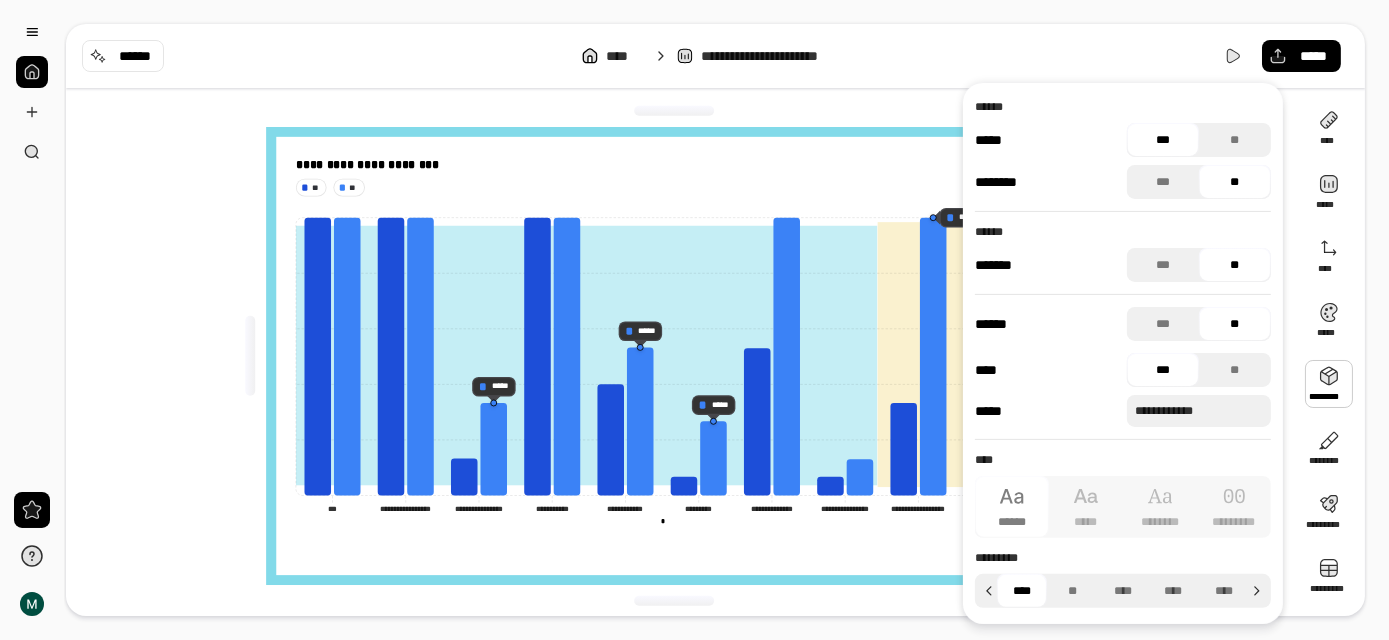 click on "**********" at bounding box center (681, 356) 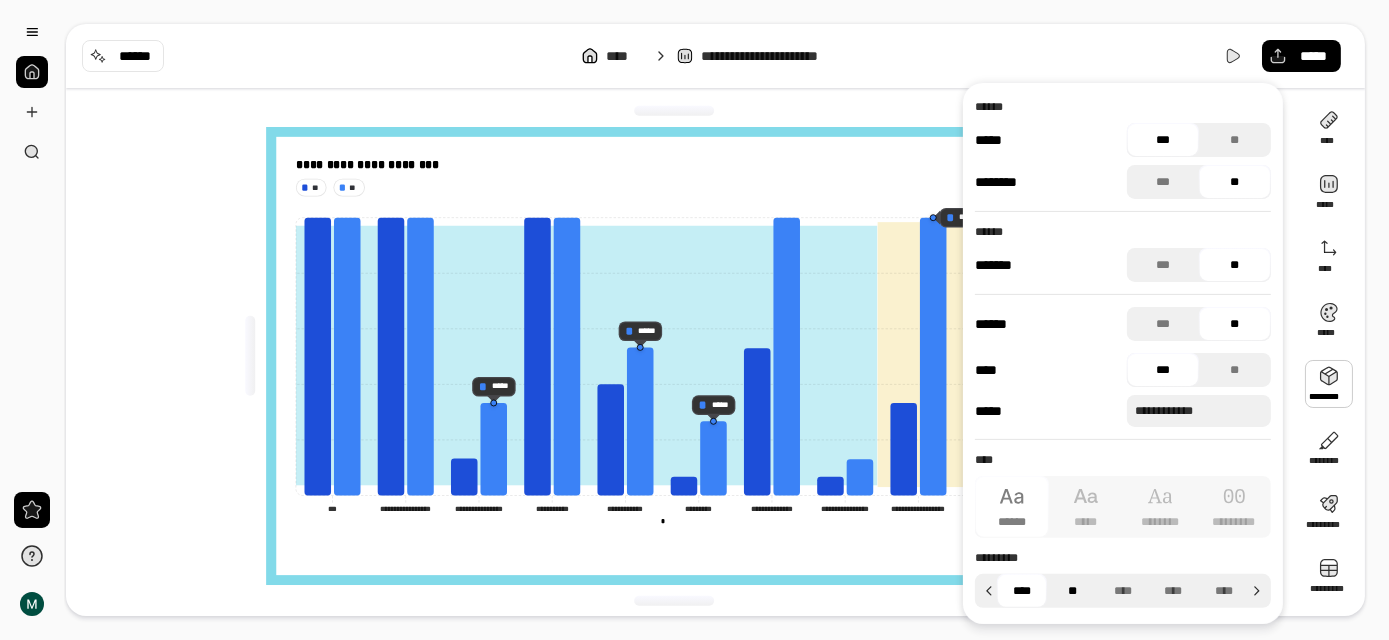 click on "**" at bounding box center (1072, 591) 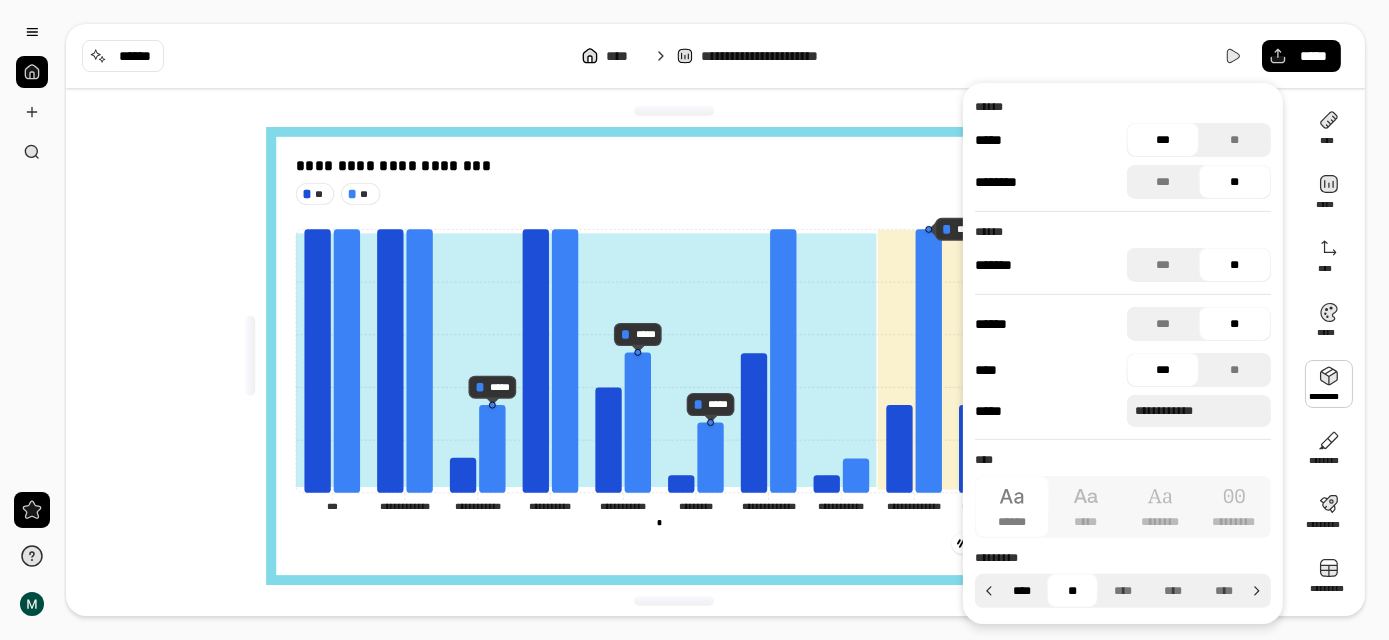 click on "****" at bounding box center (1022, 591) 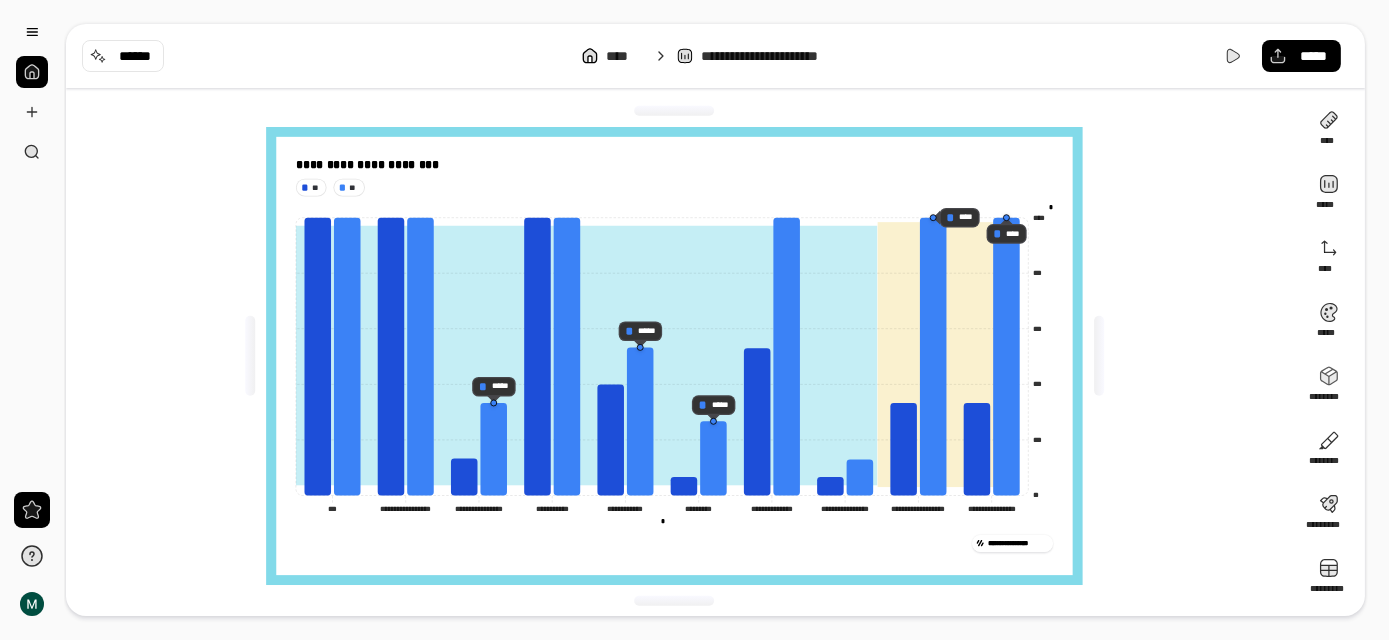 click on "**********" at bounding box center [726, 320] 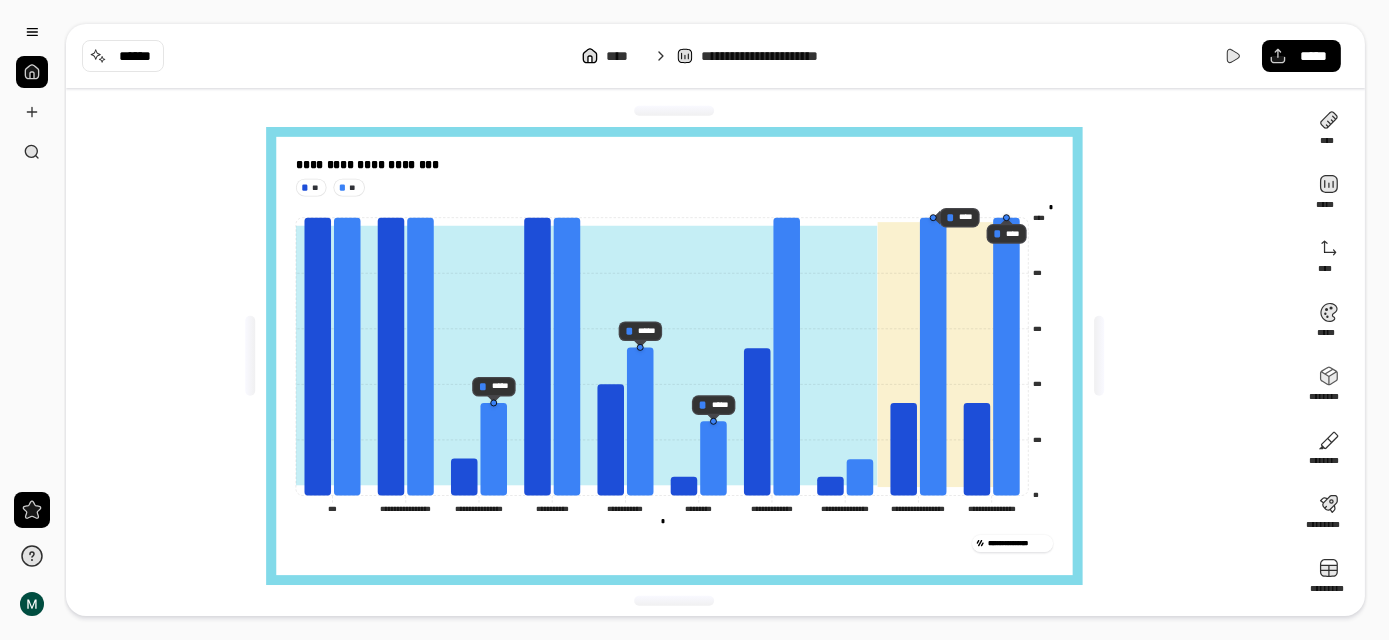 click on "**********" at bounding box center (681, 356) 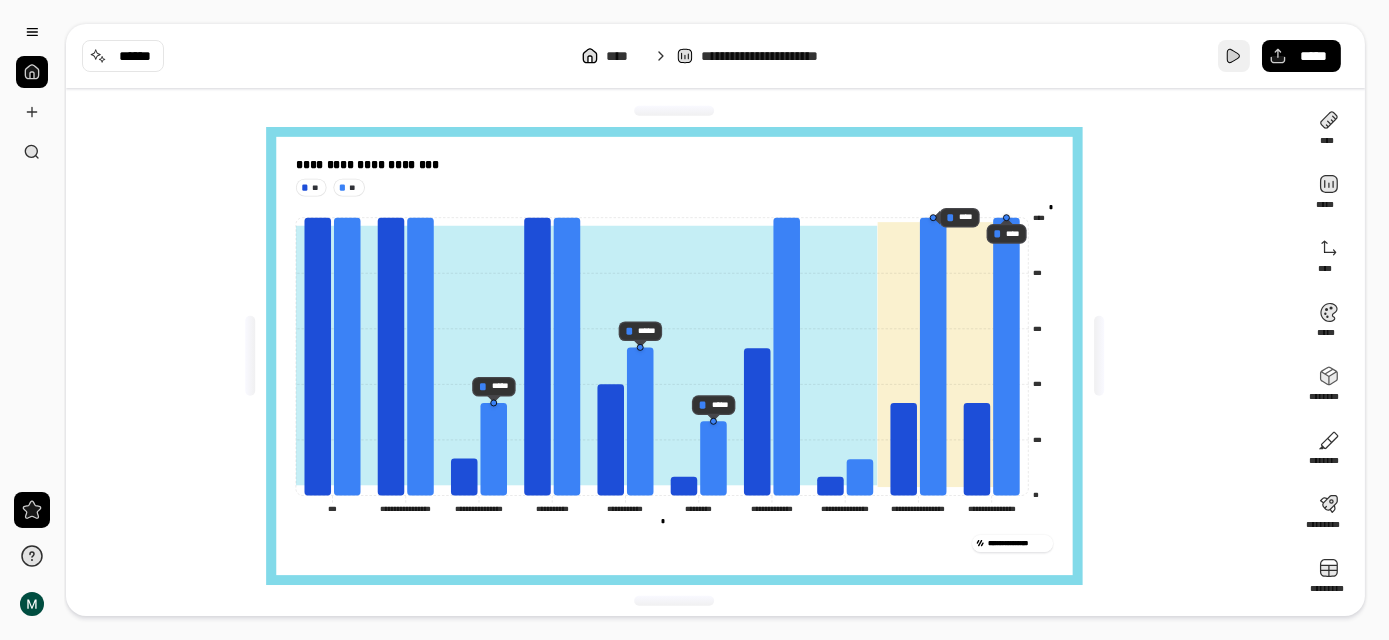 click at bounding box center (1234, 56) 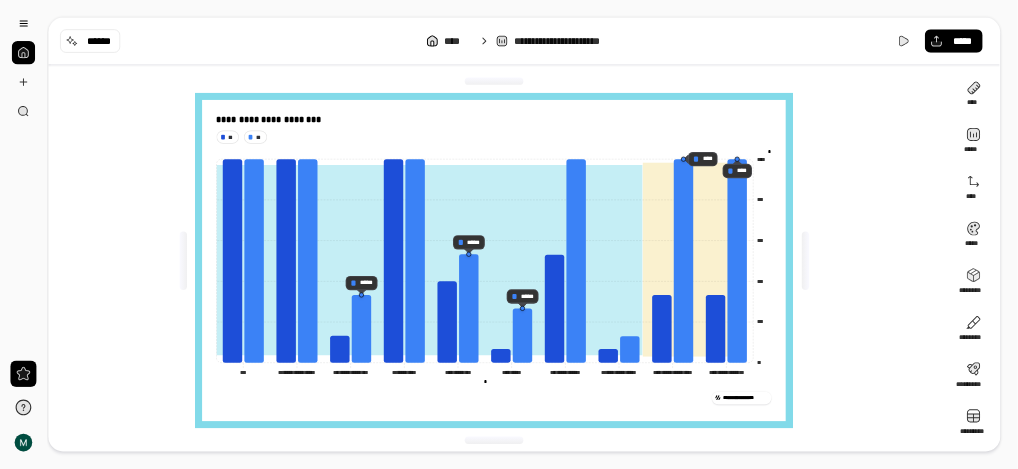 scroll, scrollTop: 0, scrollLeft: 0, axis: both 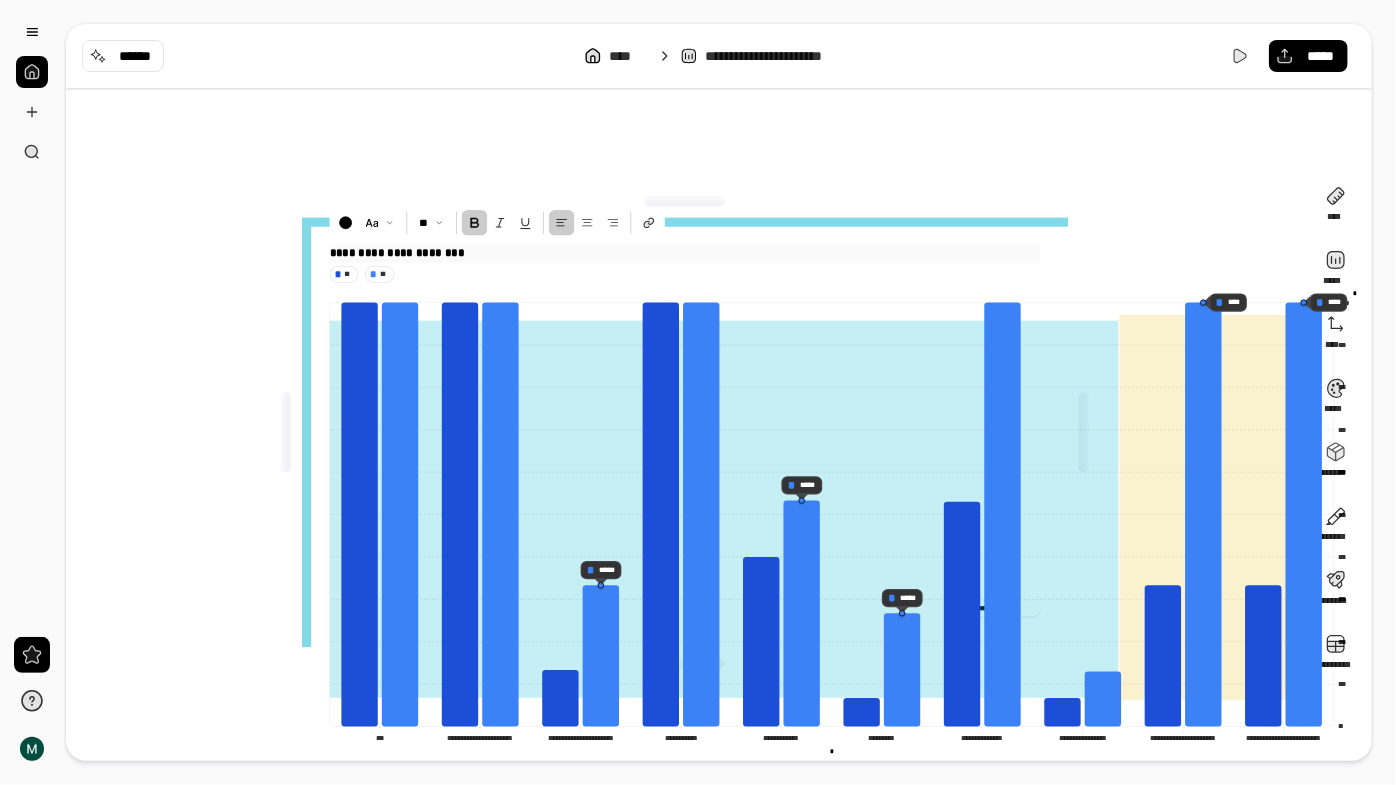click on "**********" at bounding box center [685, 252] 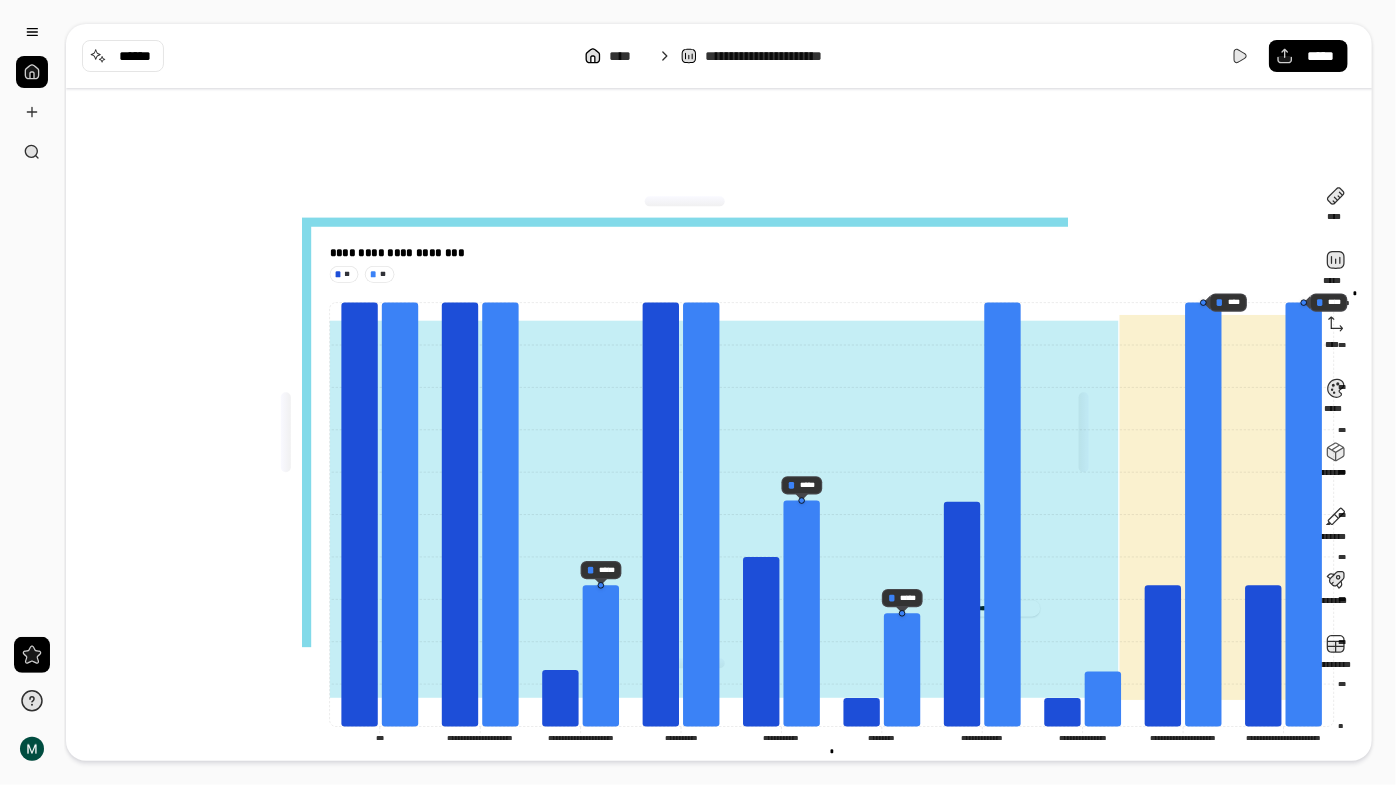click on "**********" at bounding box center [685, 432] 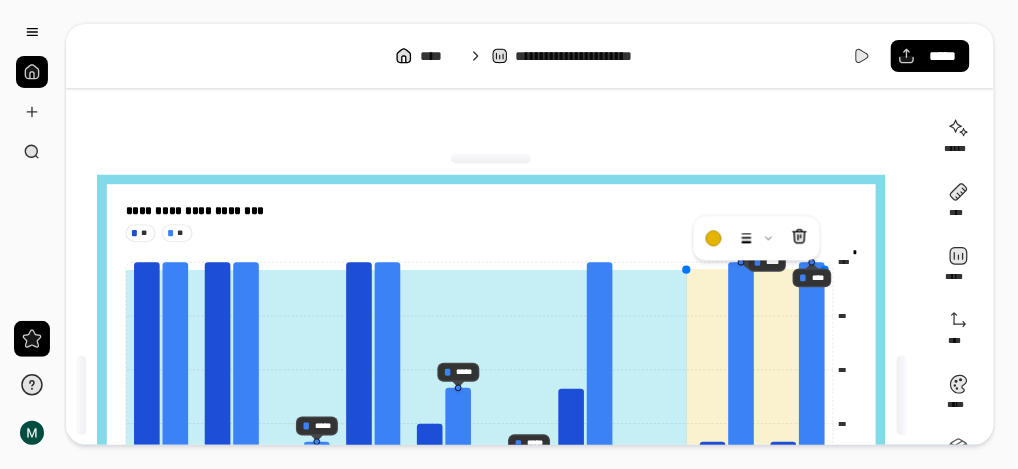click at bounding box center (686, 269) 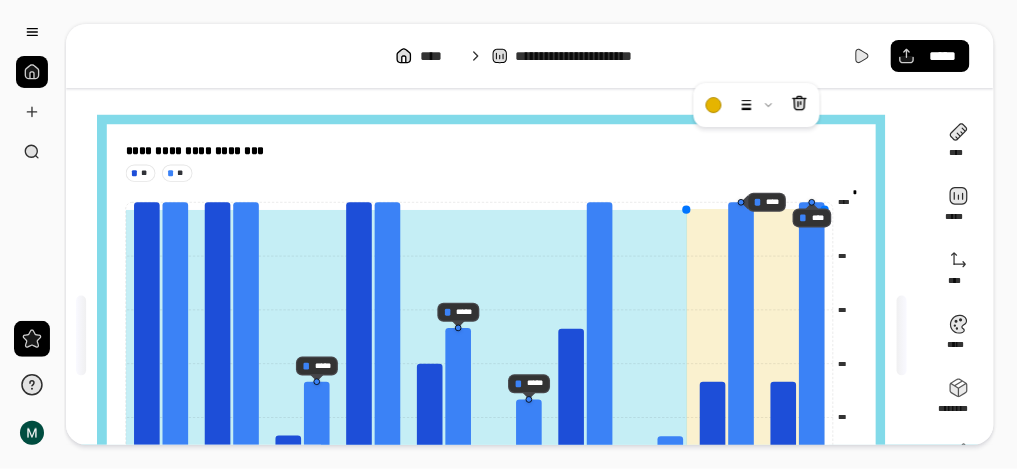 scroll, scrollTop: 133, scrollLeft: 0, axis: vertical 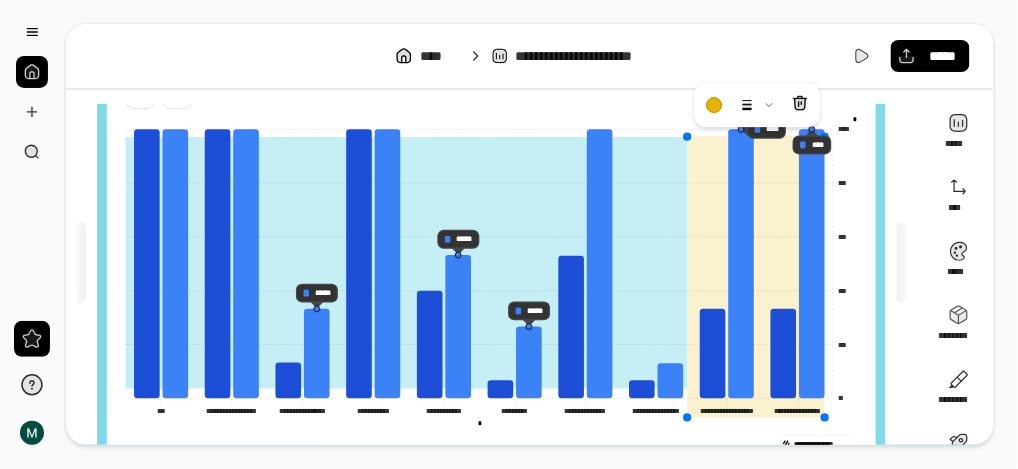 click on "**********" at bounding box center [491, 271] 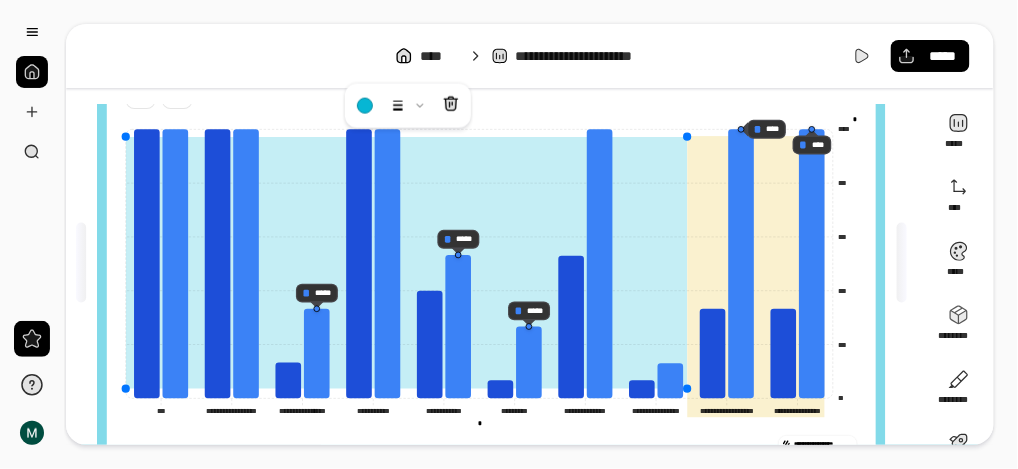 click at bounding box center [407, 263] 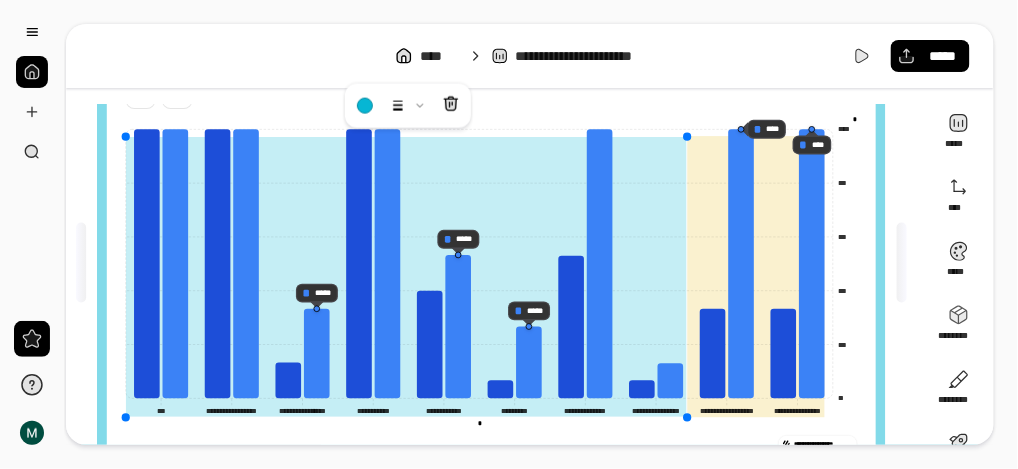 click on "**********" at bounding box center (491, 271) 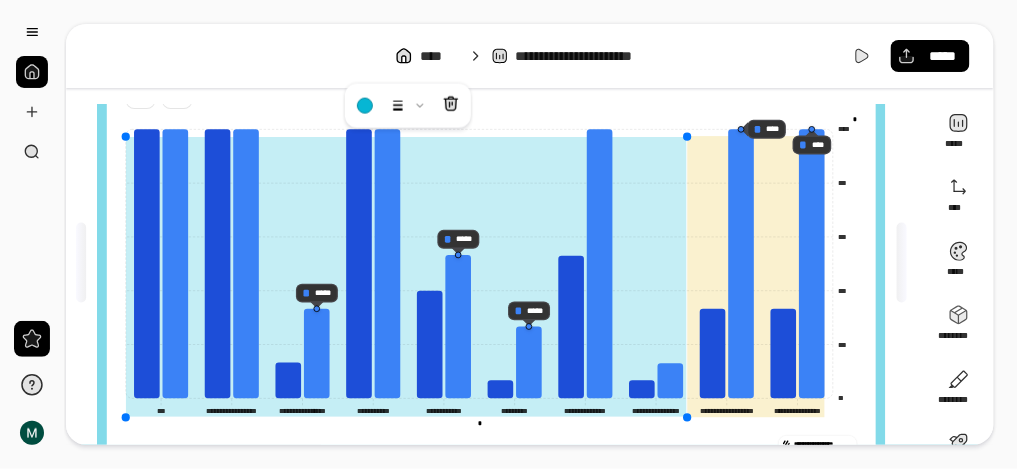 click on "**********" at bounding box center (491, 262) 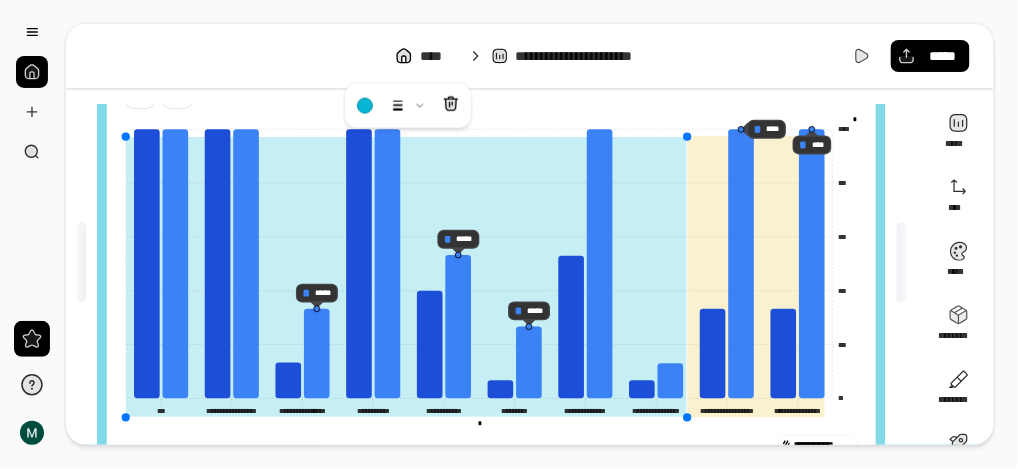 click at bounding box center [407, 277] 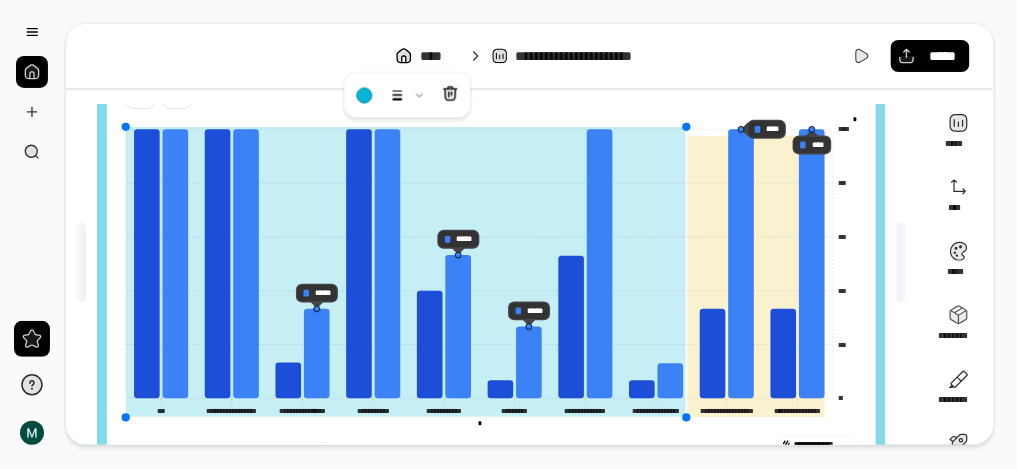 click on "**********" at bounding box center [491, 271] 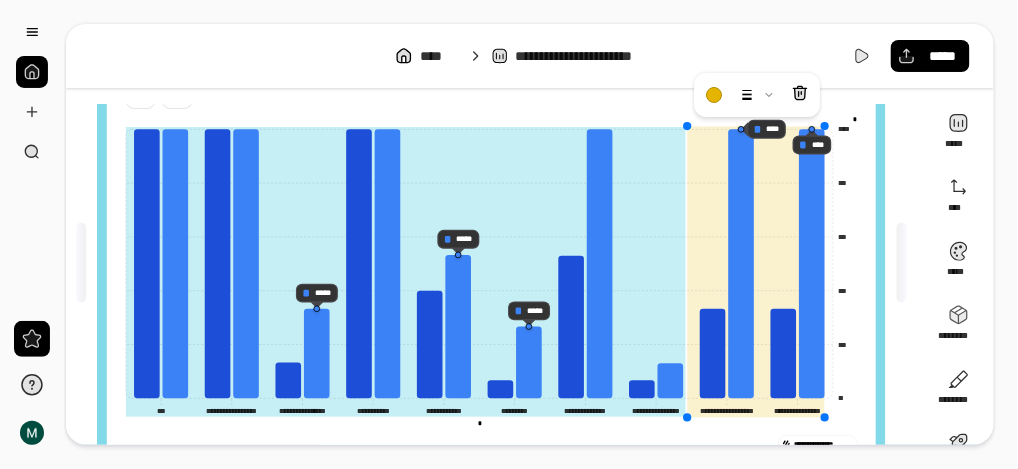 click at bounding box center [687, 126] 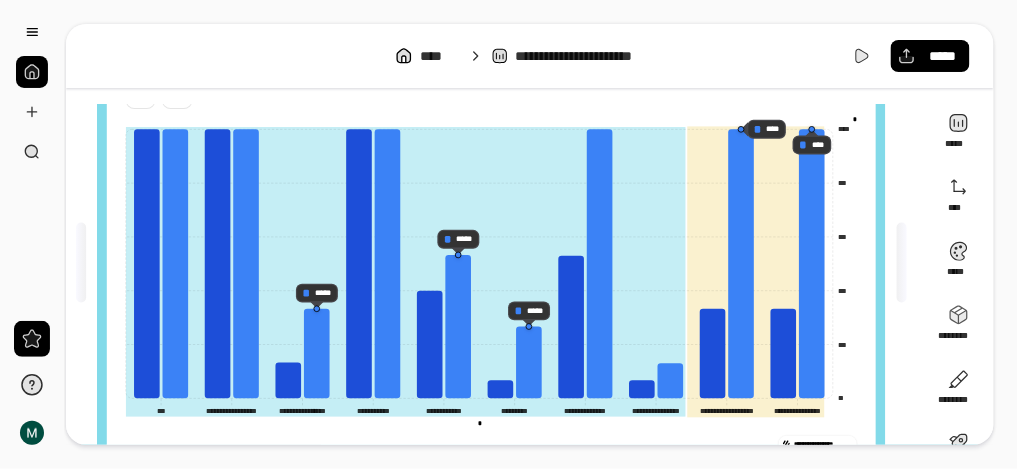 click on "**********" at bounding box center (491, 262) 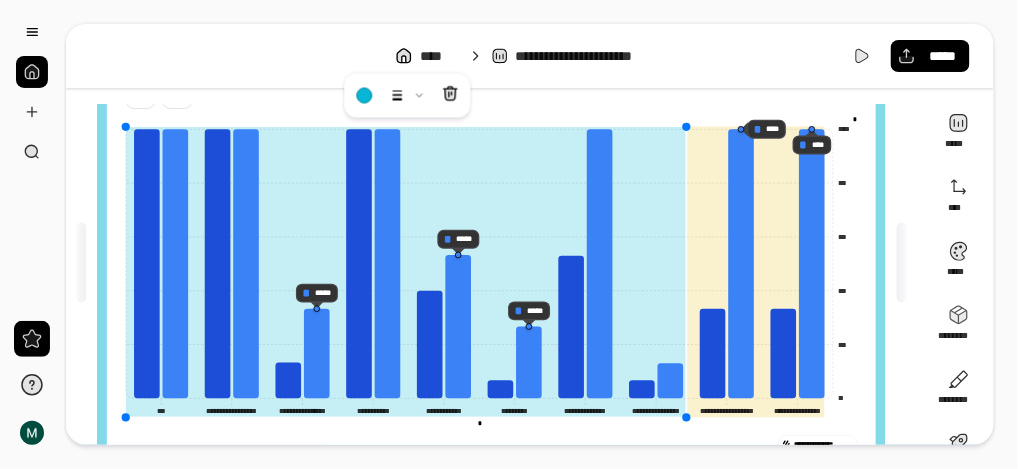 click at bounding box center [406, 272] 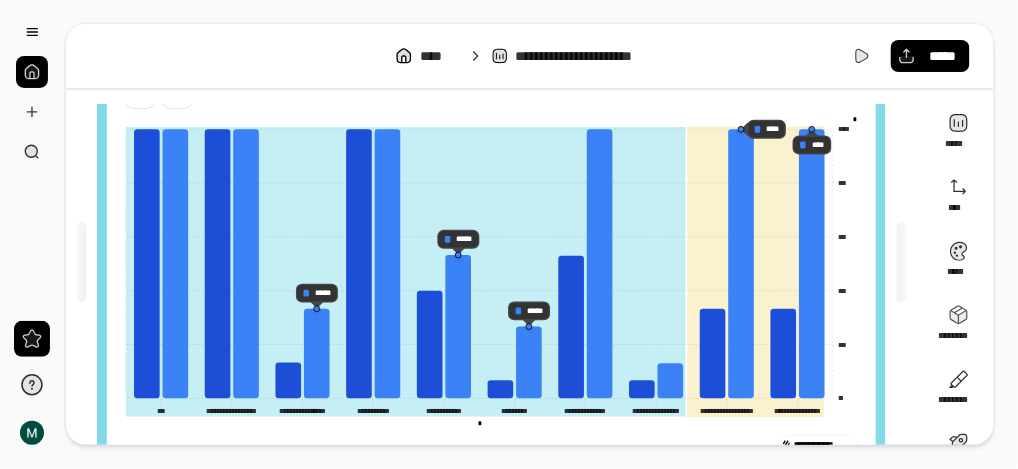 click on "**********" at bounding box center (530, 234) 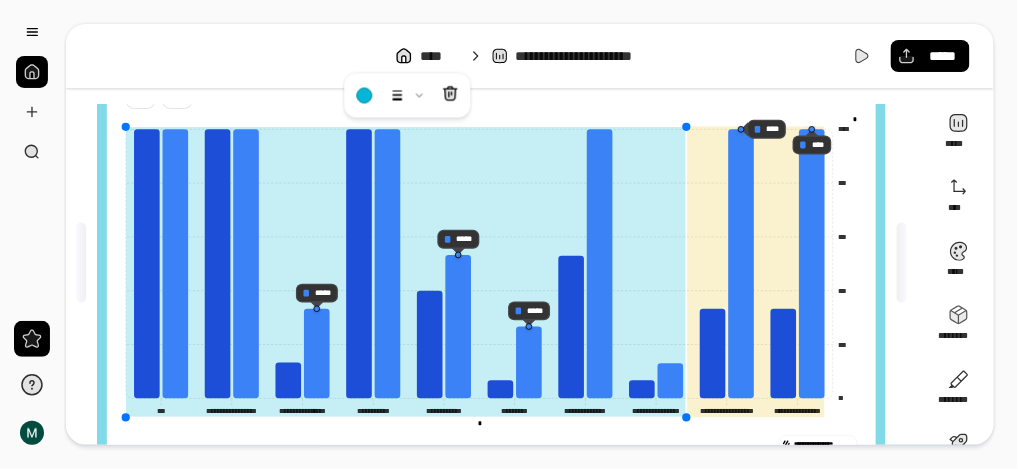 click at bounding box center (406, 272) 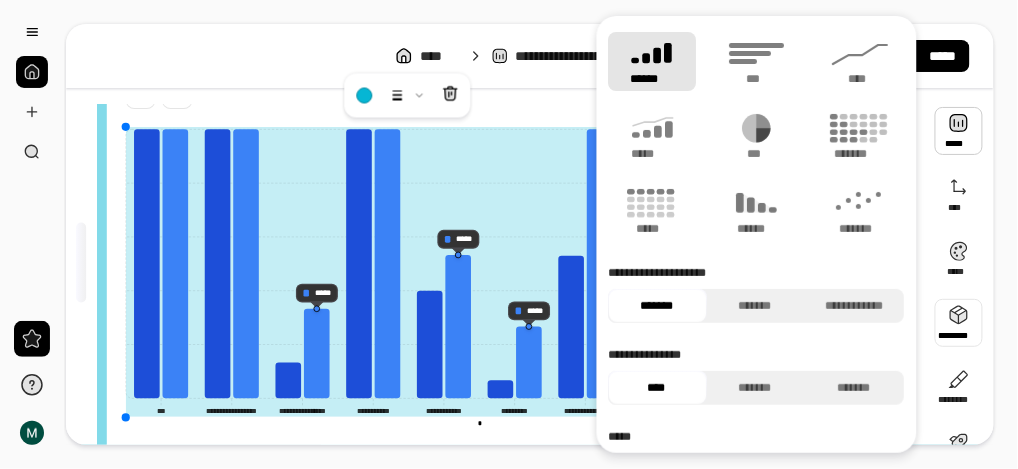 click at bounding box center (406, 272) 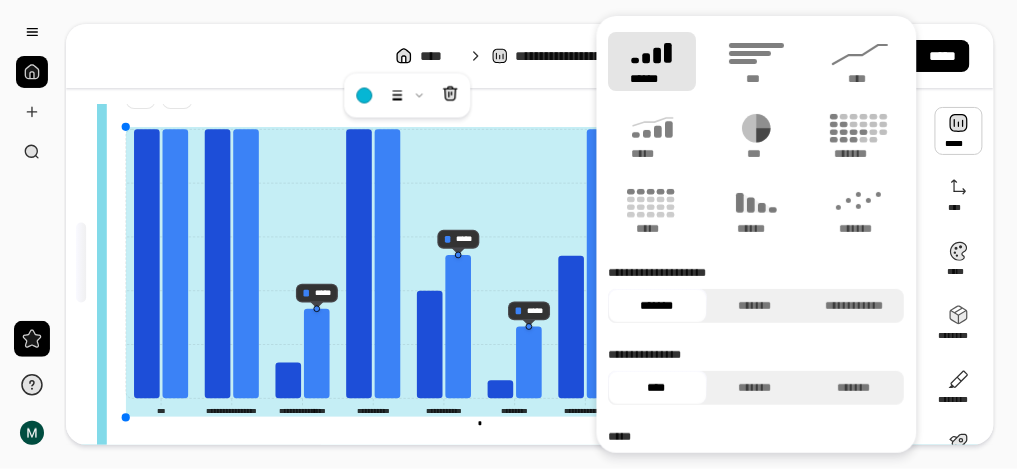 click on "*********" at bounding box center (491, 120) 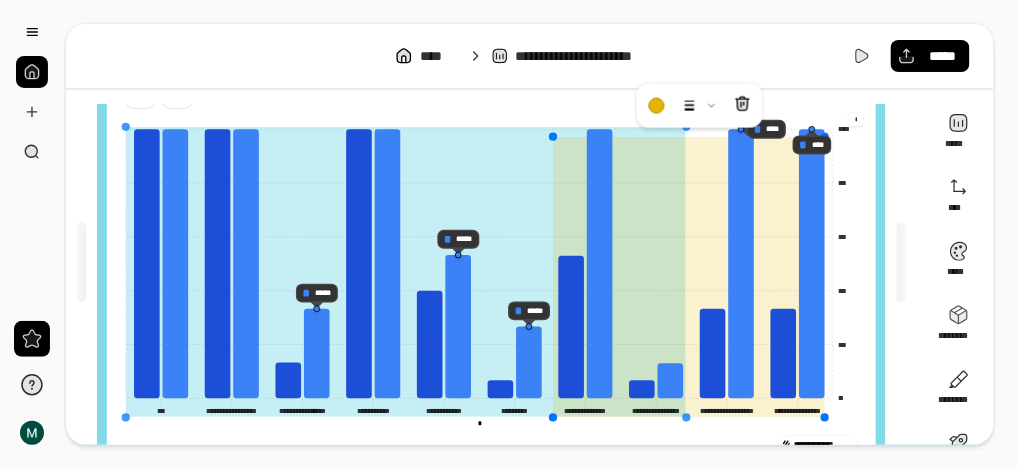 click at bounding box center [480, 264] 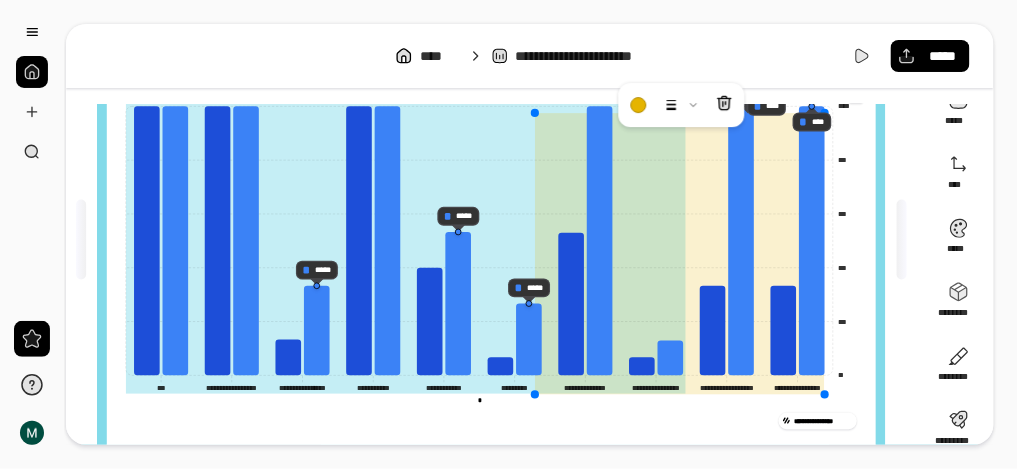 scroll, scrollTop: 133, scrollLeft: 0, axis: vertical 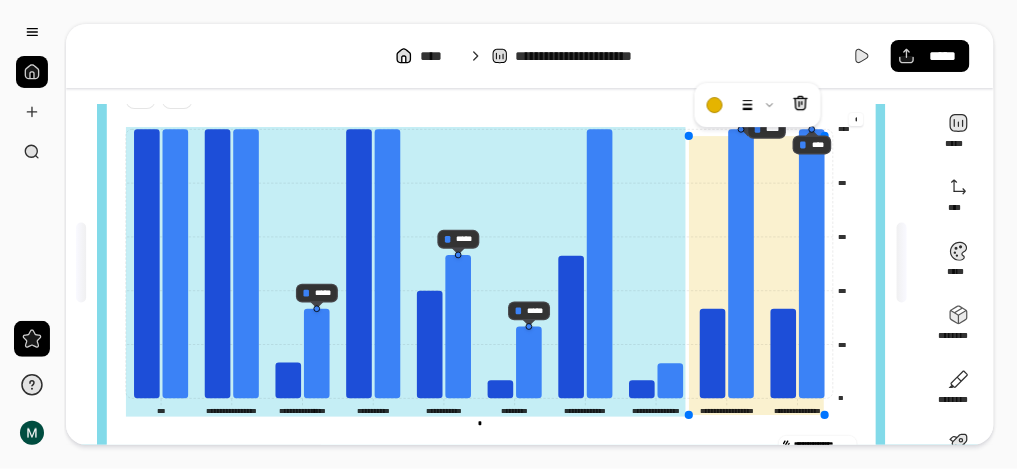 click at bounding box center [757, 276] 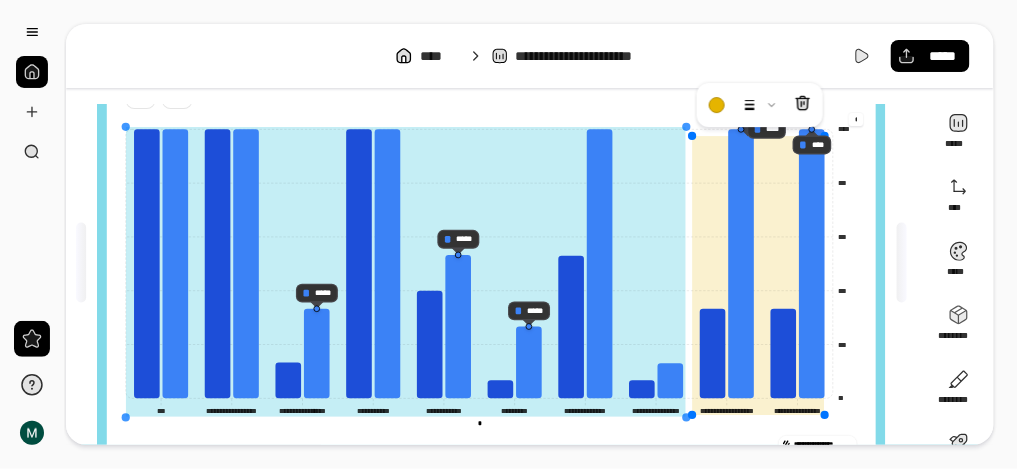 click at bounding box center (406, 272) 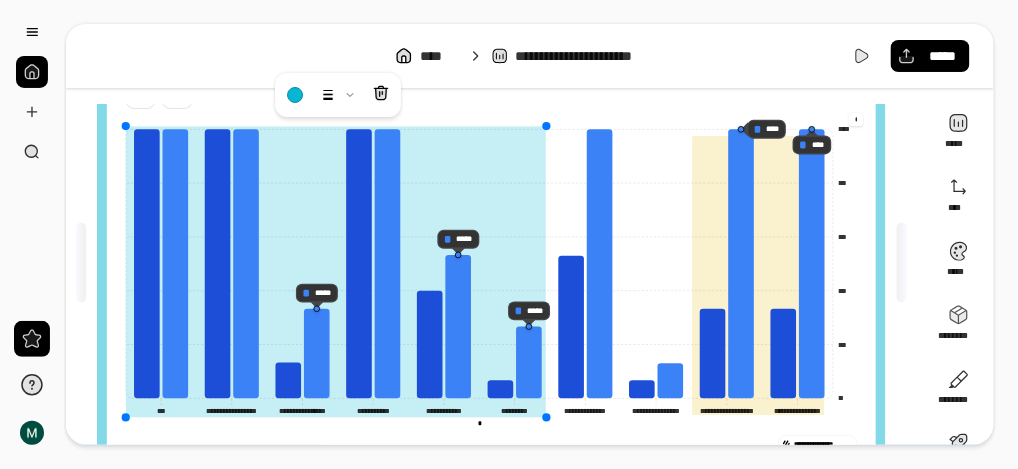 click on "**********" at bounding box center (491, 271) 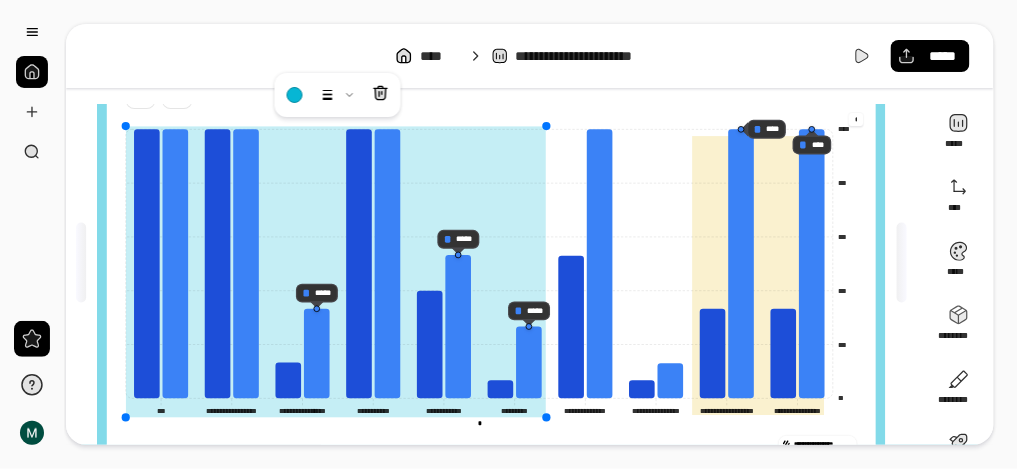 click 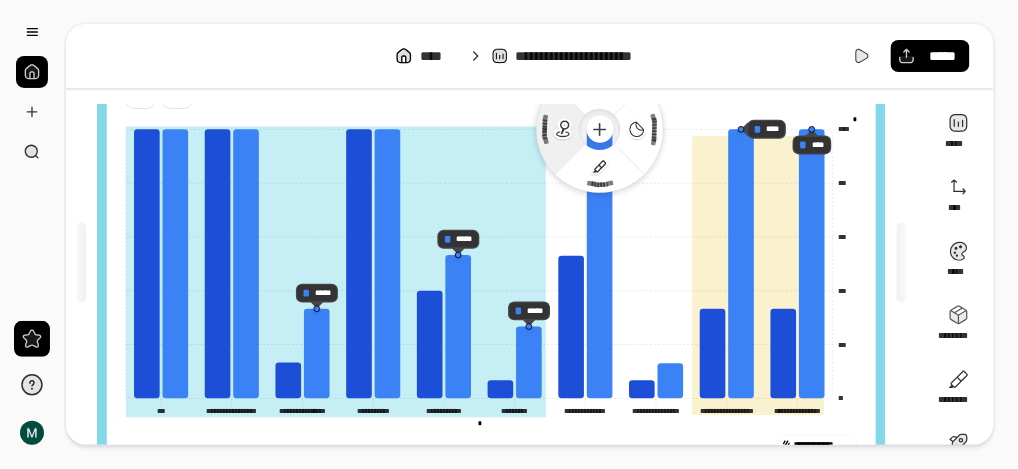 click 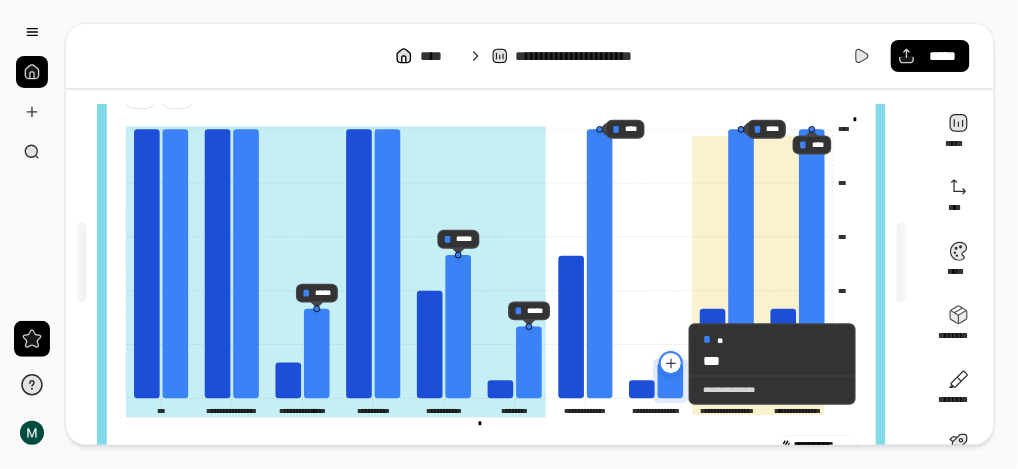 click 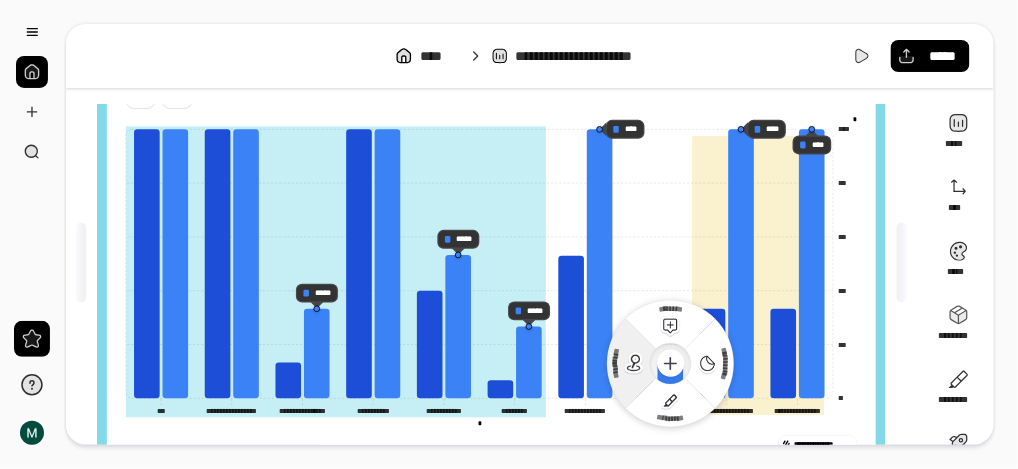 click 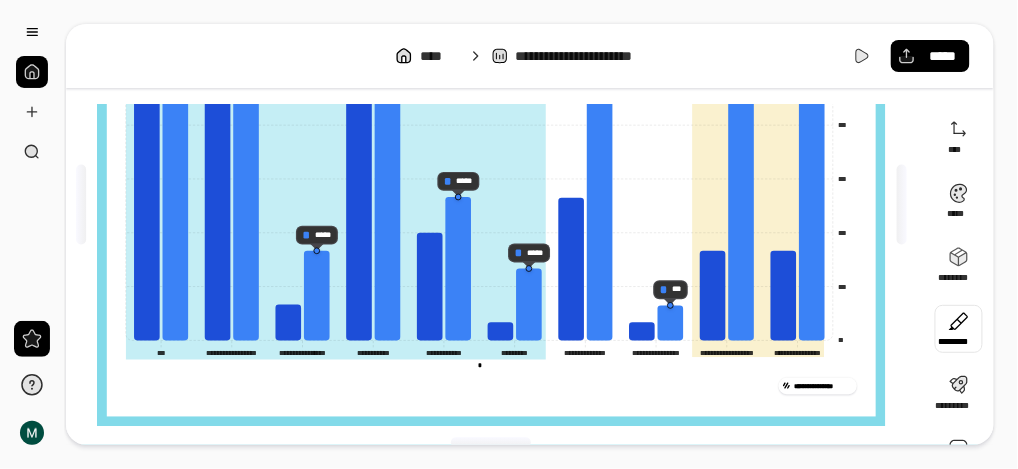 scroll, scrollTop: 242, scrollLeft: 0, axis: vertical 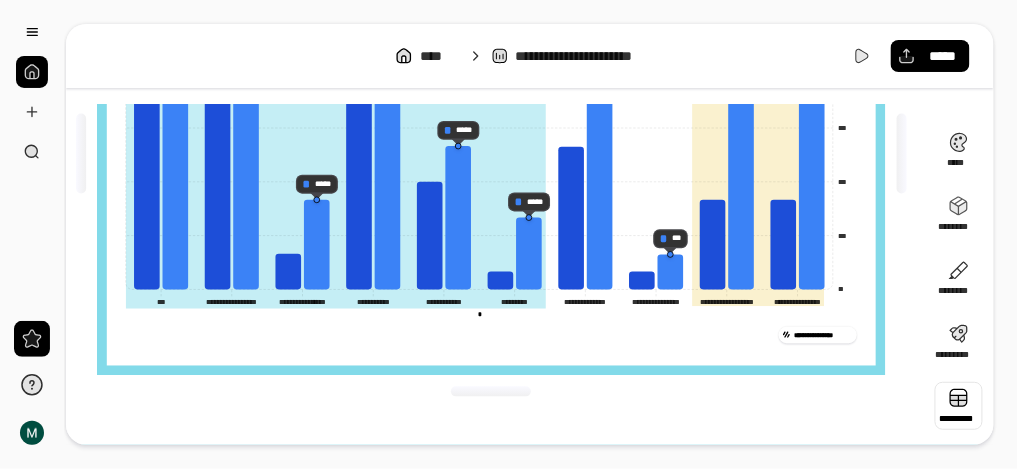 click at bounding box center (959, 406) 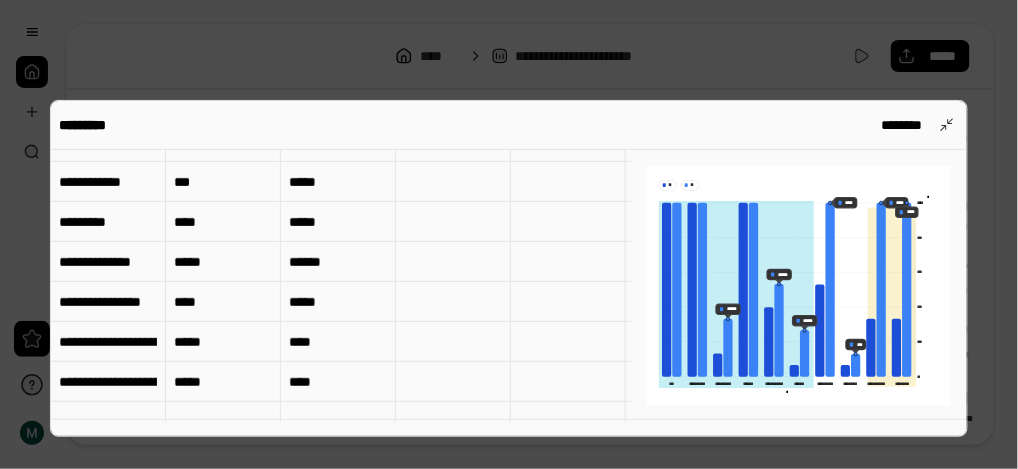 scroll, scrollTop: 200, scrollLeft: 0, axis: vertical 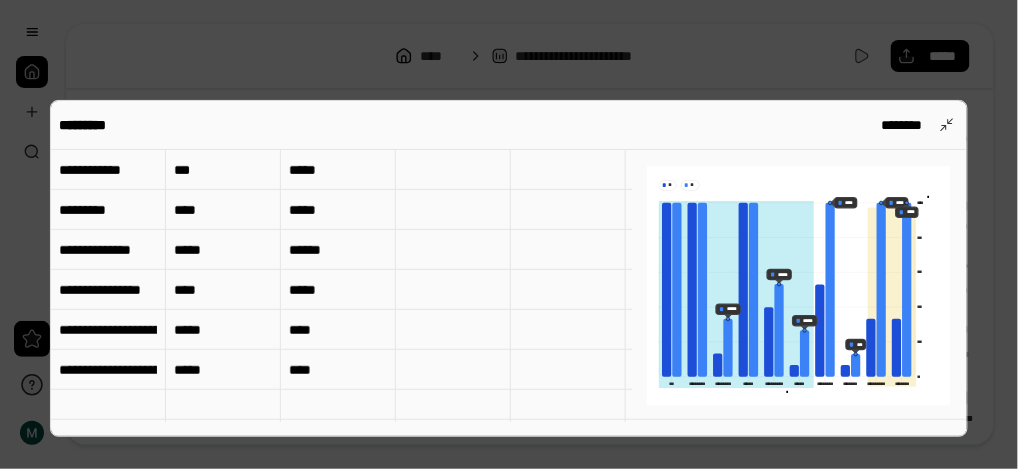 click on "*****" at bounding box center [223, 330] 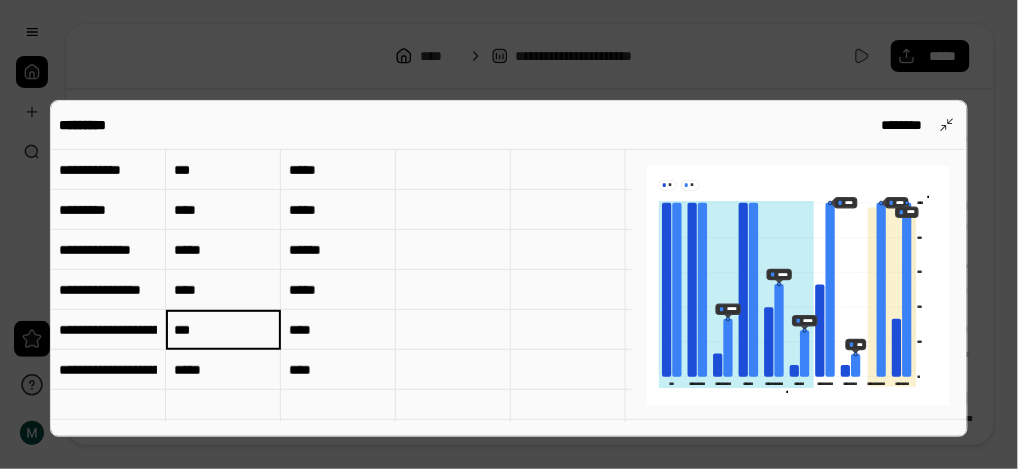 type on "***" 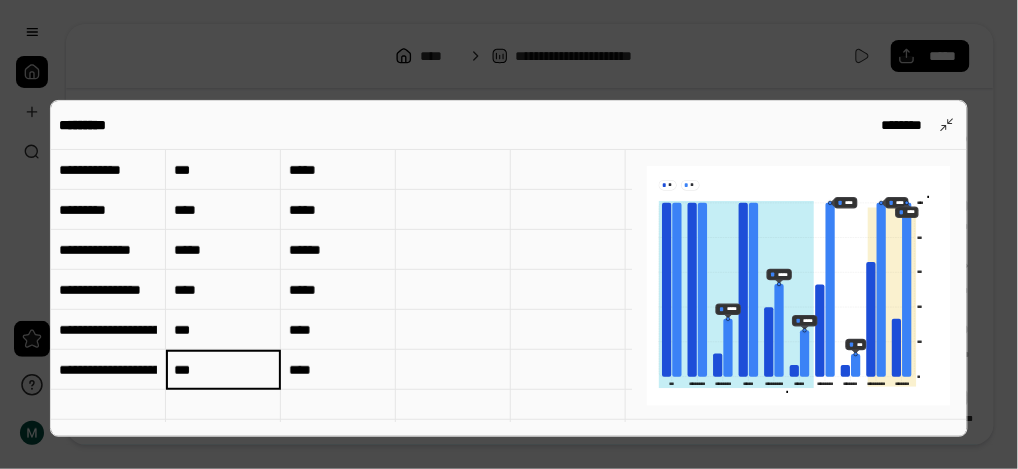 type on "***" 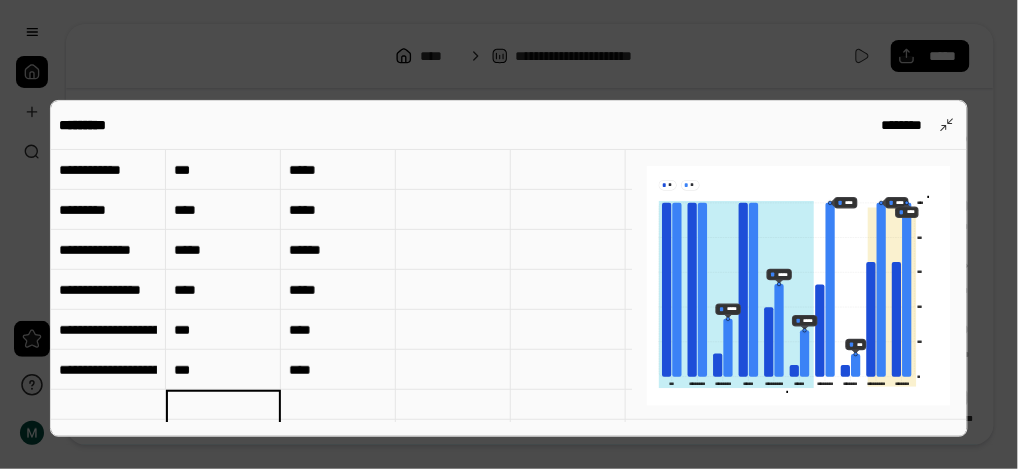 scroll, scrollTop: 218, scrollLeft: 0, axis: vertical 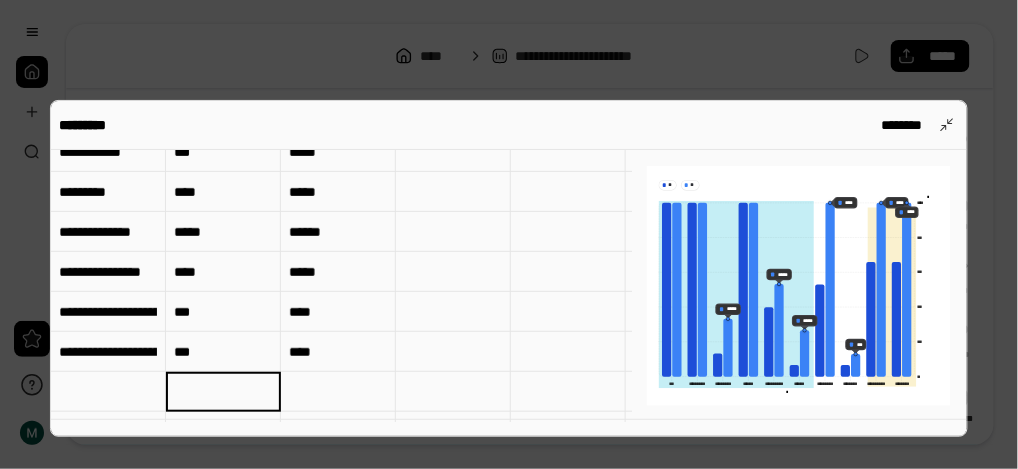 click at bounding box center (509, 234) 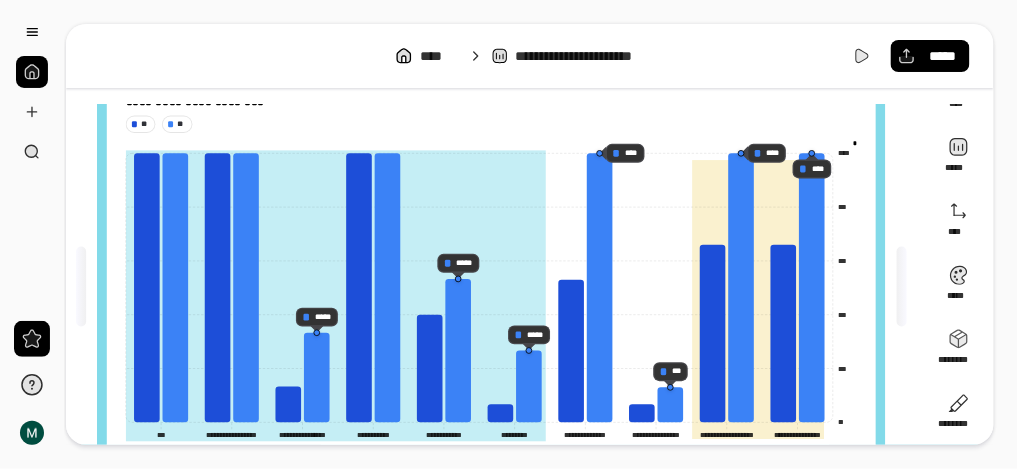 scroll, scrollTop: 176, scrollLeft: 0, axis: vertical 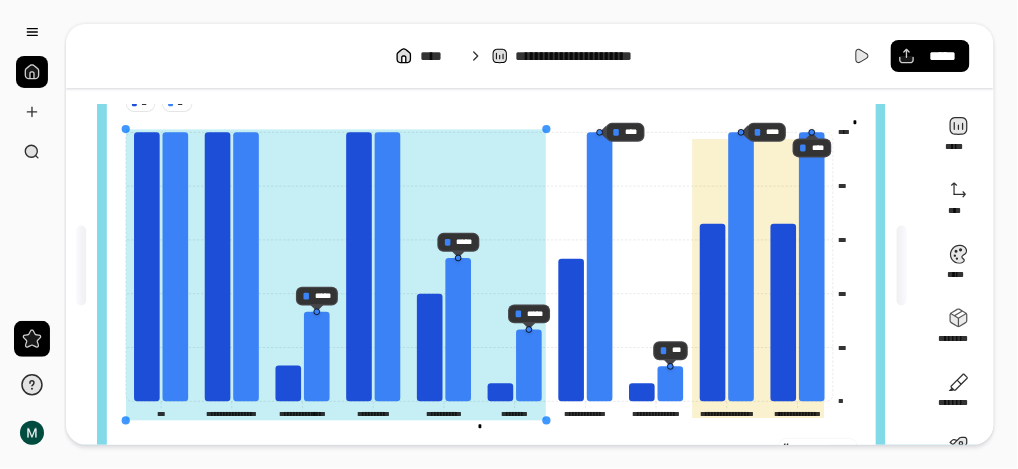 click at bounding box center [336, 275] 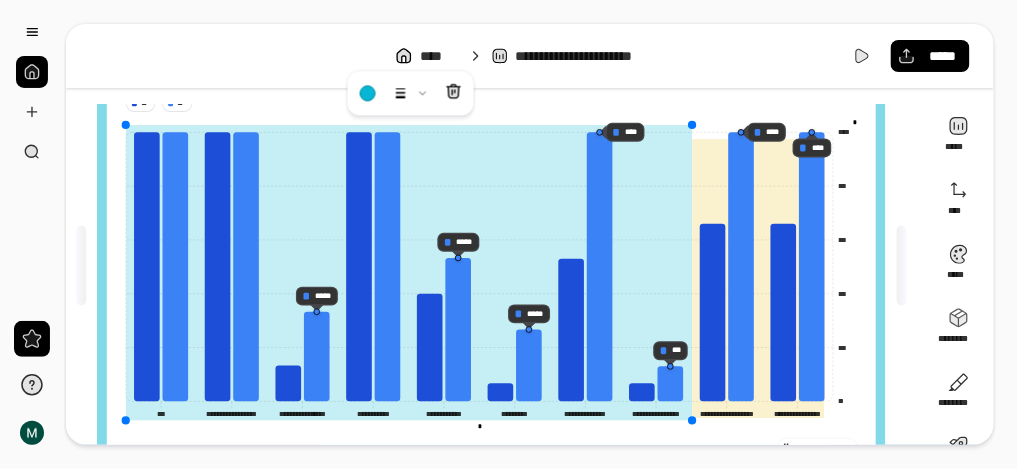 click on "**********" at bounding box center [491, 274] 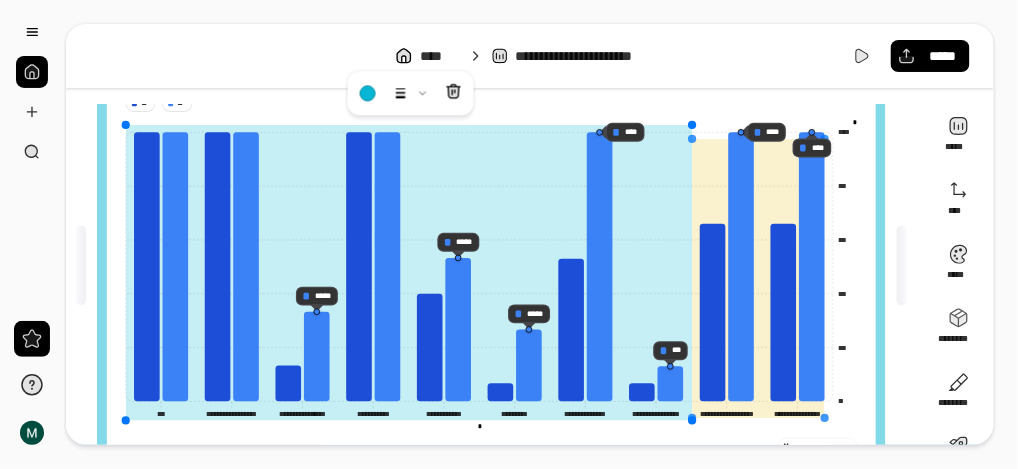 click at bounding box center (759, 279) 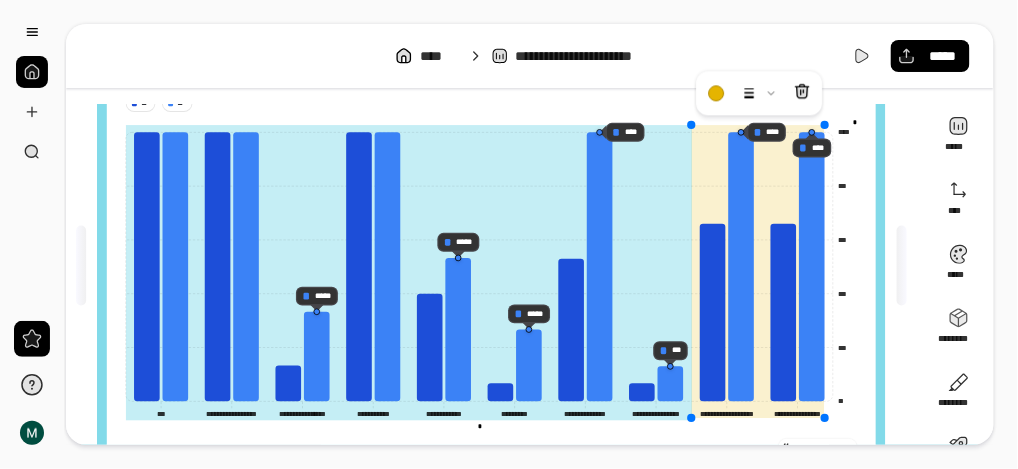click on "**********" at bounding box center [491, 274] 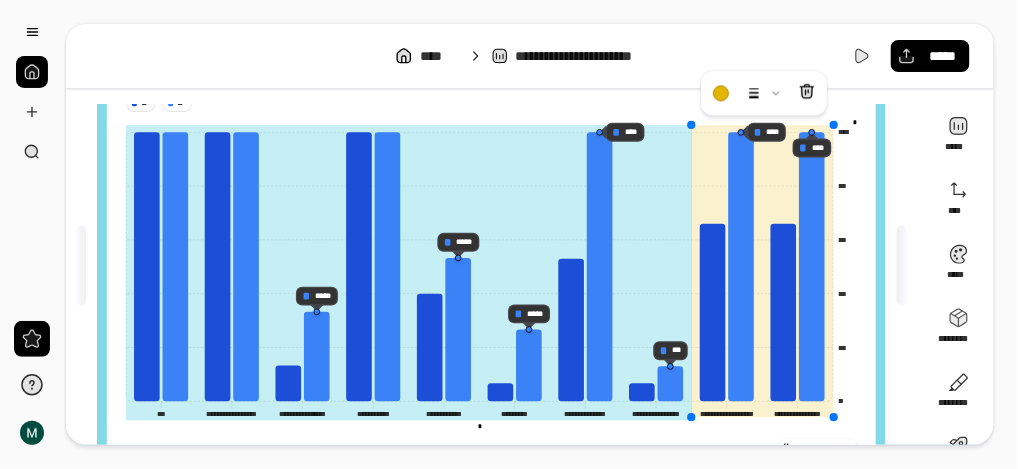 click at bounding box center [834, 417] 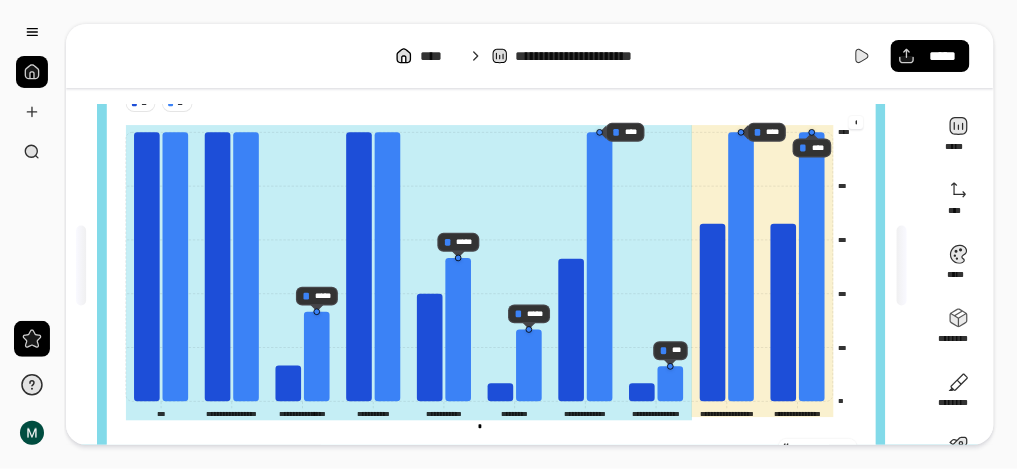 click on "*********" at bounding box center [856, 122] 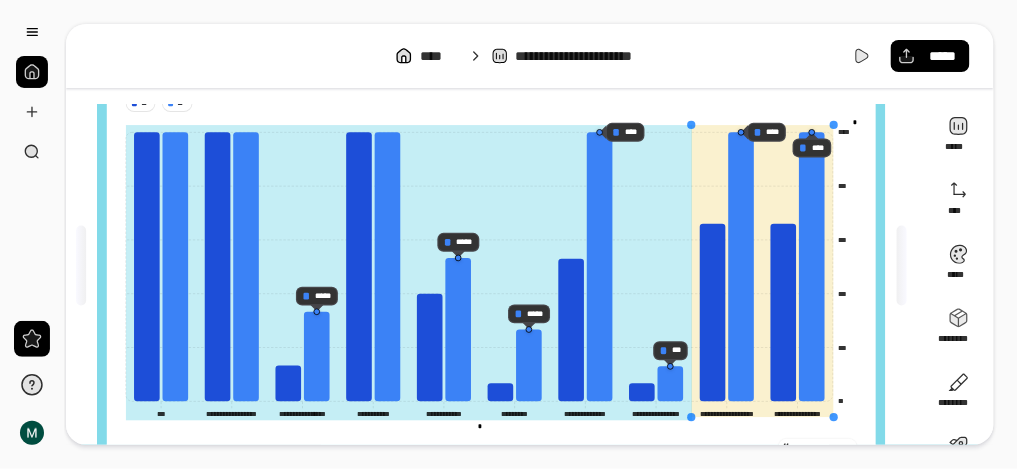 click on "**********" at bounding box center (491, 274) 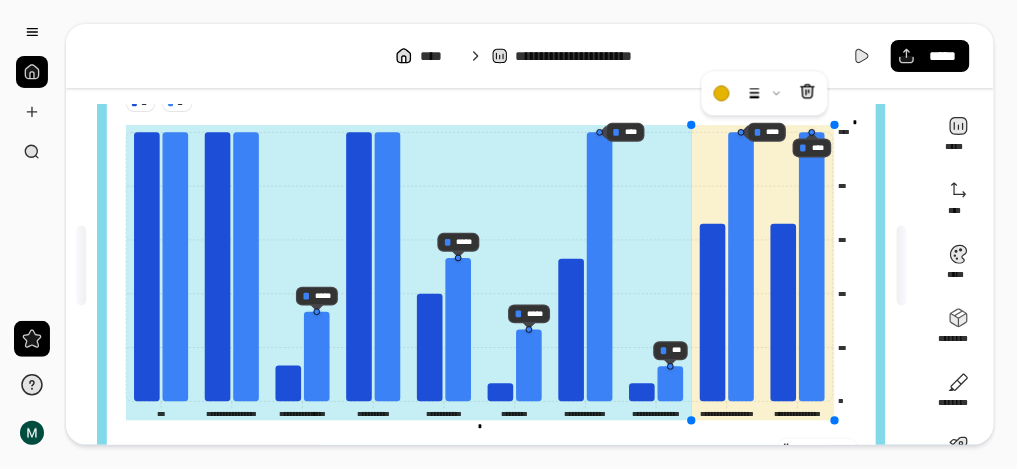 click at bounding box center (835, 421) 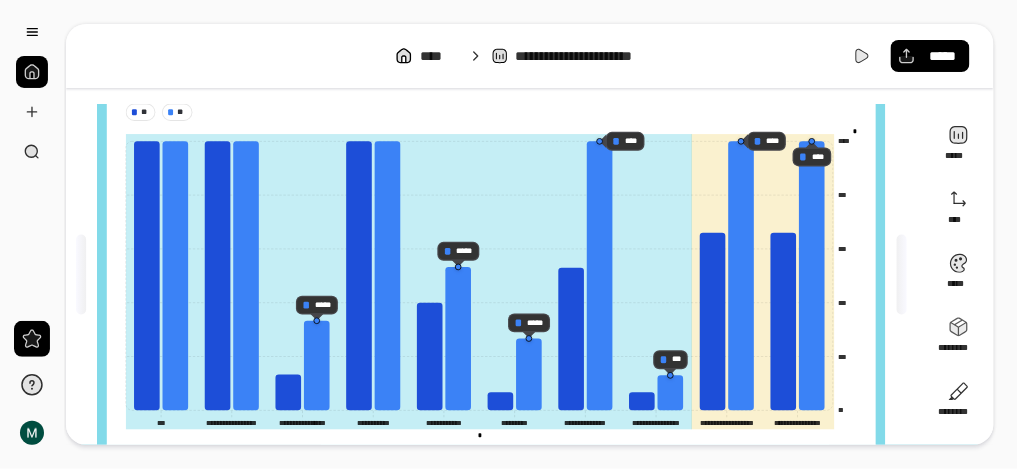 scroll, scrollTop: 143, scrollLeft: 0, axis: vertical 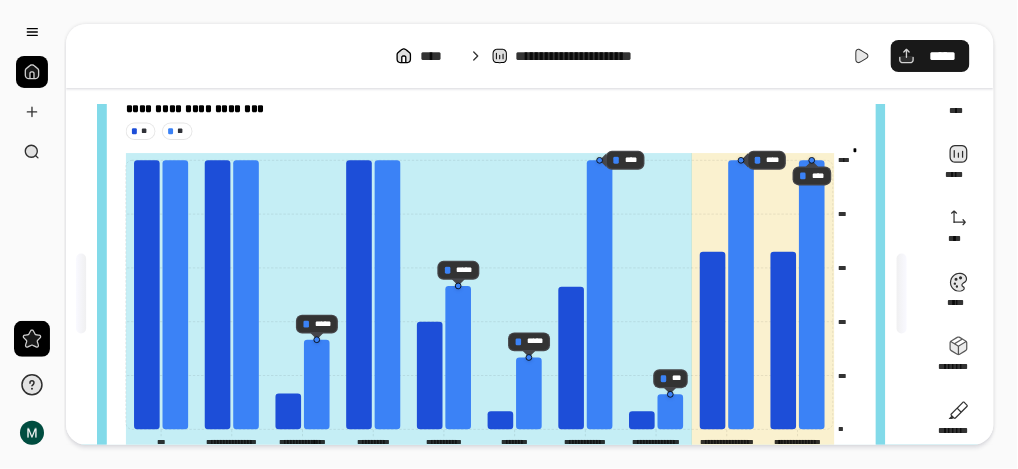 click on "*****" at bounding box center (942, 56) 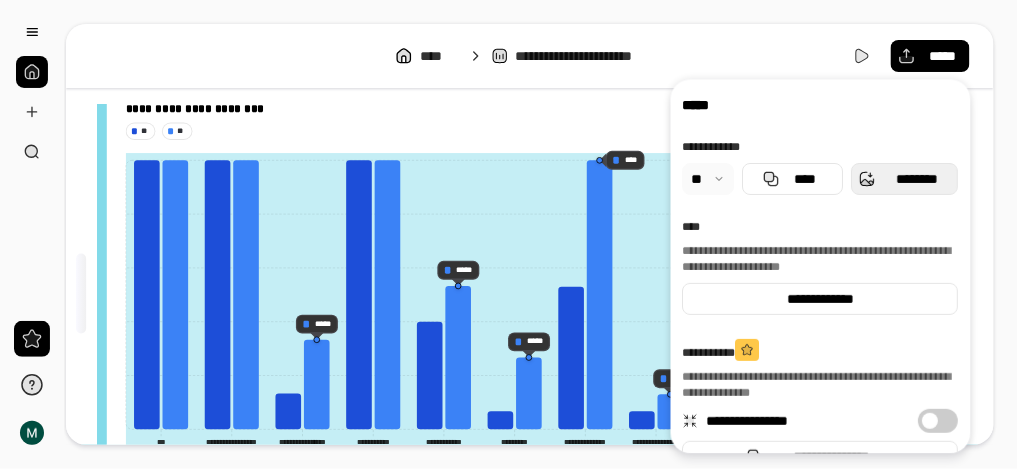 click on "********" at bounding box center [917, 179] 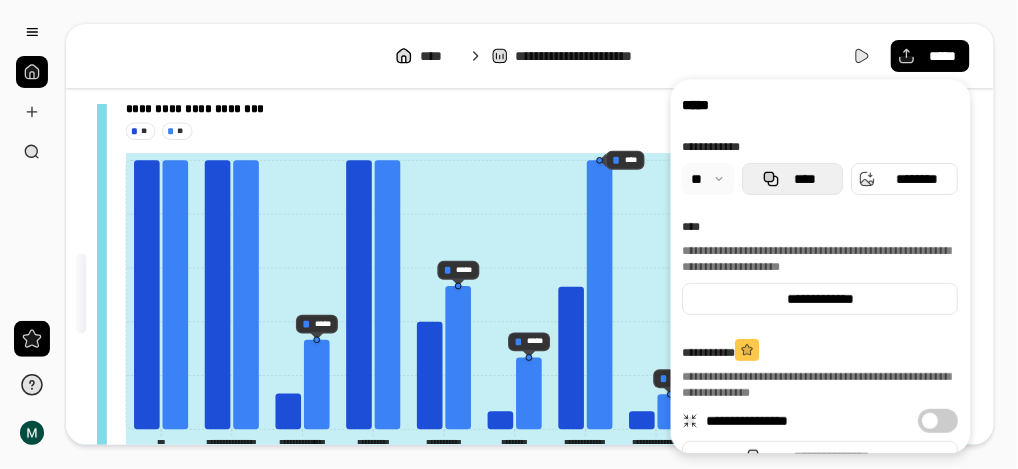 click on "****" at bounding box center (805, 179) 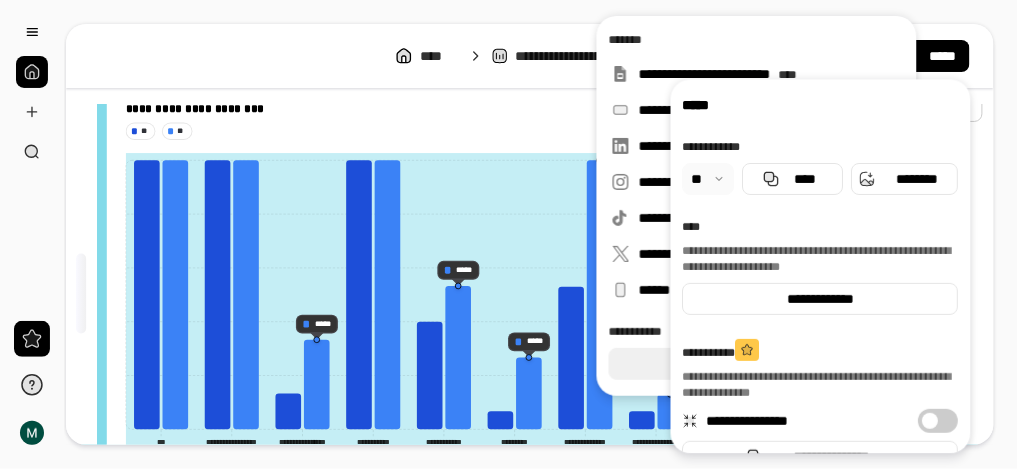 click on "**********" at bounding box center (541, 234) 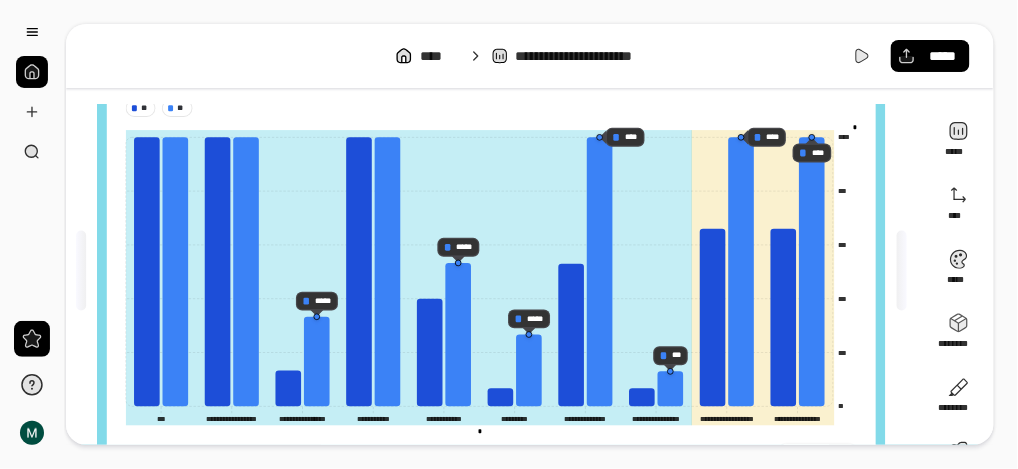scroll, scrollTop: 102, scrollLeft: 0, axis: vertical 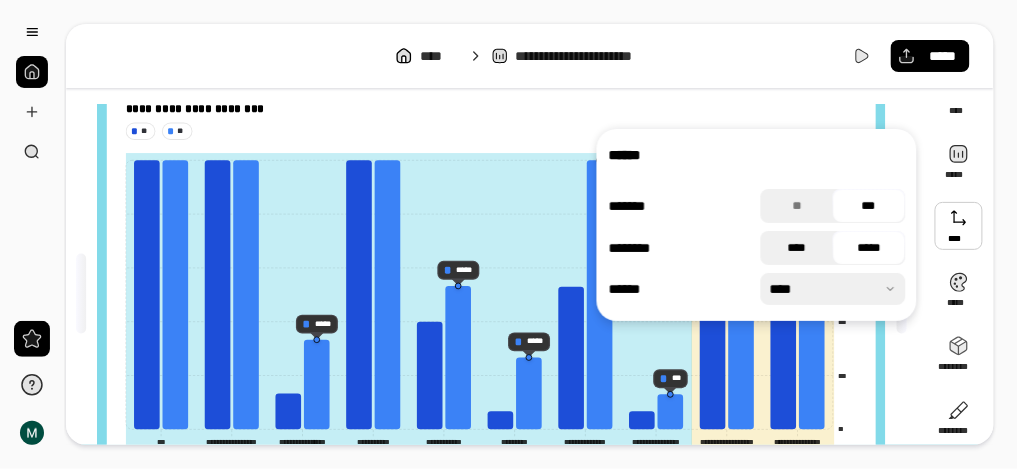 click on "****" at bounding box center (797, 248) 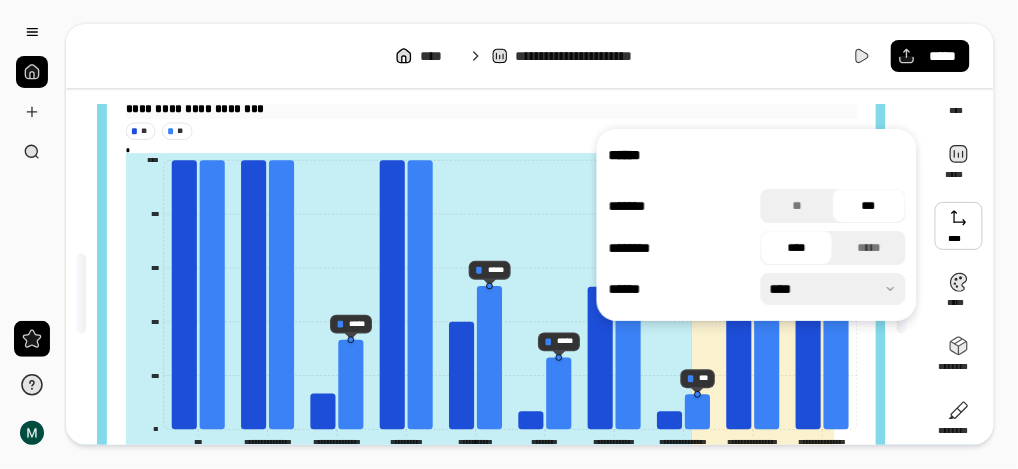 click on "**********" at bounding box center (491, 108) 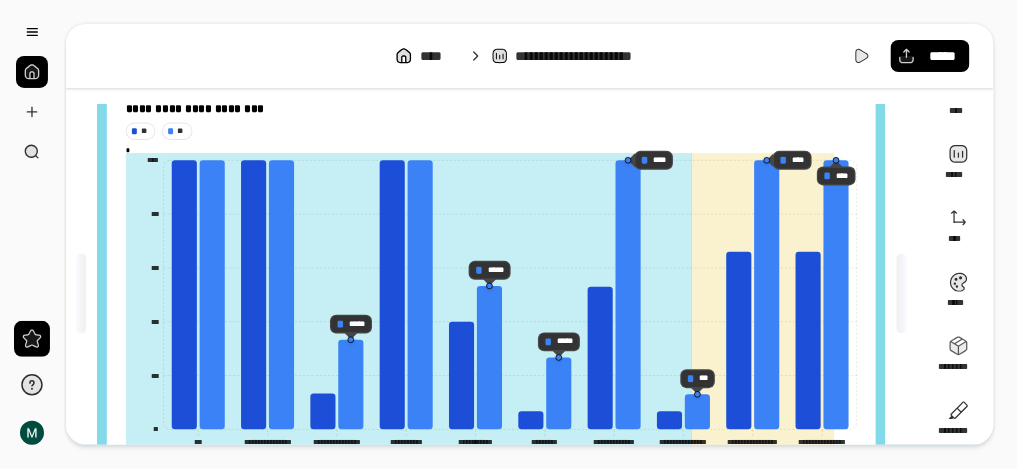 click on "**********" at bounding box center (530, 56) 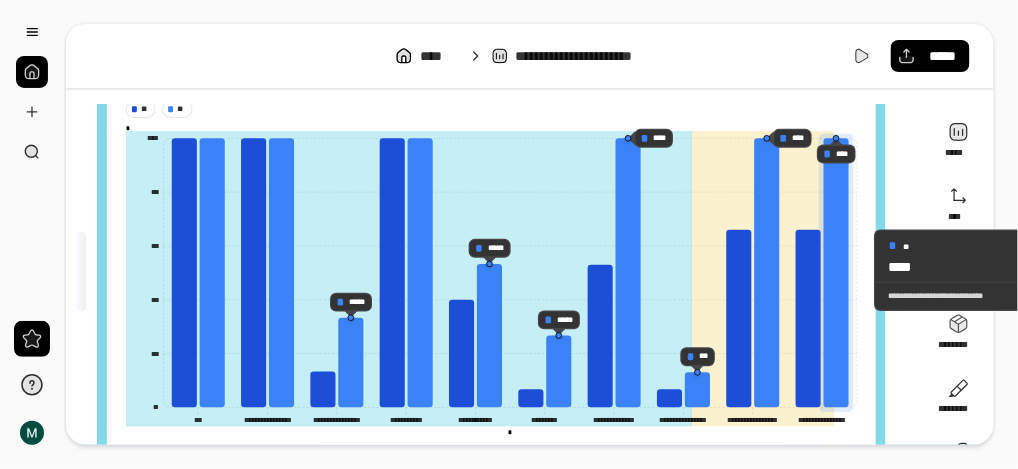 scroll, scrollTop: 102, scrollLeft: 0, axis: vertical 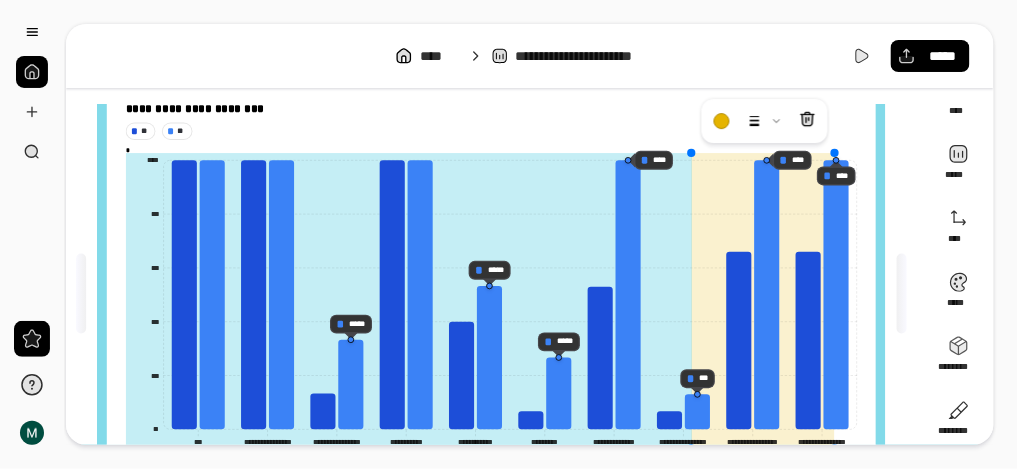 click at bounding box center [763, 301] 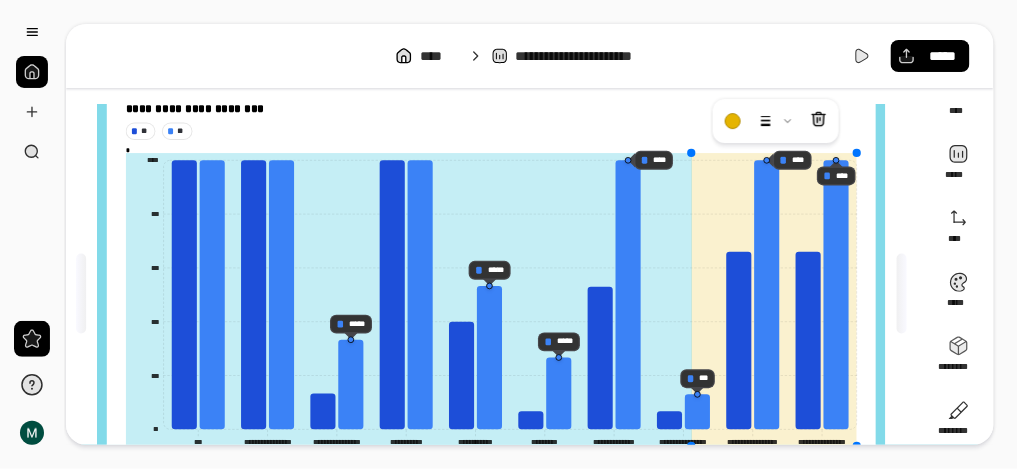 click on "**********" at bounding box center (491, 293) 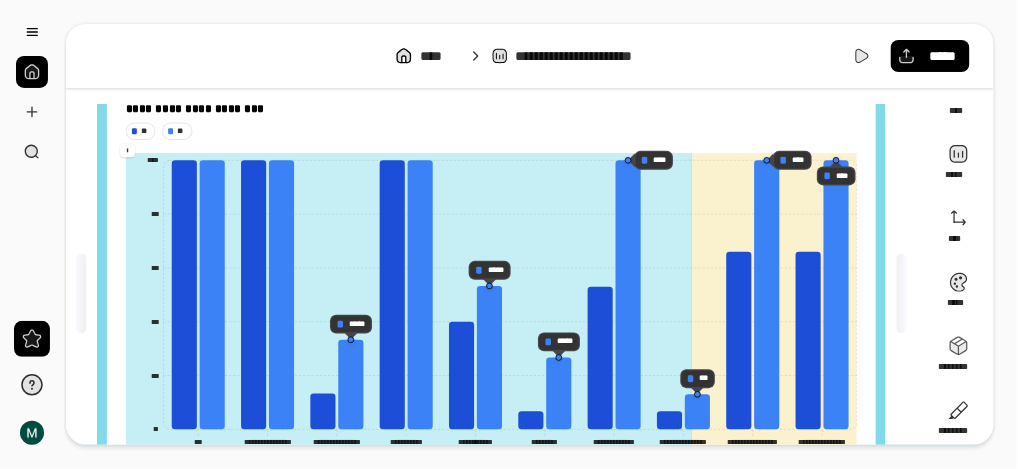 click on "*********" at bounding box center [127, 150] 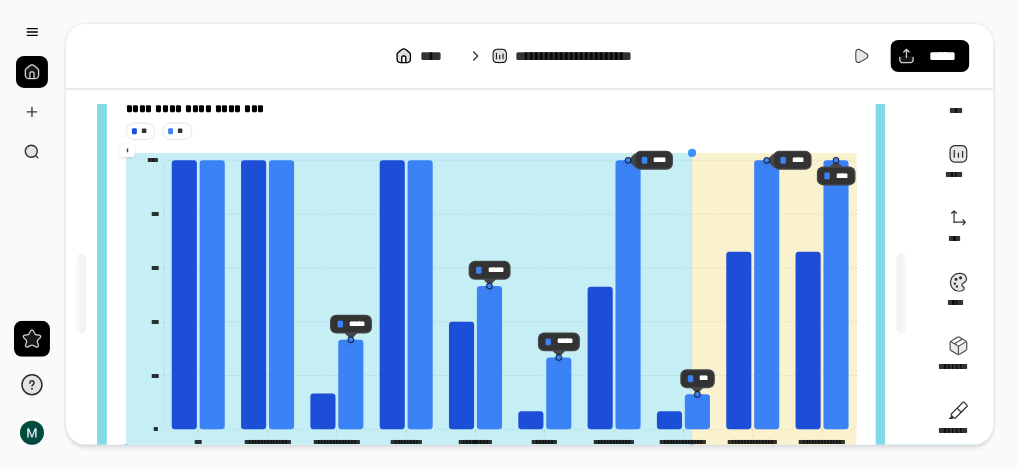click at bounding box center [409, 301] 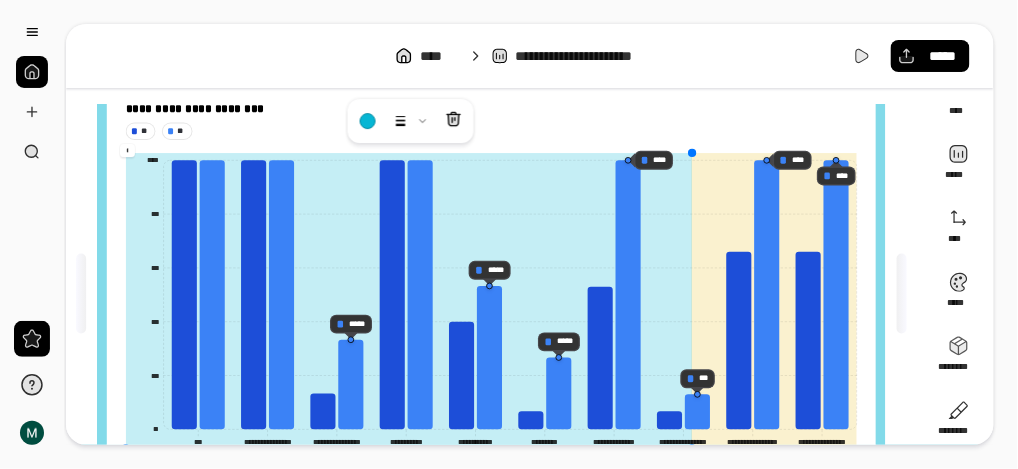 click on "**********" at bounding box center (491, 288) 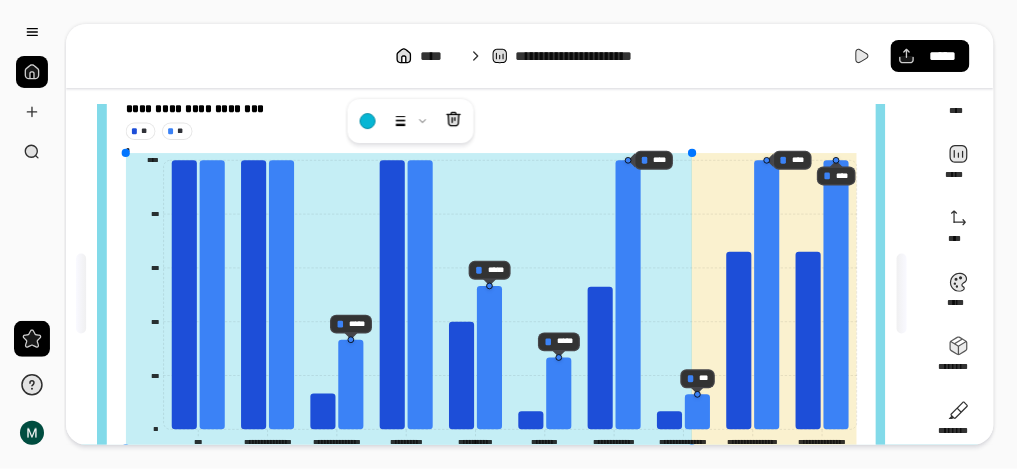click at bounding box center (409, 301) 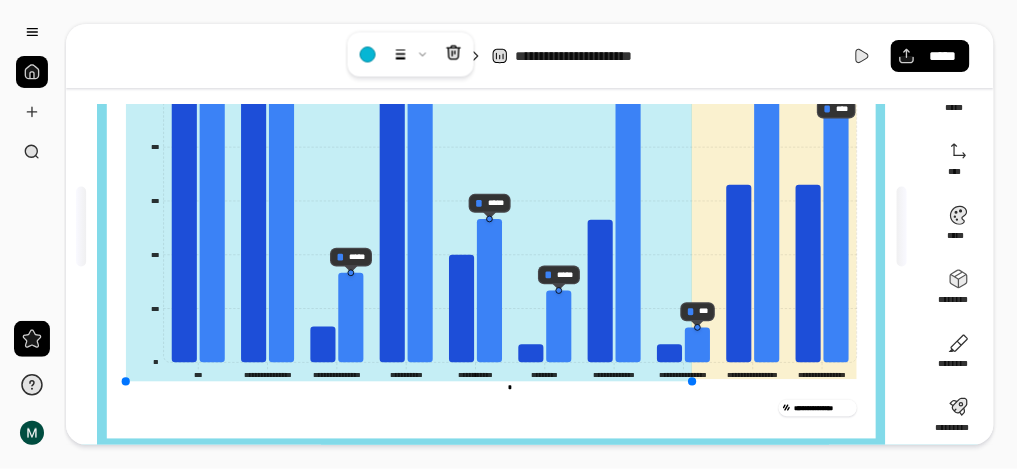 scroll, scrollTop: 169, scrollLeft: 0, axis: vertical 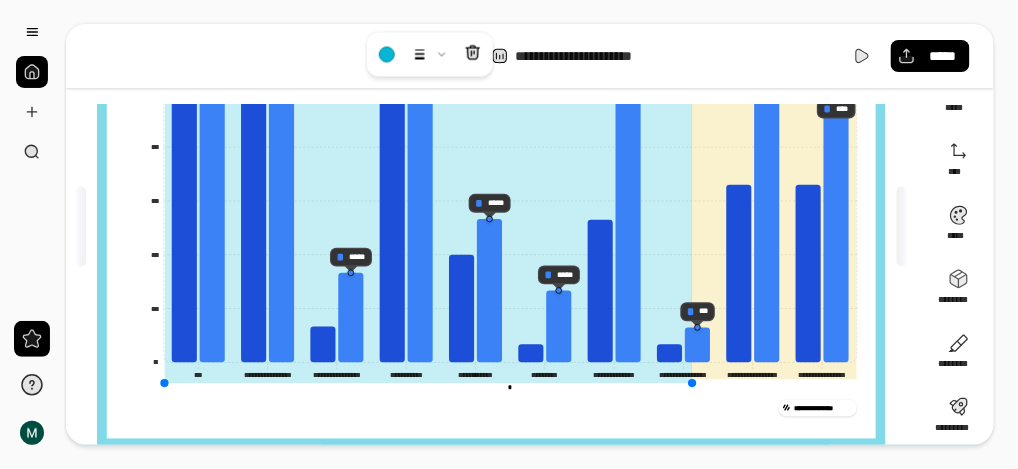 click on "**********" at bounding box center [491, 235] 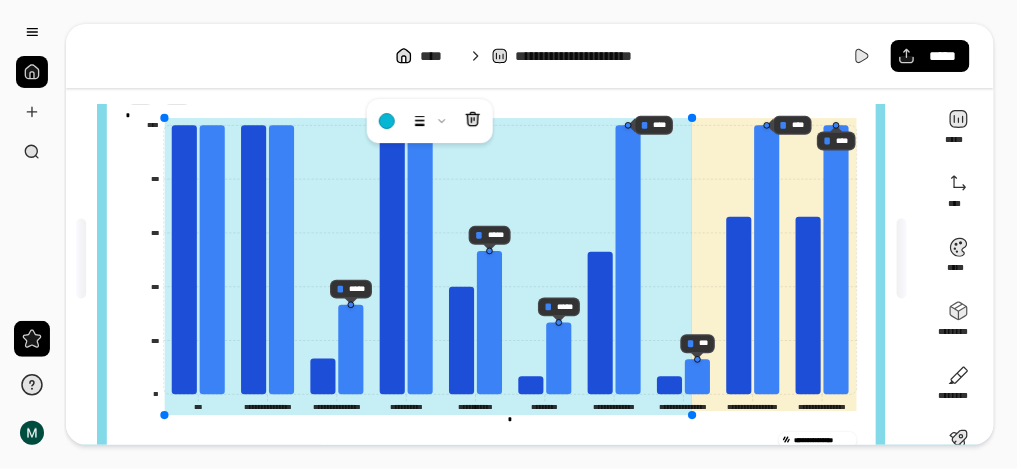 scroll, scrollTop: 169, scrollLeft: 0, axis: vertical 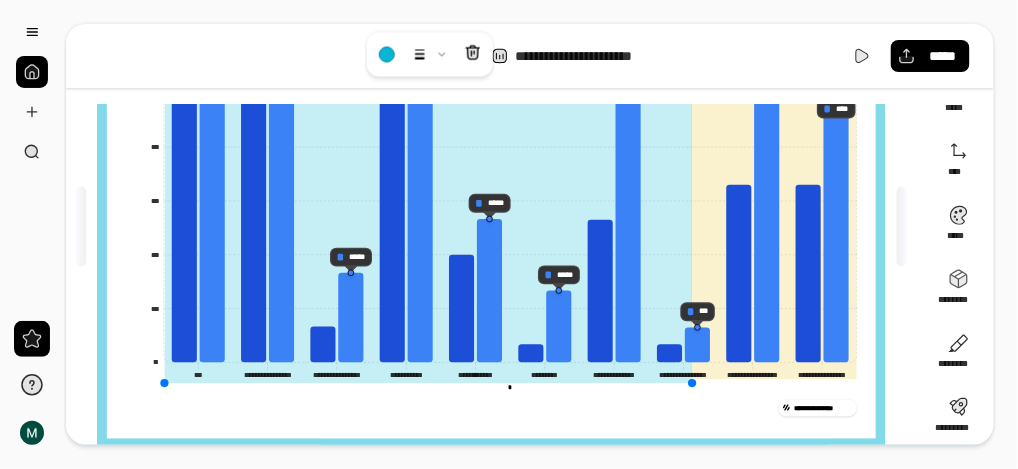 click on "**********" at bounding box center (491, 408) 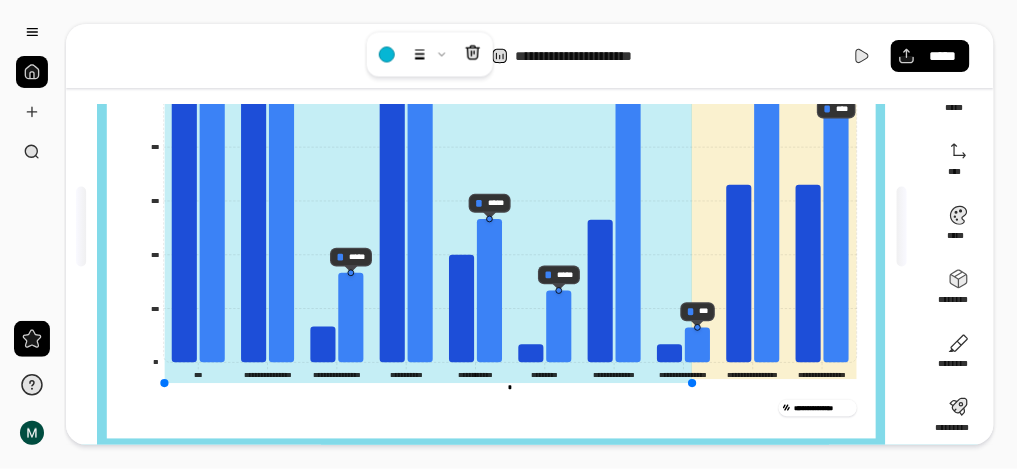 click at bounding box center (429, 234) 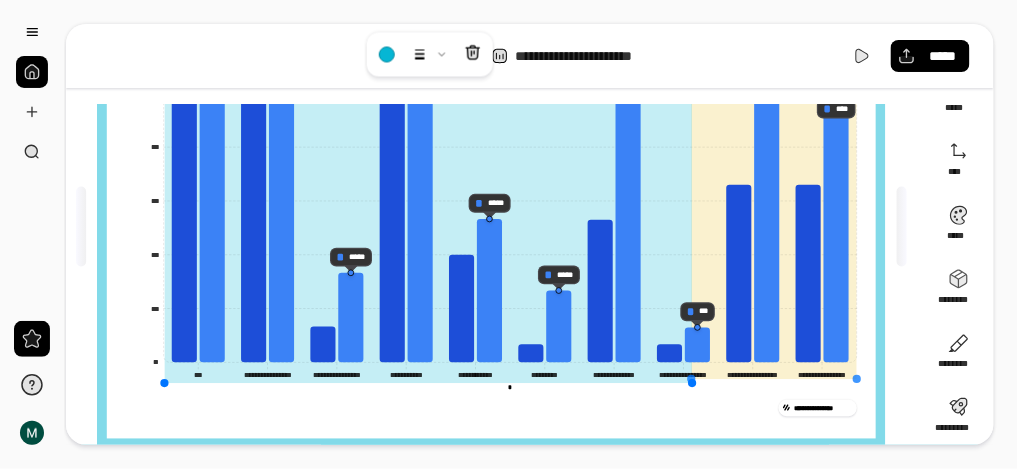click at bounding box center [774, 232] 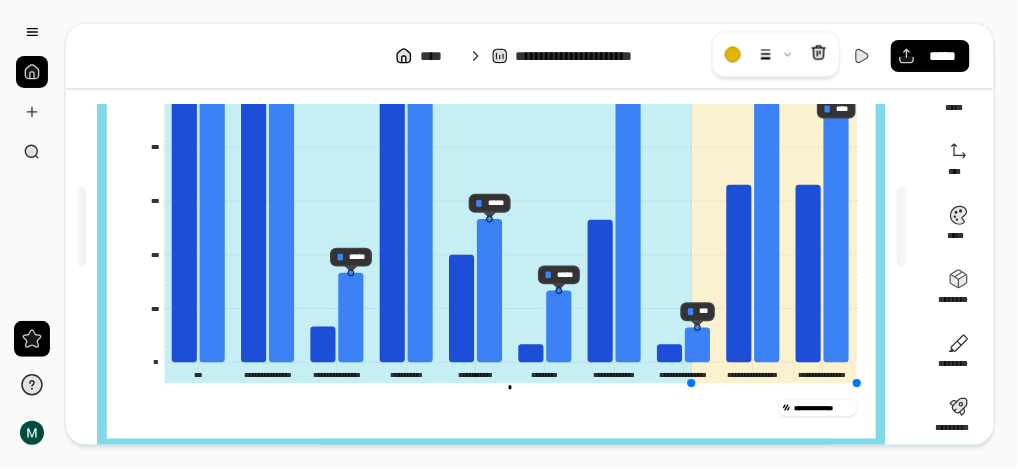 click at bounding box center [857, 383] 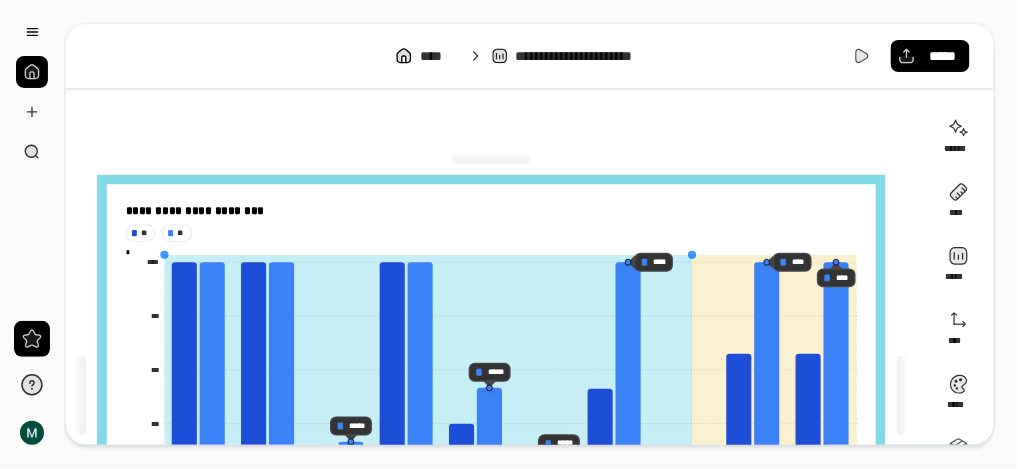 scroll, scrollTop: 0, scrollLeft: 0, axis: both 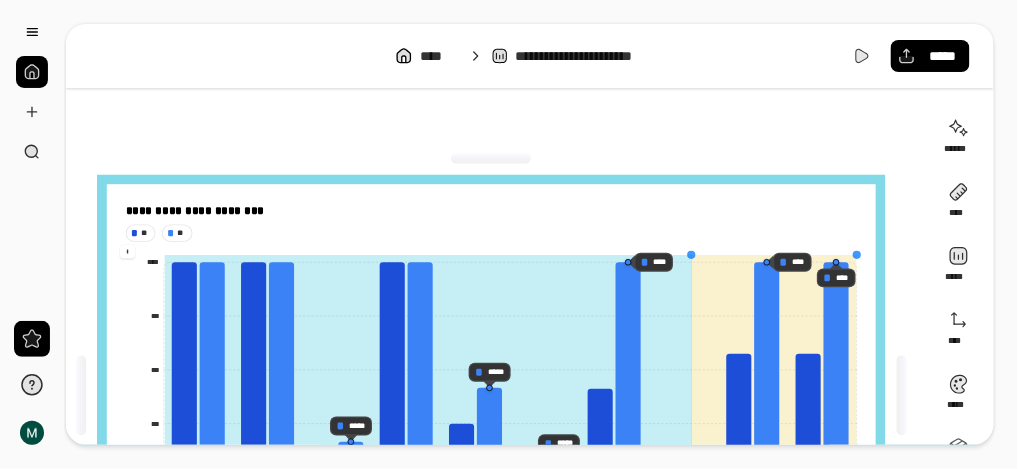 click on "**********" at bounding box center (491, 404) 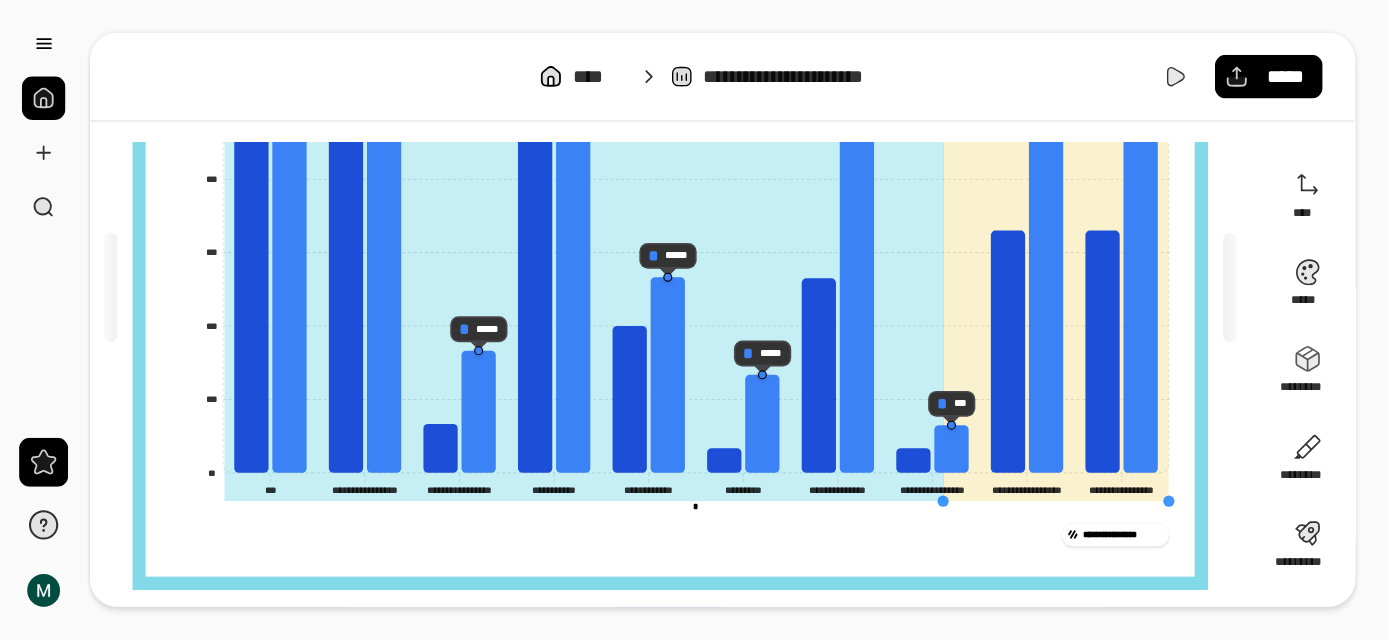 scroll, scrollTop: 242, scrollLeft: 0, axis: vertical 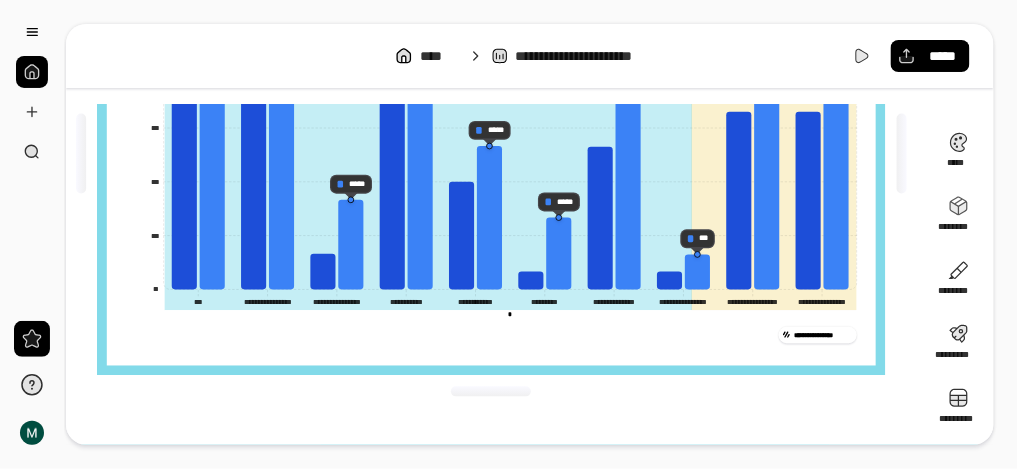 click on "**********" at bounding box center [491, 335] 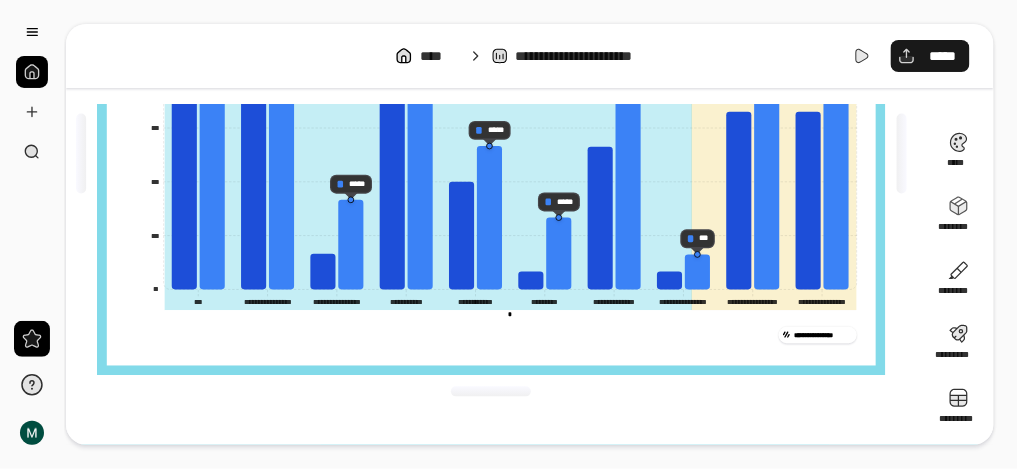 click on "*****" at bounding box center [942, 56] 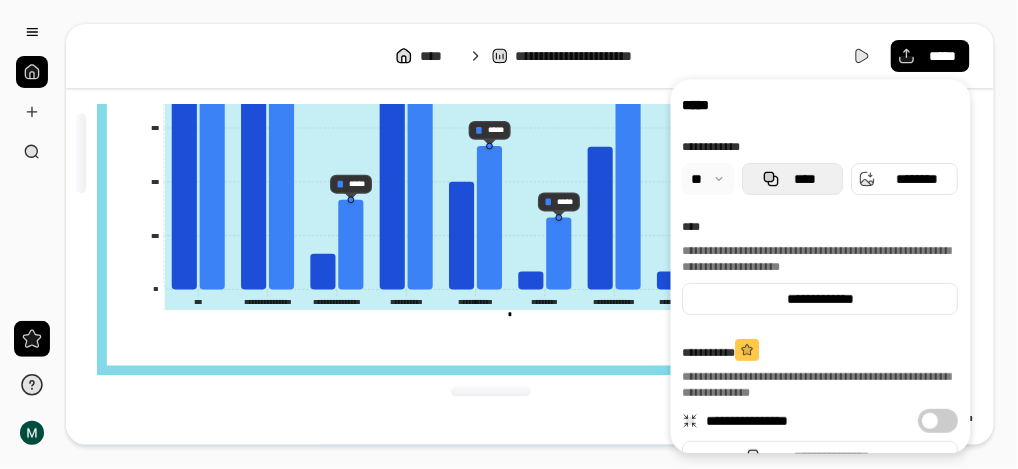 click on "****" at bounding box center (805, 179) 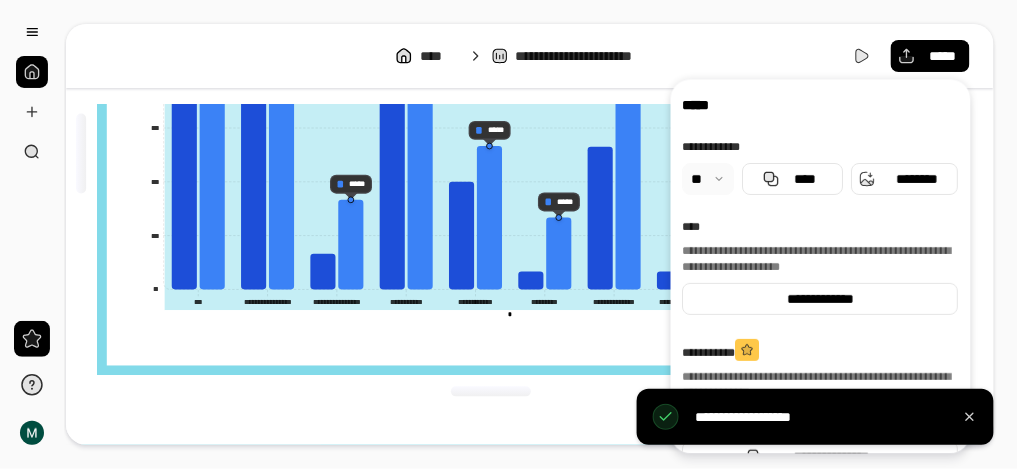 click at bounding box center (709, 179) 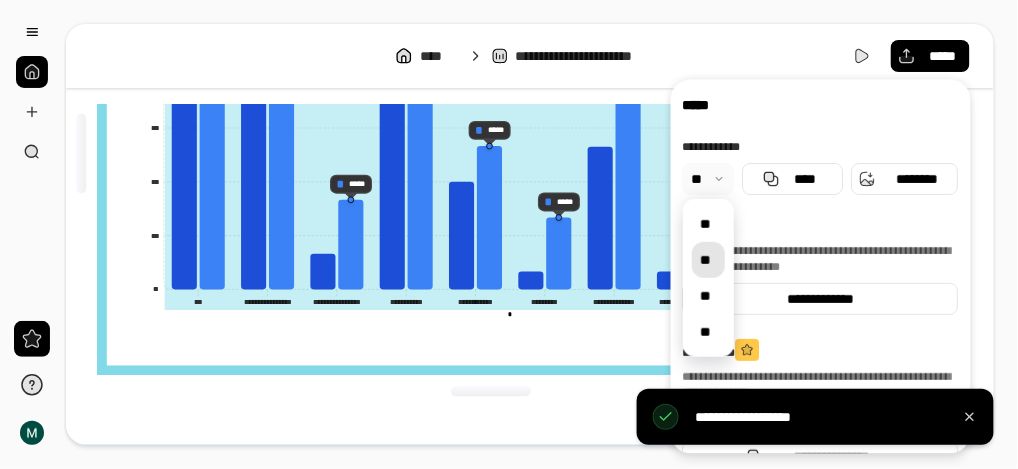 click on "**" at bounding box center [708, 260] 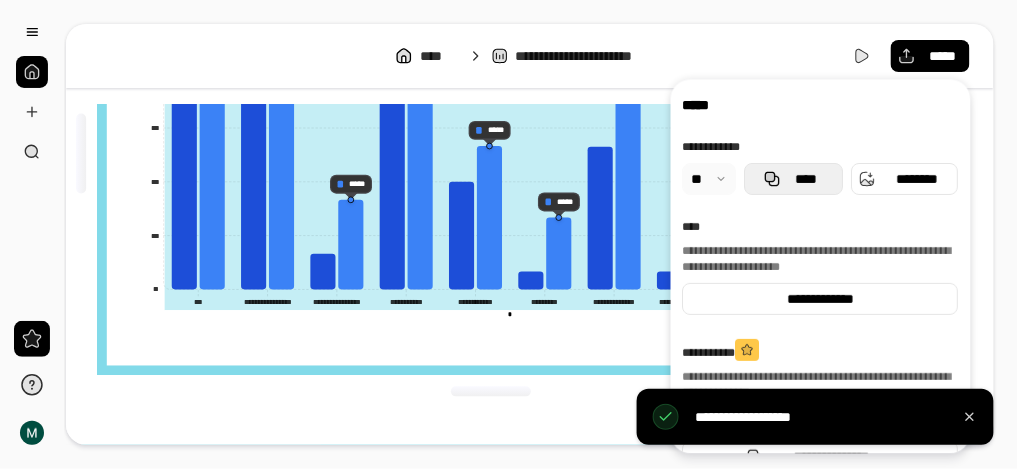 click on "****" at bounding box center (806, 179) 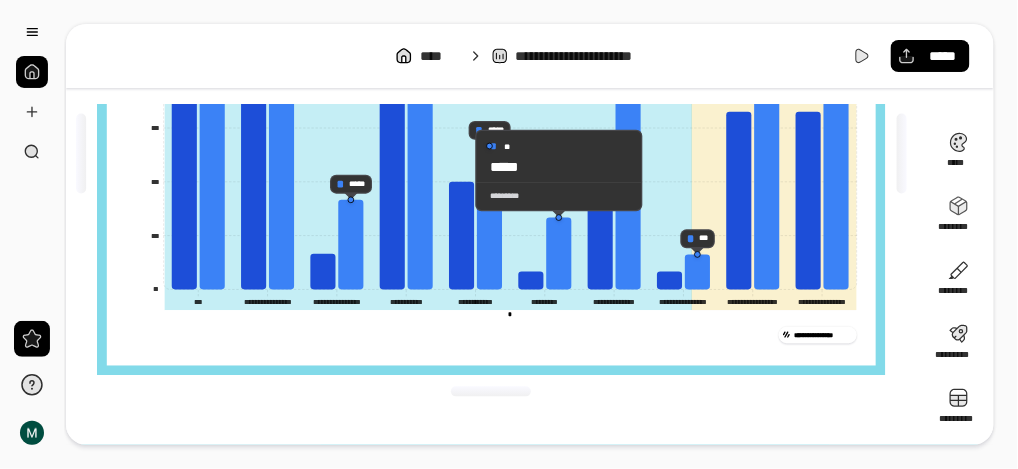click on "**********" at bounding box center [491, 153] 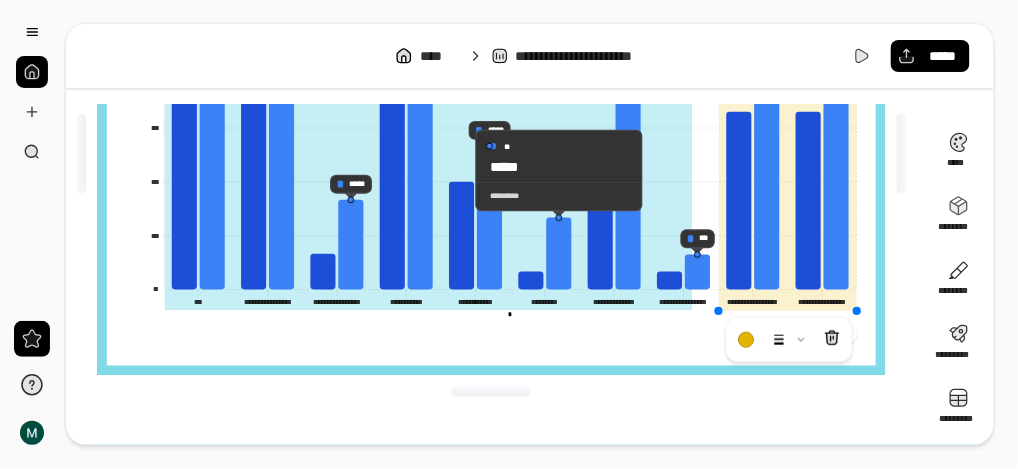 click on "**********" at bounding box center [491, 162] 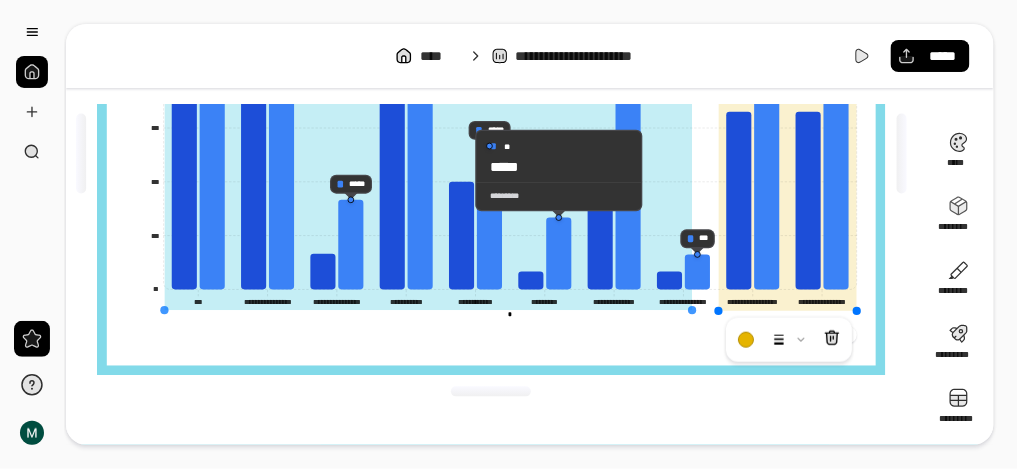 click at bounding box center [429, 161] 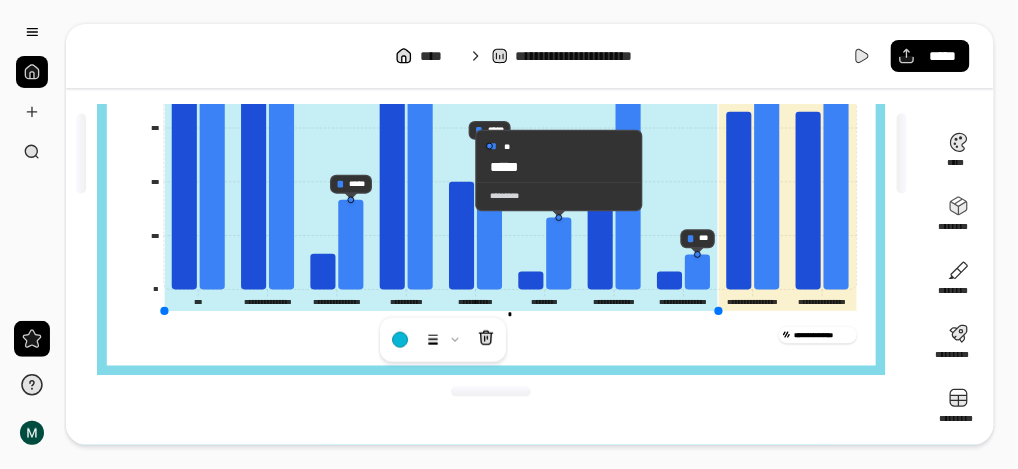 click on "**********" at bounding box center (491, 162) 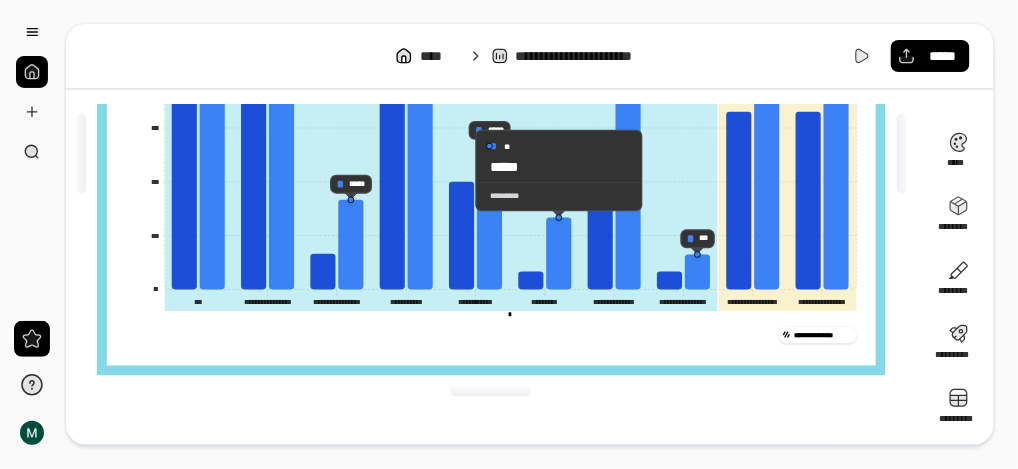 click on "**********" at bounding box center [491, 335] 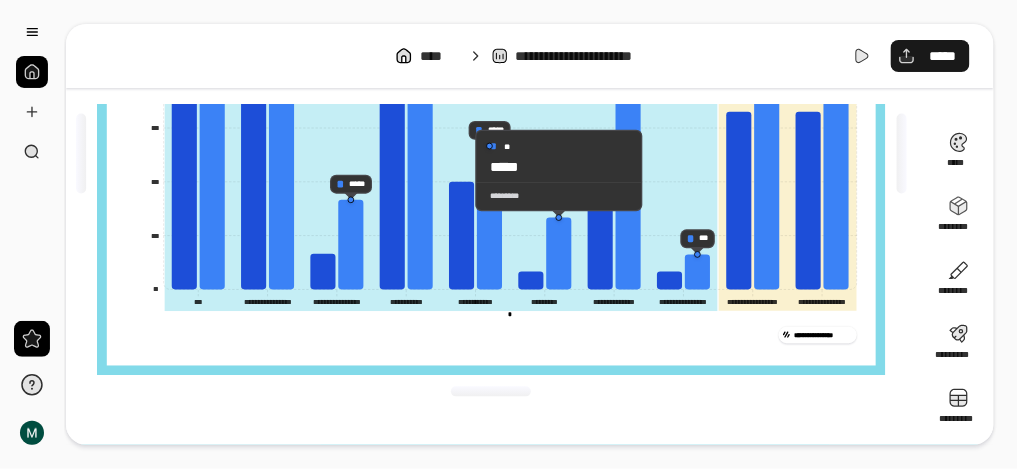 click on "*****" at bounding box center (930, 56) 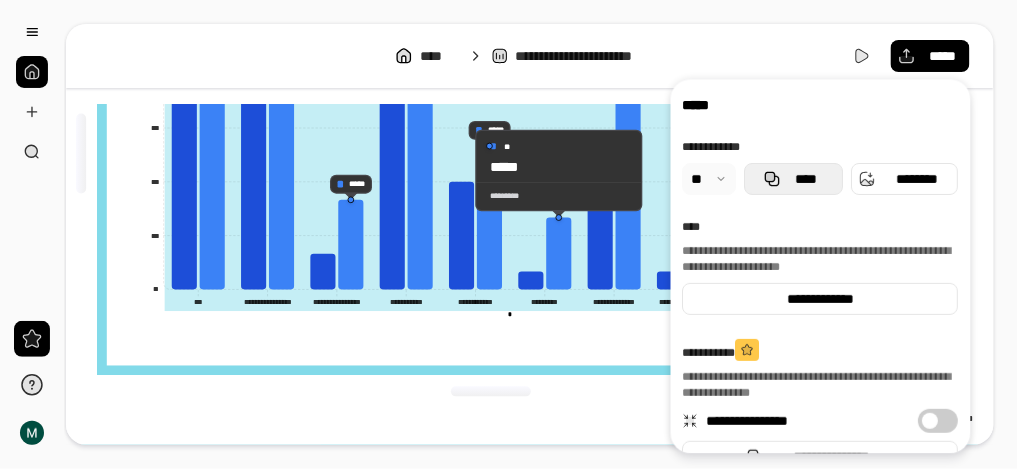 click on "****" at bounding box center (806, 179) 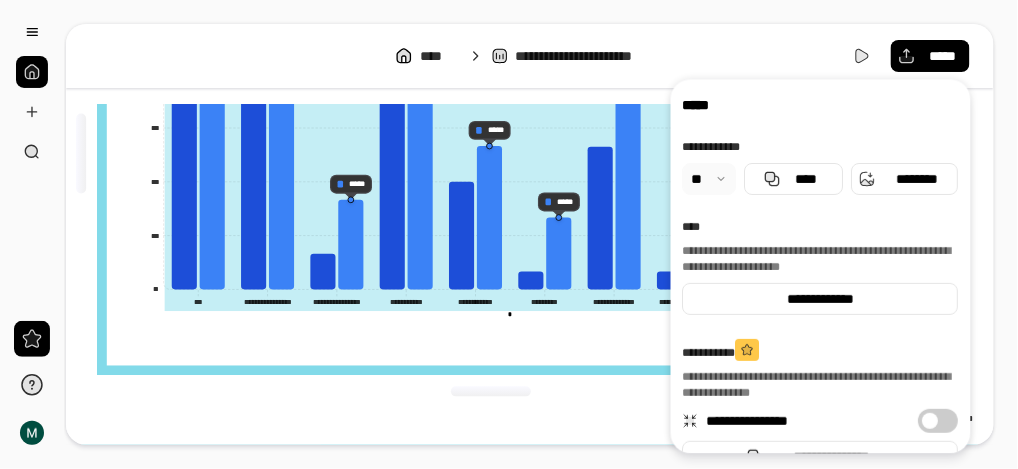 click on "**********" at bounding box center [491, 153] 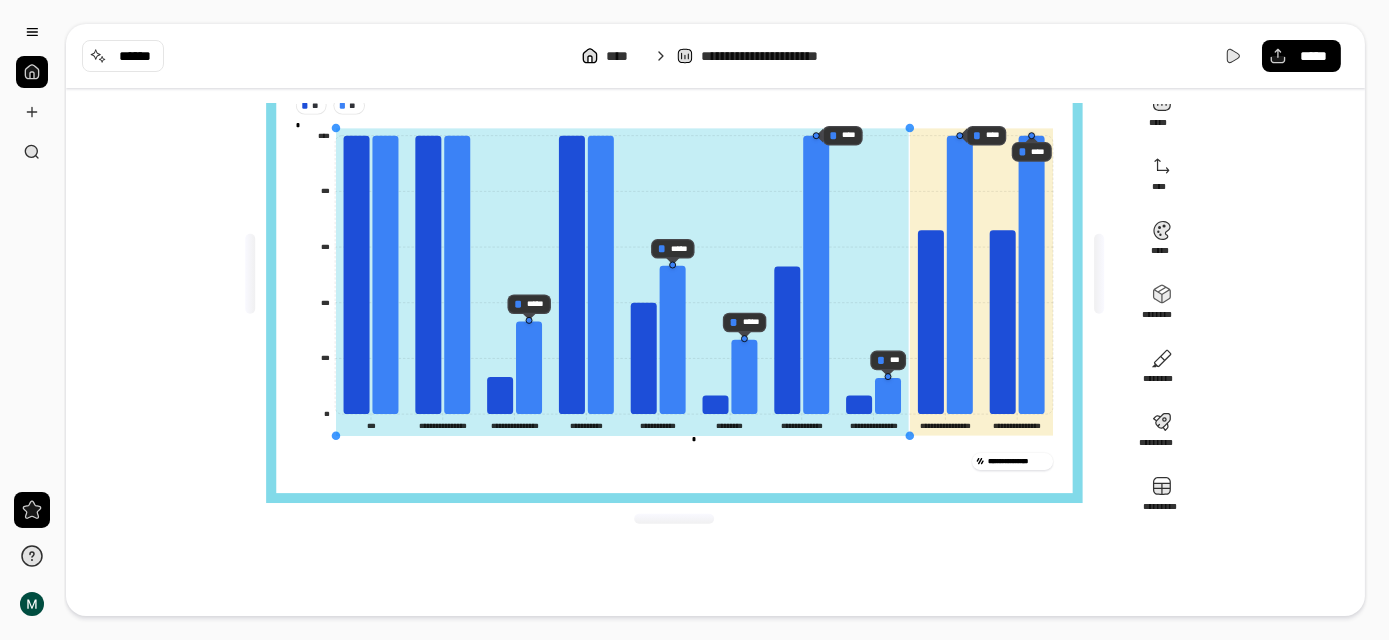 scroll, scrollTop: 13, scrollLeft: 0, axis: vertical 